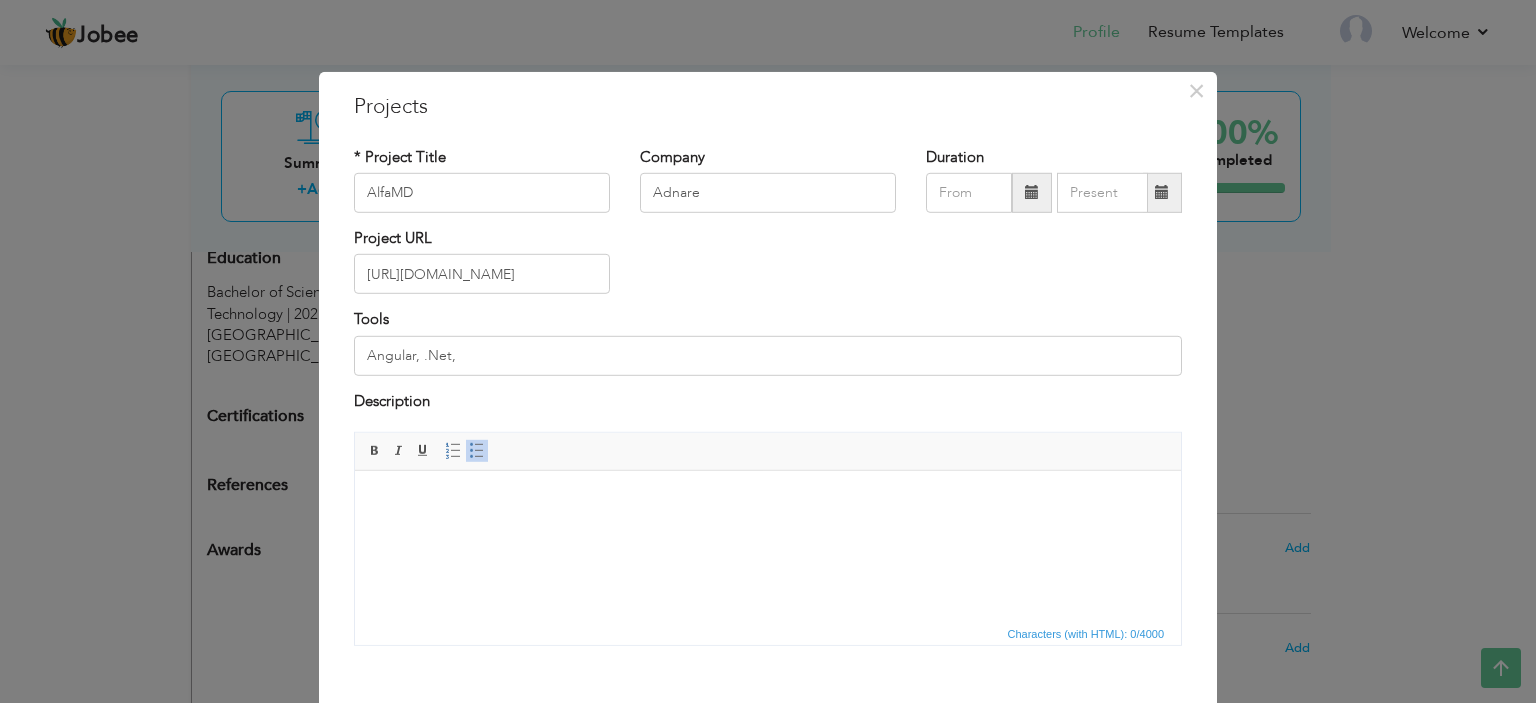 scroll, scrollTop: 0, scrollLeft: 0, axis: both 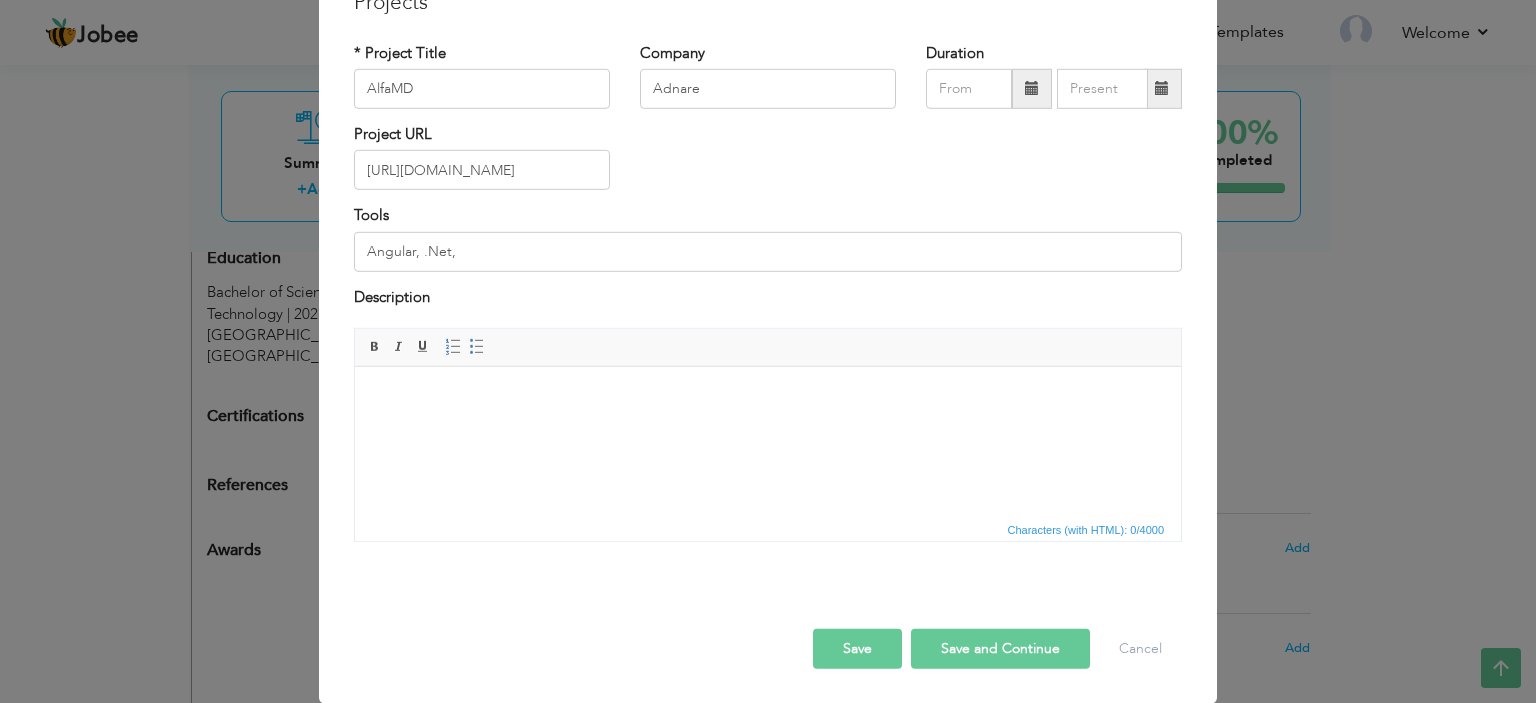 click at bounding box center (768, 397) 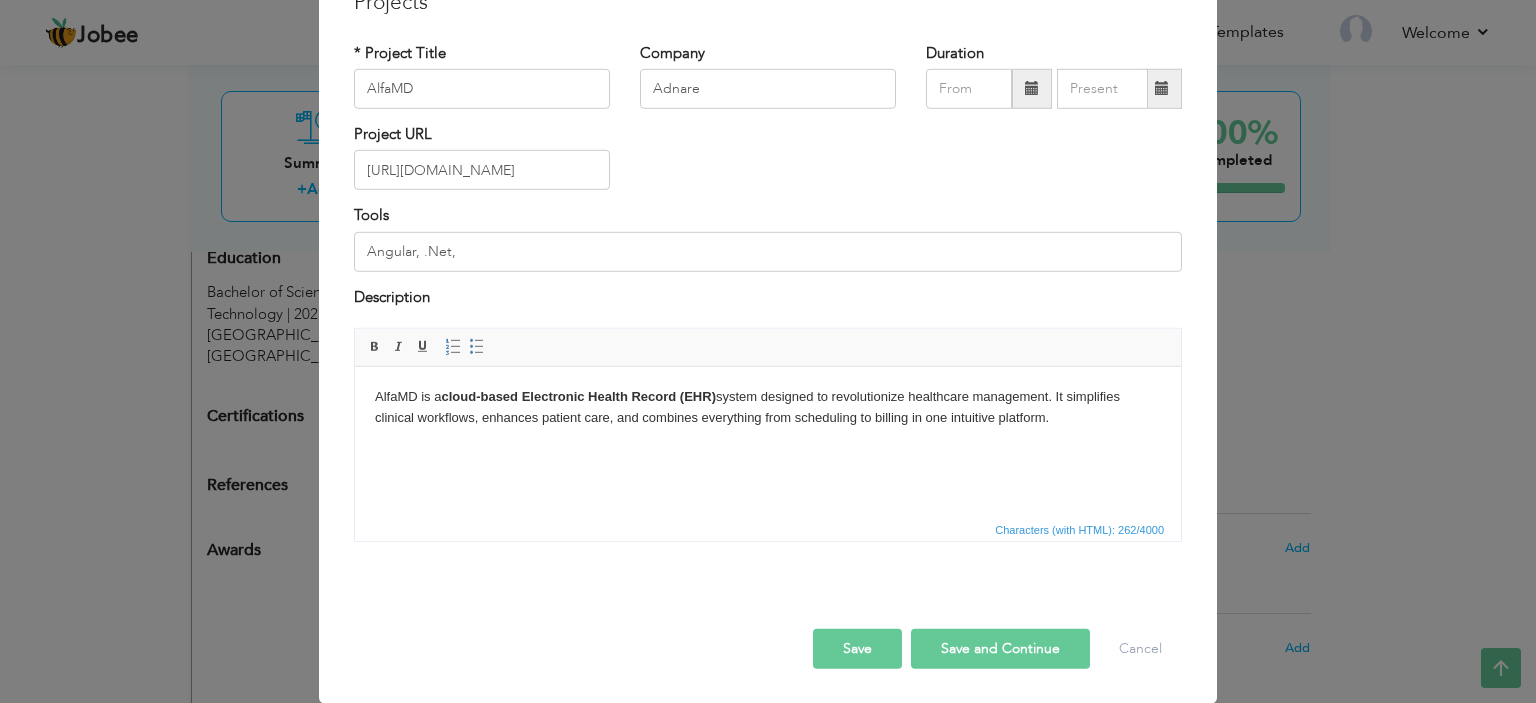 type 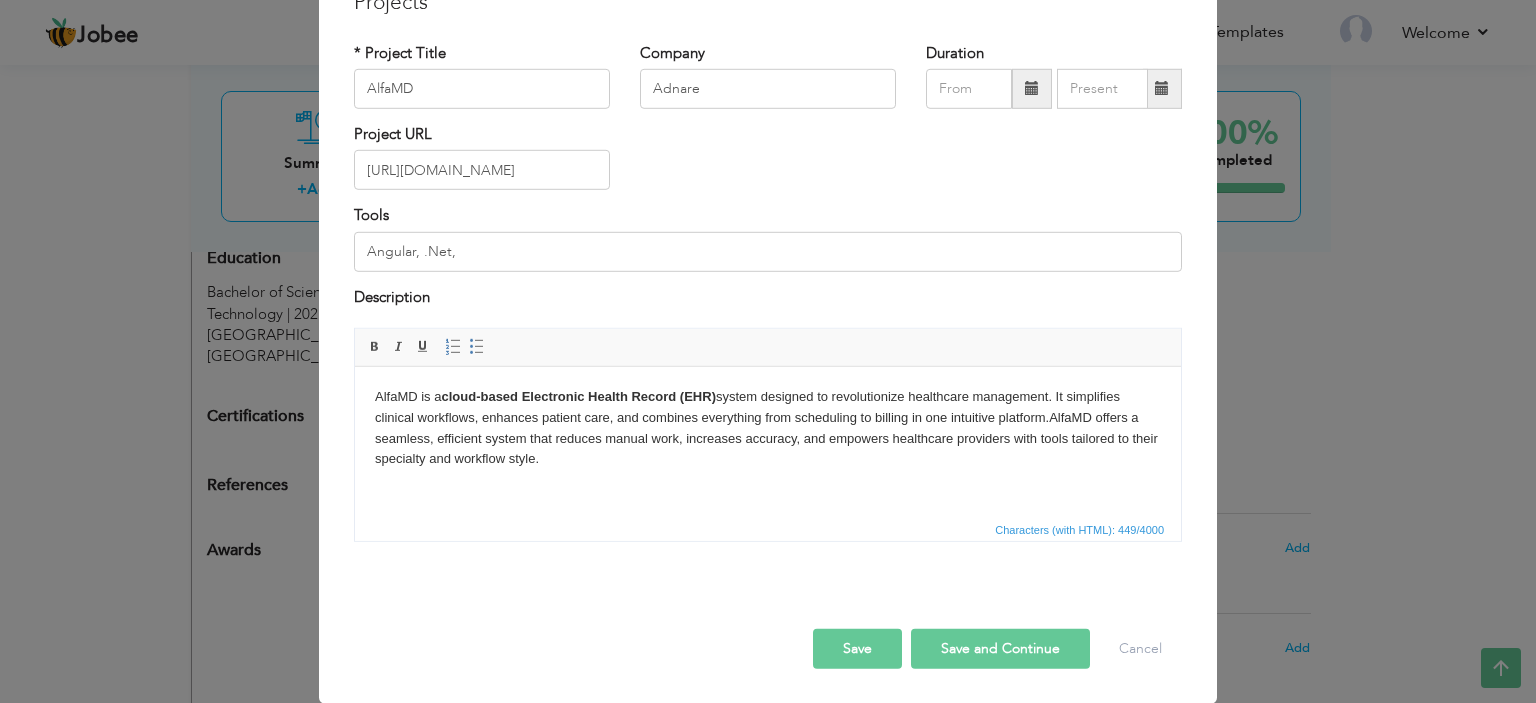 click on "AlfaMD is a  cloud-based Electronic Health Record (EHR)  system designed to revolutionize healthcare management. It simplifies clinical workflows, enhances patient care, and combines everything from scheduling to billing in one intuitive platform.  AlfaMD offers a seamless, efficient system that reduces manual work, increases accuracy, and empowers healthcare providers with tools tailored to their specialty and workflow style." at bounding box center (768, 428) 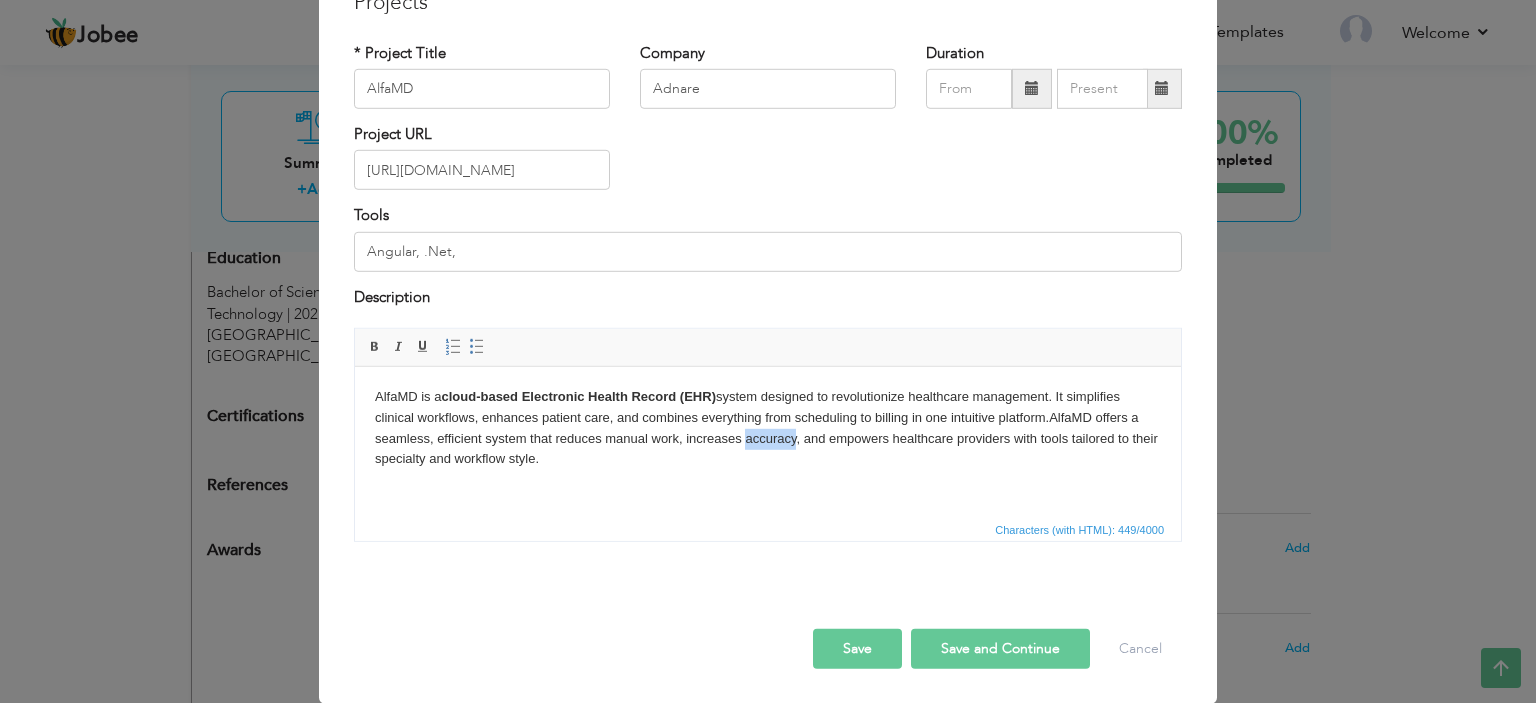click on "AlfaMD is a  cloud-based Electronic Health Record (EHR)  system designed to revolutionize healthcare management. It simplifies clinical workflows, enhances patient care, and combines everything from scheduling to billing in one intuitive platform.  AlfaMD offers a seamless, efficient system that reduces manual work, increases accuracy, and empowers healthcare providers with tools tailored to their specialty and workflow style." at bounding box center (768, 428) 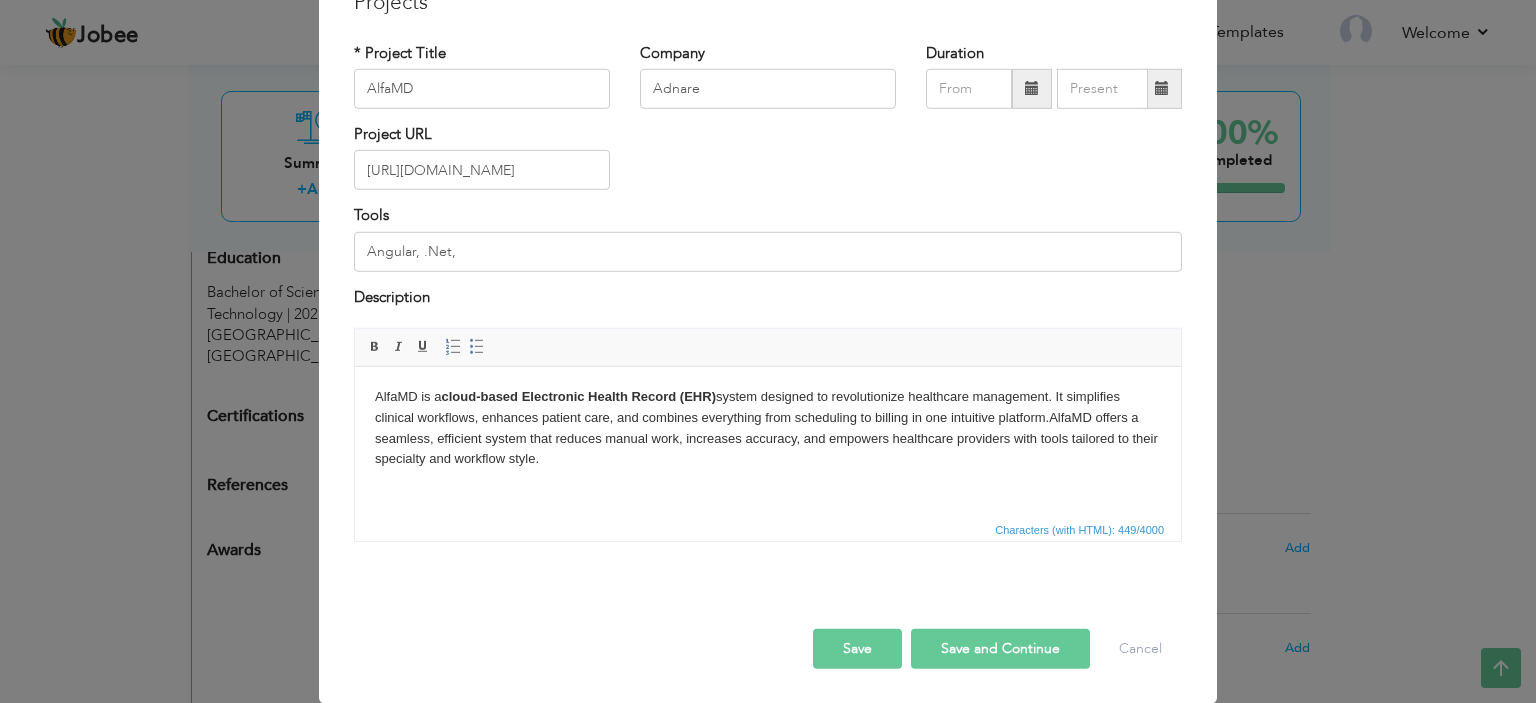 click on "AlfaMD is a  cloud-based Electronic Health Record (EHR)  system designed to revolutionize healthcare management. It simplifies clinical workflows, enhances patient care, and combines everything from scheduling to billing in one intuitive platform.  AlfaMD offers a seamless, efficient system that reduces manual work, increases accuracy, and empowers healthcare providers with tools tailored to their specialty and workflow style." at bounding box center (768, 428) 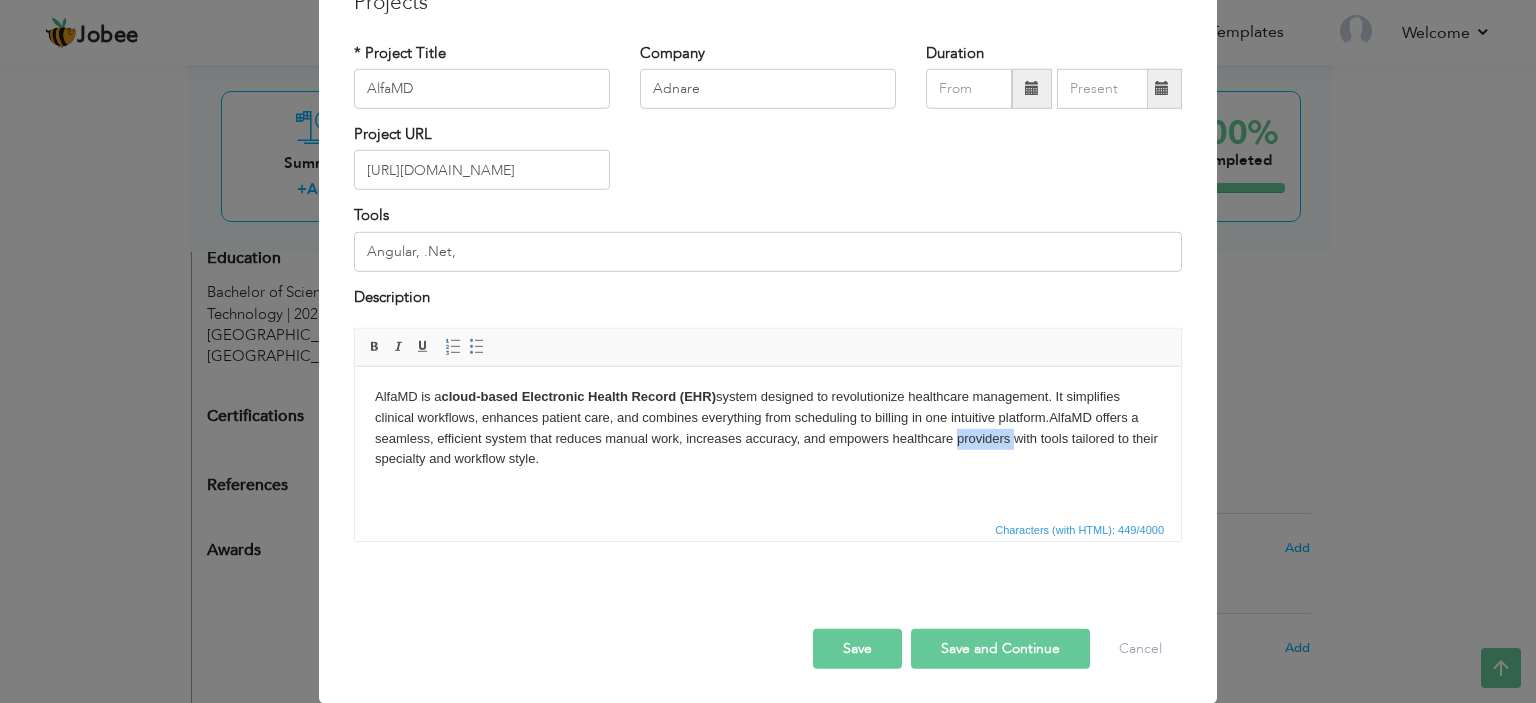 drag, startPoint x: 956, startPoint y: 432, endPoint x: 990, endPoint y: 416, distance: 37.576588 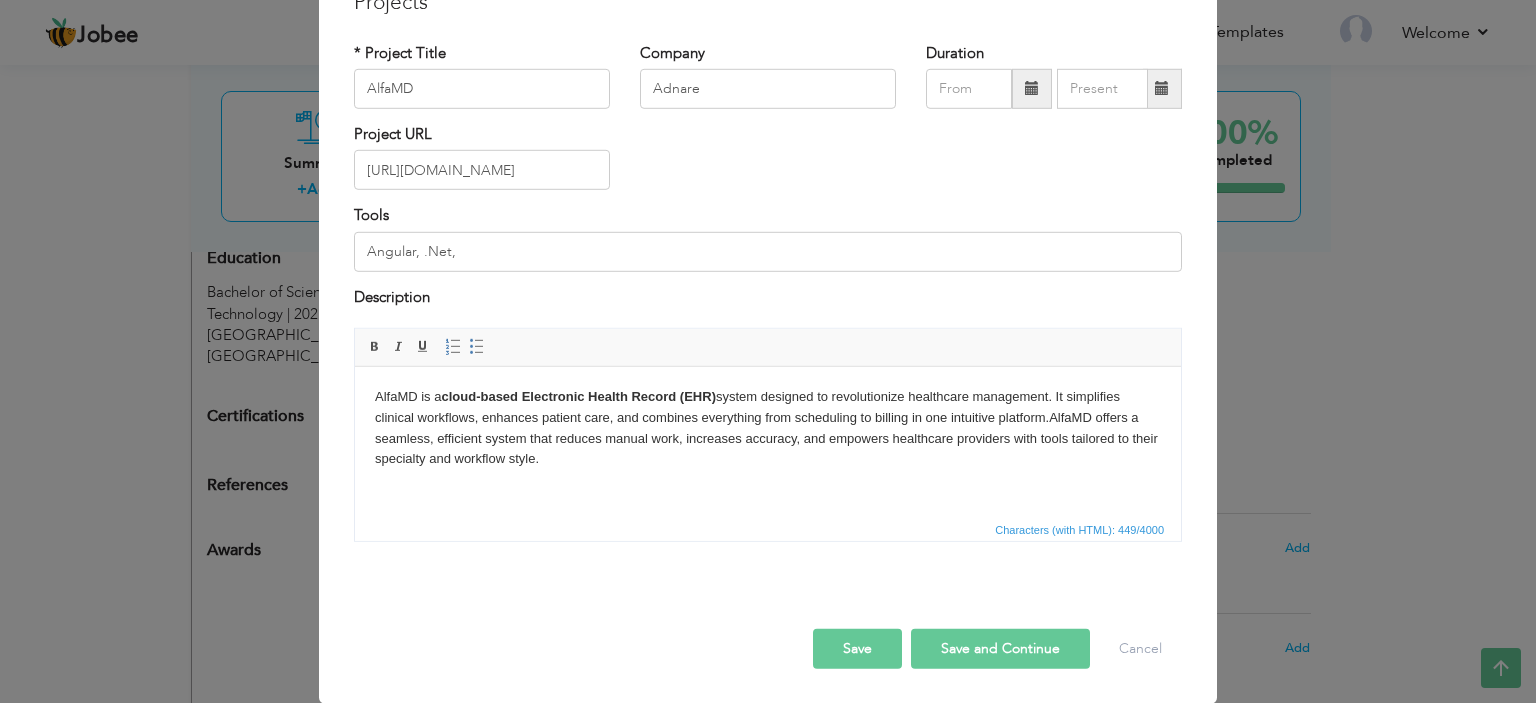 click on "AlfaMD is a  cloud-based Electronic Health Record (EHR)  system designed to revolutionize healthcare management. It simplifies clinical workflows, enhances patient care, and combines everything from scheduling to billing in one intuitive platform.  AlfaMD offers a seamless, efficient system that reduces manual work, increases accuracy, and empowers healthcare providers with tools tailored to their specialty and workflow style." at bounding box center [768, 428] 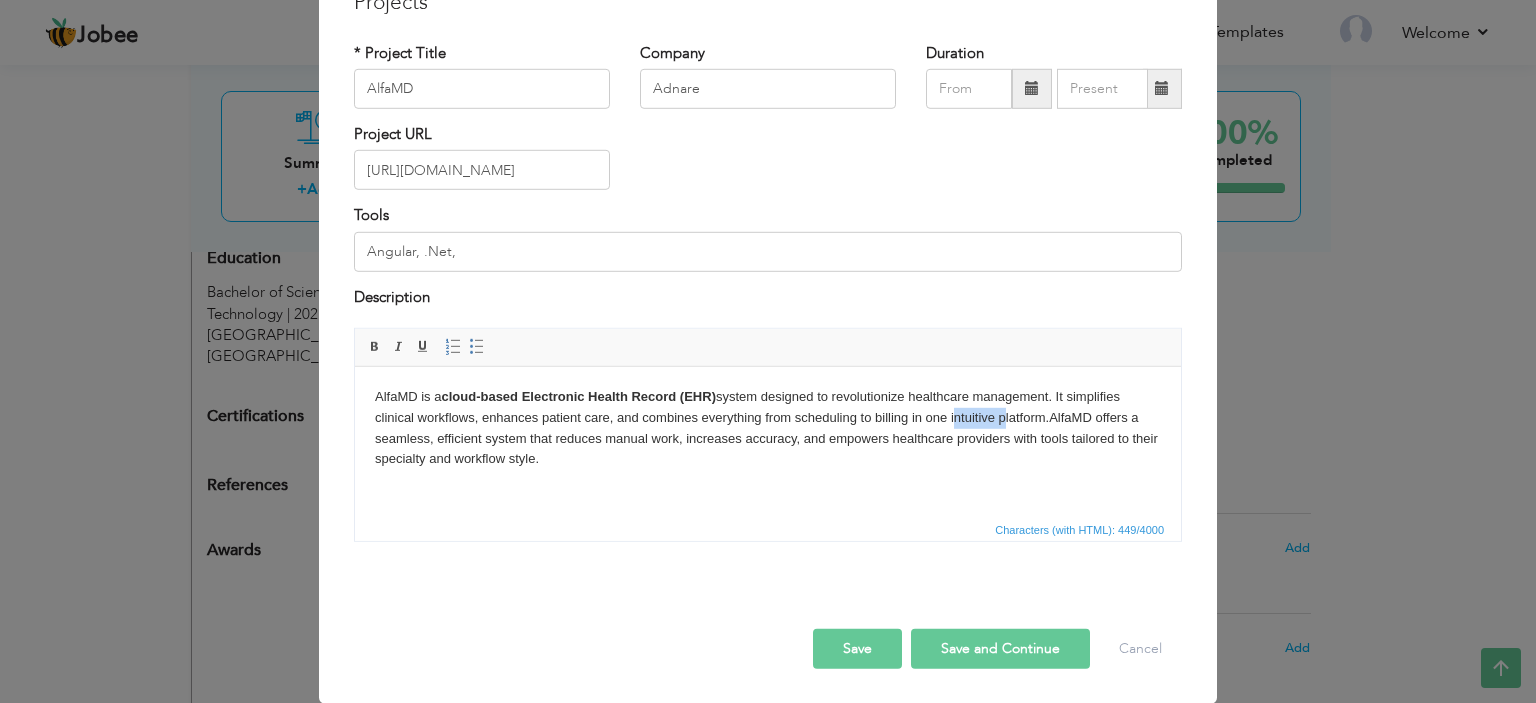 click on "AlfaMD is a  cloud-based Electronic Health Record (EHR)  system designed to revolutionize healthcare management. It simplifies clinical workflows, enhances patient care, and combines everything from scheduling to billing in one intuitive platform.  AlfaMD offers a seamless, efficient system that reduces manual work, increases accuracy, and empowers healthcare providers with tools tailored to their specialty and workflow style." at bounding box center [768, 428] 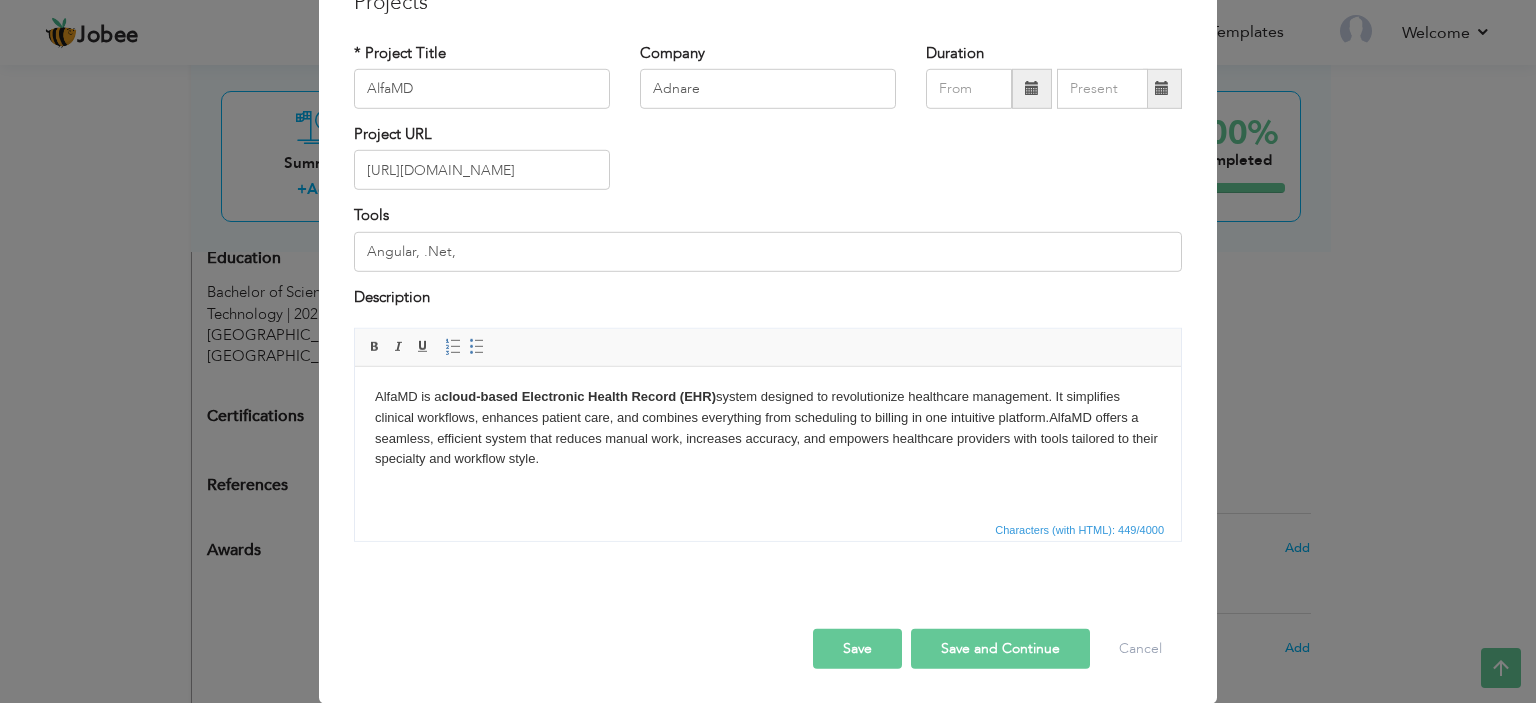 click on "AlfaMD is a  cloud-based Electronic Health Record (EHR)  system designed to revolutionize healthcare management. It simplifies clinical workflows, enhances patient care, and combines everything from scheduling to billing in one intuitive platform.  AlfaMD offers a seamless, efficient system that reduces manual work, increases accuracy, and empowers healthcare providers with tools tailored to their specialty and workflow style." at bounding box center (768, 428) 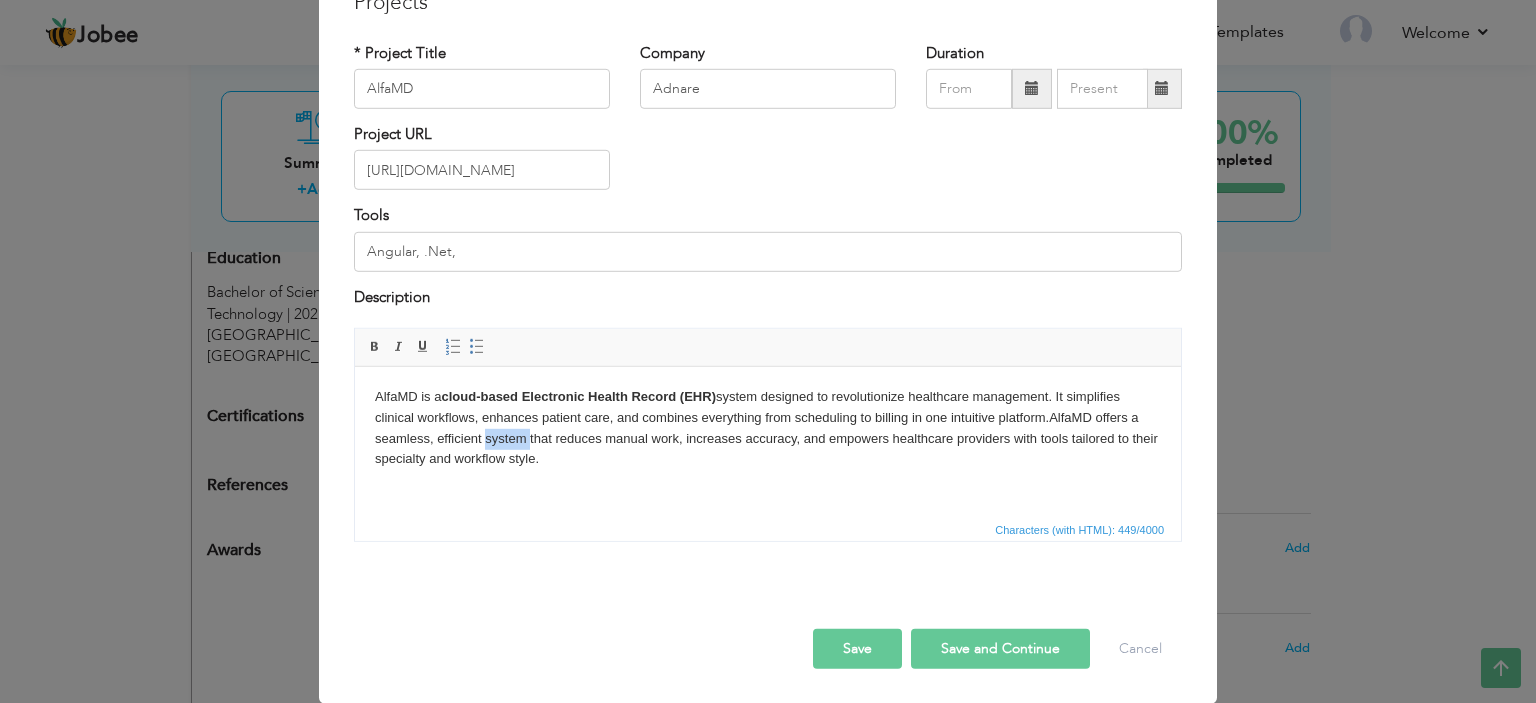 click on "AlfaMD is a  cloud-based Electronic Health Record (EHR)  system designed to revolutionize healthcare management. It simplifies clinical workflows, enhances patient care, and combines everything from scheduling to billing in one intuitive platform.  AlfaMD offers a seamless, efficient system that reduces manual work, increases accuracy, and empowers healthcare providers with tools tailored to their specialty and workflow style." at bounding box center [768, 428] 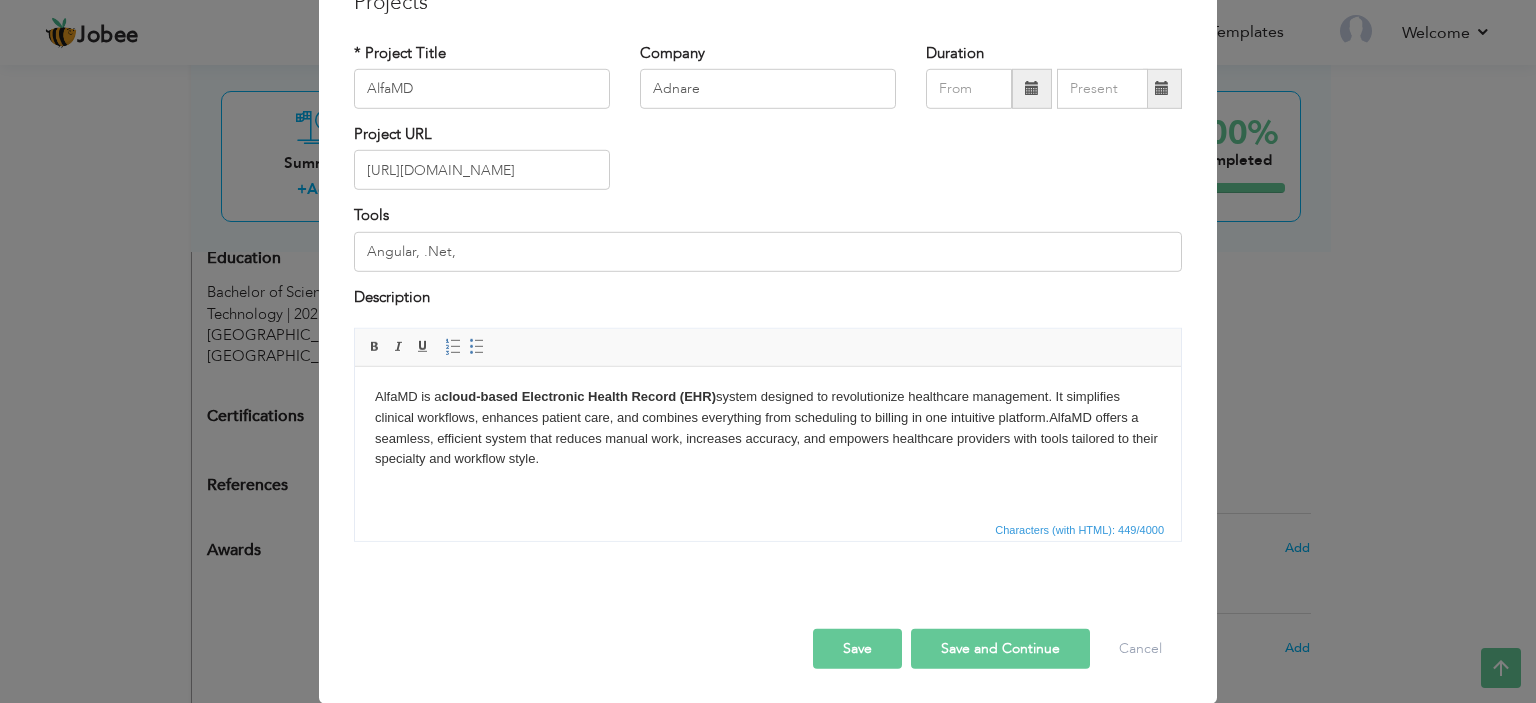 click on "AlfaMD is a  cloud-based Electronic Health Record (EHR)  system designed to revolutionize healthcare management. It simplifies clinical workflows, enhances patient care, and combines everything from scheduling to billing in one intuitive platform.  AlfaMD offers a seamless, efficient system that reduces manual work, increases accuracy, and empowers healthcare providers with tools tailored to their specialty and workflow style." at bounding box center (768, 428) 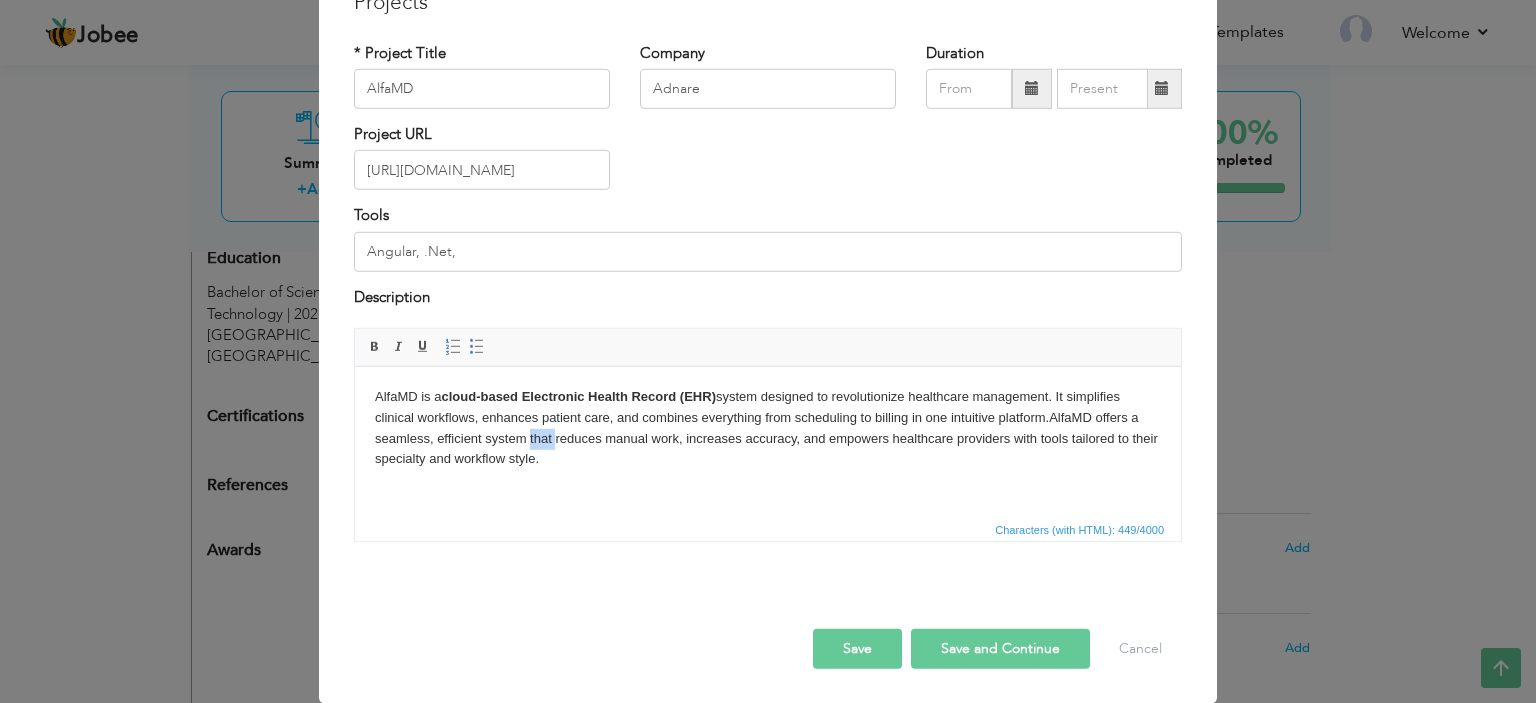 click on "AlfaMD is a  cloud-based Electronic Health Record (EHR)  system designed to revolutionize healthcare management. It simplifies clinical workflows, enhances patient care, and combines everything from scheduling to billing in one intuitive platform.  AlfaMD offers a seamless, efficient system that reduces manual work, increases accuracy, and empowers healthcare providers with tools tailored to their specialty and workflow style." at bounding box center (768, 428) 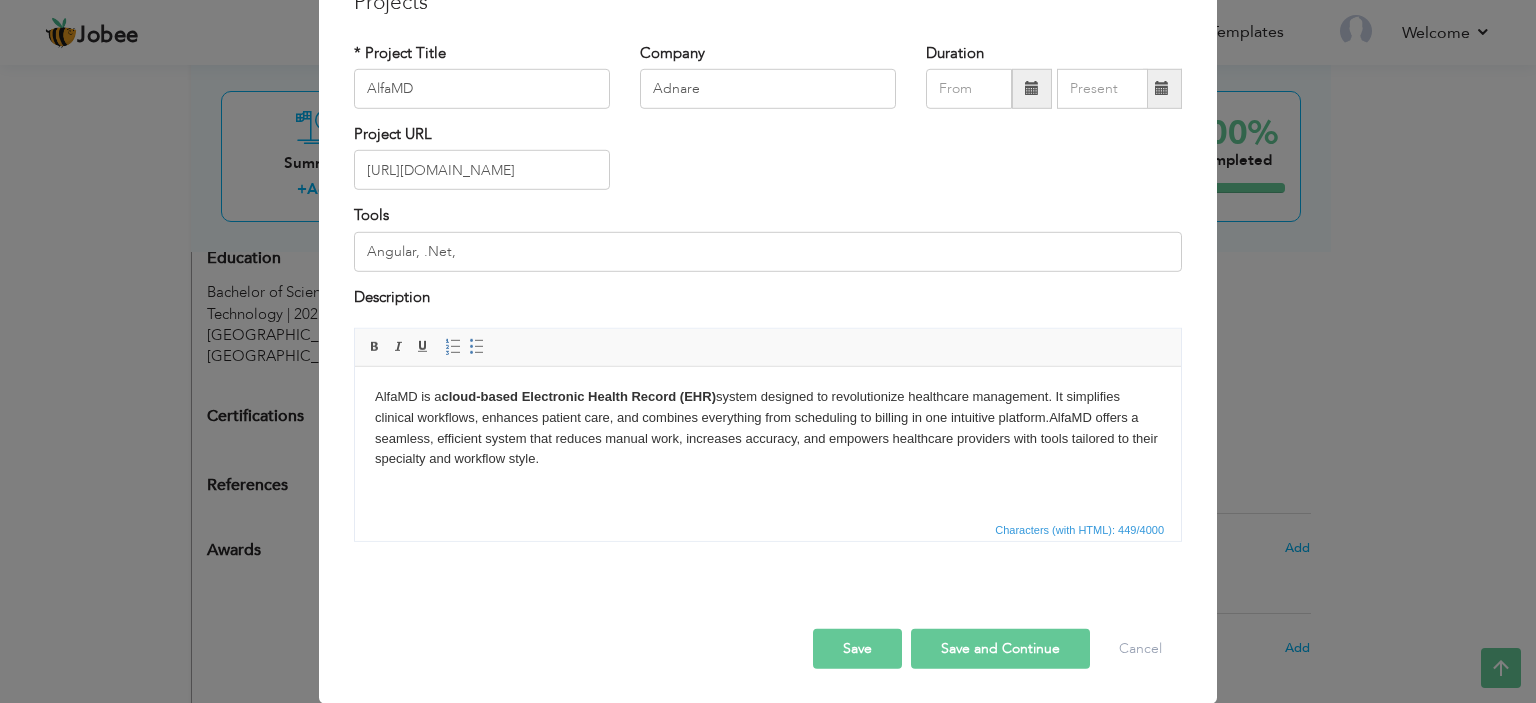 click on "AlfaMD is a  cloud-based Electronic Health Record (EHR)  system designed to revolutionize healthcare management. It simplifies clinical workflows, enhances patient care, and combines everything from scheduling to billing in one intuitive platform.  AlfaMD offers a seamless, efficient system that reduces manual work, increases accuracy, and empowers healthcare providers with tools tailored to their specialty and workflow style." at bounding box center (768, 428) 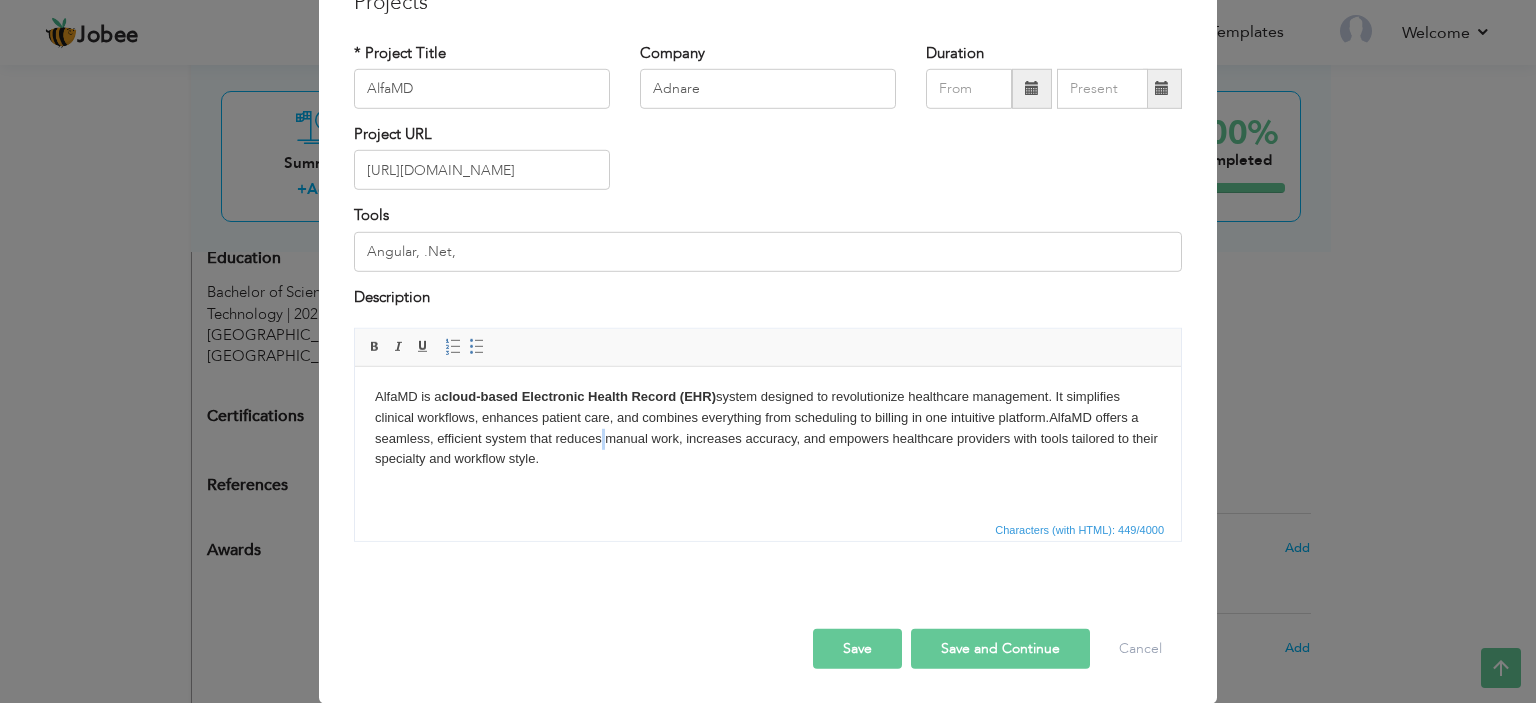 click on "AlfaMD is a  cloud-based Electronic Health Record (EHR)  system designed to revolutionize healthcare management. It simplifies clinical workflows, enhances patient care, and combines everything from scheduling to billing in one intuitive platform.  AlfaMD offers a seamless, efficient system that reduces manual work, increases accuracy, and empowers healthcare providers with tools tailored to their specialty and workflow style." at bounding box center (768, 428) 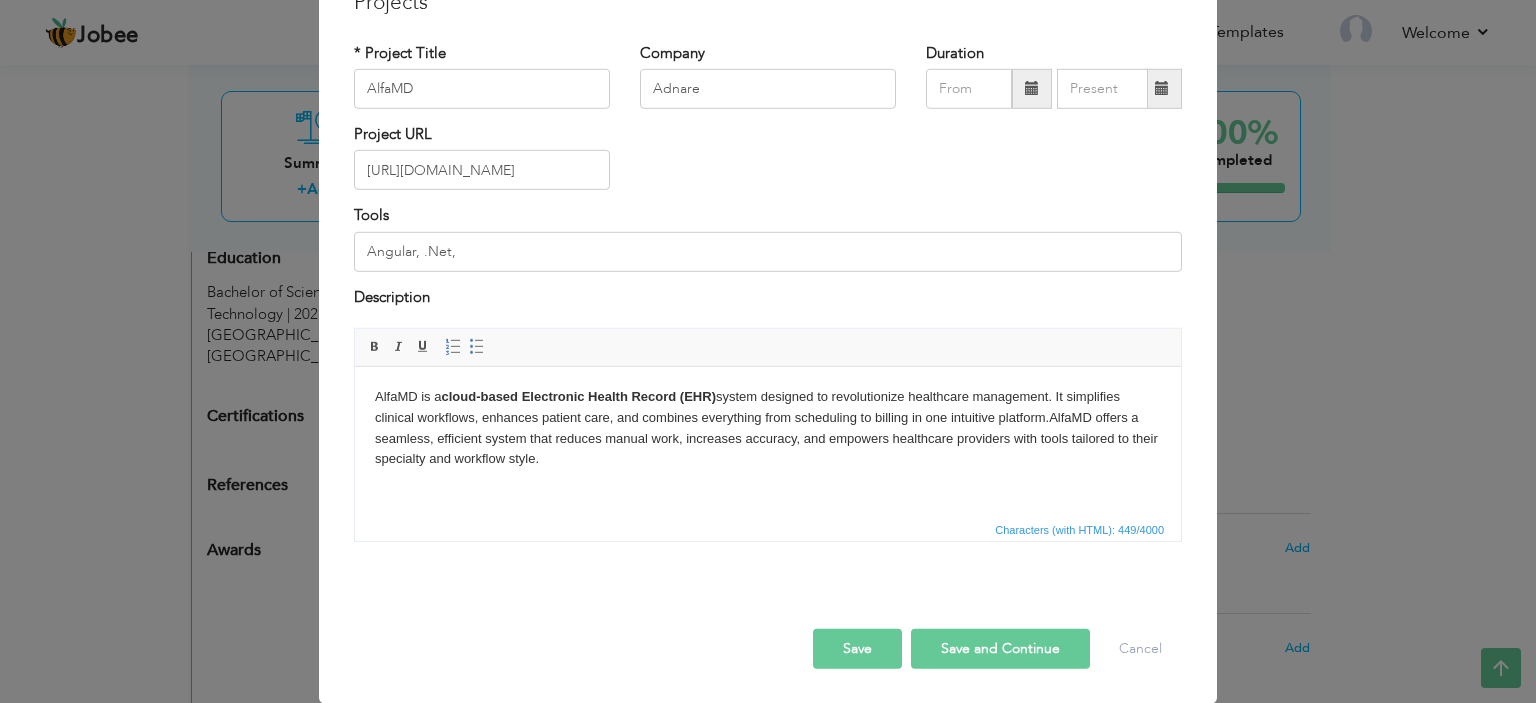 click on "AlfaMD is a  cloud-based Electronic Health Record (EHR)  system designed to revolutionize healthcare management. It simplifies clinical workflows, enhances patient care, and combines everything from scheduling to billing in one intuitive platform.  AlfaMD offers a seamless, efficient system that reduces manual work, increases accuracy, and empowers healthcare providers with tools tailored to their specialty and workflow style." at bounding box center (768, 428) 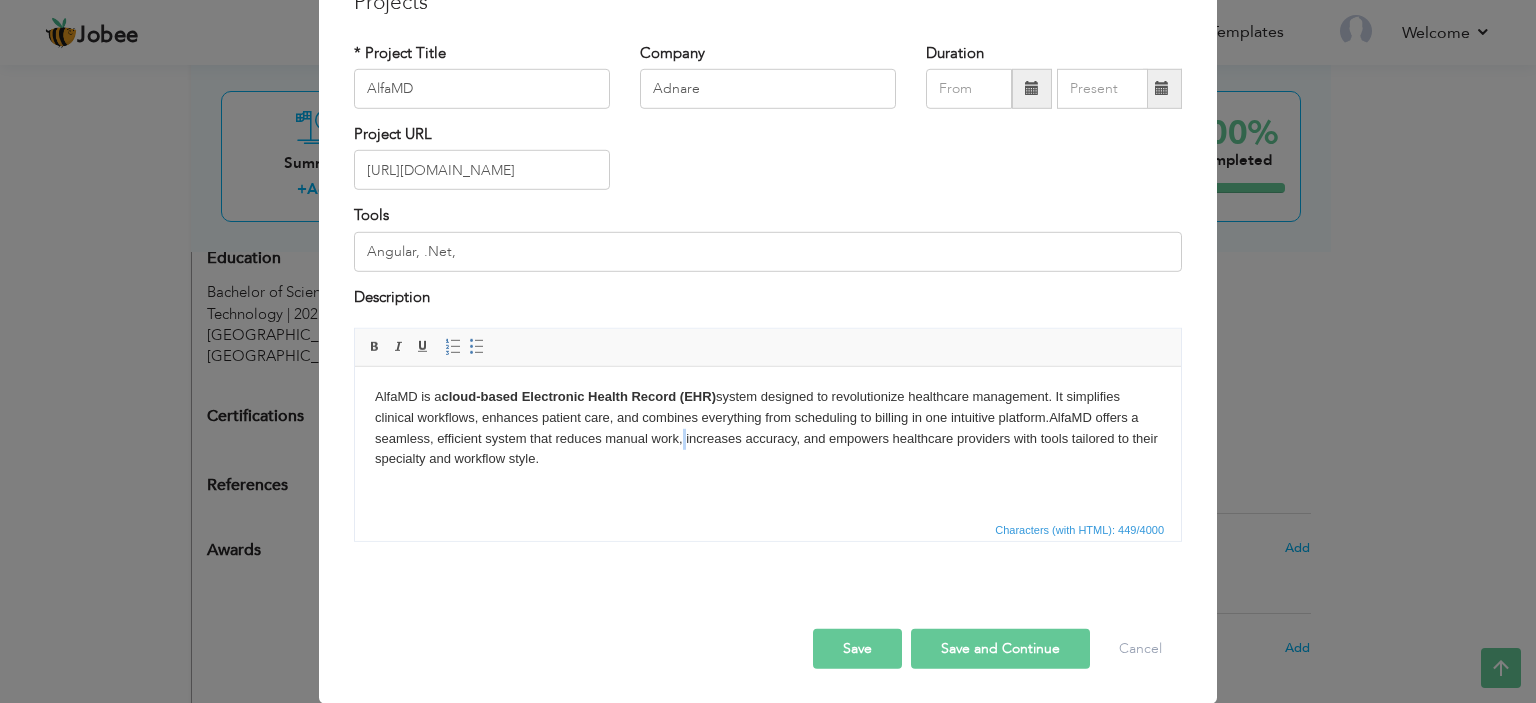 click on "AlfaMD is a  cloud-based Electronic Health Record (EHR)  system designed to revolutionize healthcare management. It simplifies clinical workflows, enhances patient care, and combines everything from scheduling to billing in one intuitive platform.  AlfaMD offers a seamless, efficient system that reduces manual work, increases accuracy, and empowers healthcare providers with tools tailored to their specialty and workflow style." at bounding box center (768, 428) 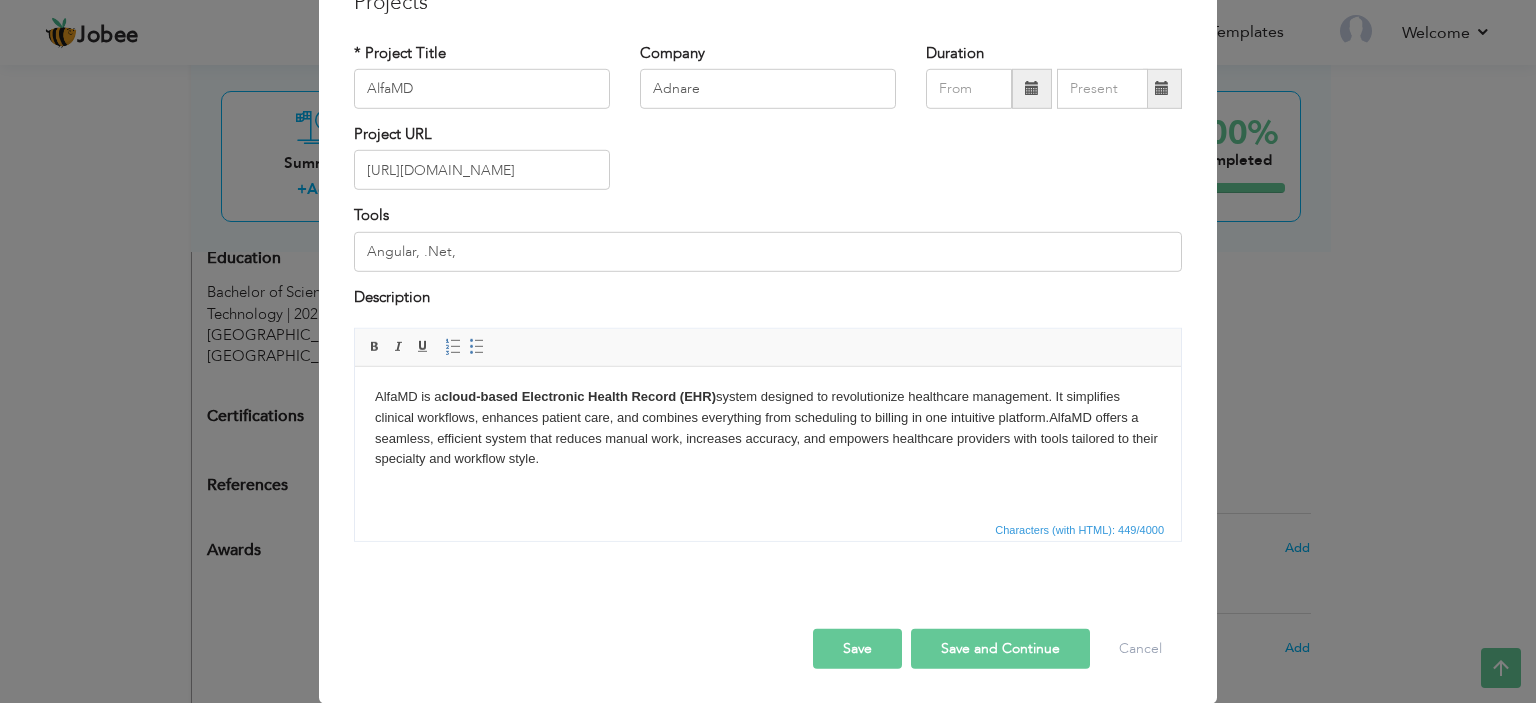 click on "AlfaMD is a  cloud-based Electronic Health Record (EHR)  system designed to revolutionize healthcare management. It simplifies clinical workflows, enhances patient care, and combines everything from scheduling to billing in one intuitive platform.  AlfaMD offers a seamless, efficient system that reduces manual work, increases accuracy, and empowers healthcare providers with tools tailored to their specialty and workflow style." at bounding box center [768, 428] 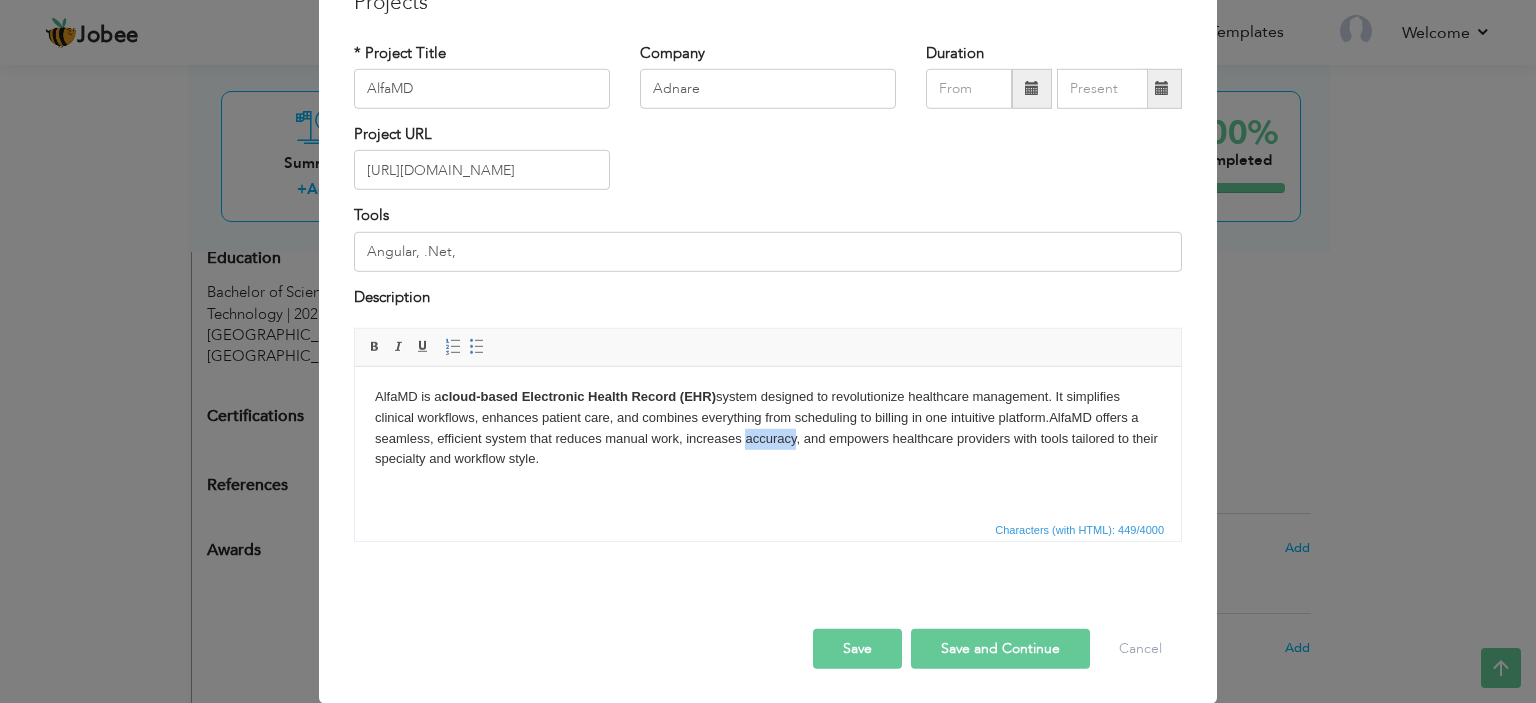 click on "AlfaMD is a  cloud-based Electronic Health Record (EHR)  system designed to revolutionize healthcare management. It simplifies clinical workflows, enhances patient care, and combines everything from scheduling to billing in one intuitive platform.  AlfaMD offers a seamless, efficient system that reduces manual work, increases accuracy, and empowers healthcare providers with tools tailored to their specialty and workflow style." at bounding box center [768, 428] 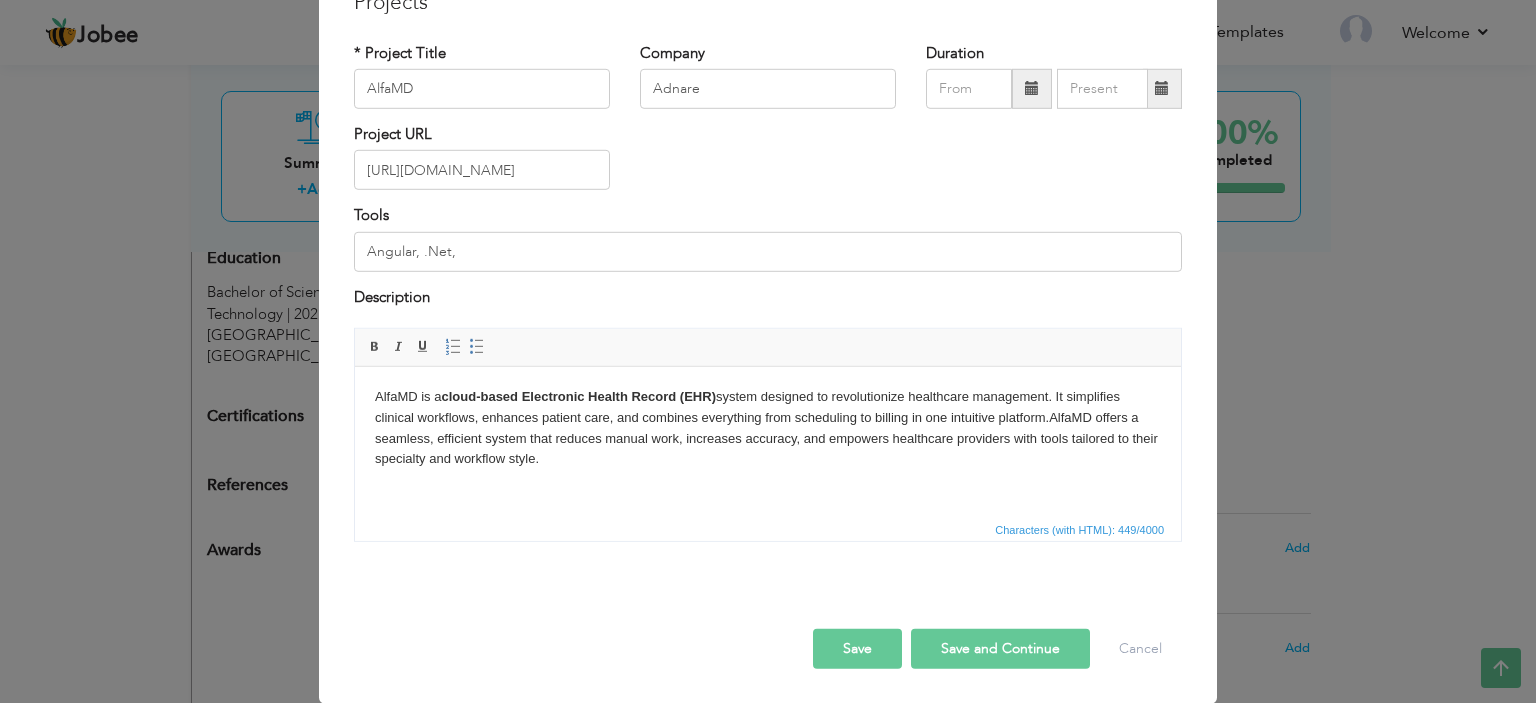 click on "AlfaMD is a  cloud-based Electronic Health Record (EHR)  system designed to revolutionize healthcare management. It simplifies clinical workflows, enhances patient care, and combines everything from scheduling to billing in one intuitive platform.  AlfaMD offers a seamless, efficient system that reduces manual work, increases accuracy, and empowers healthcare providers with tools tailored to their specialty and workflow style." at bounding box center [768, 428] 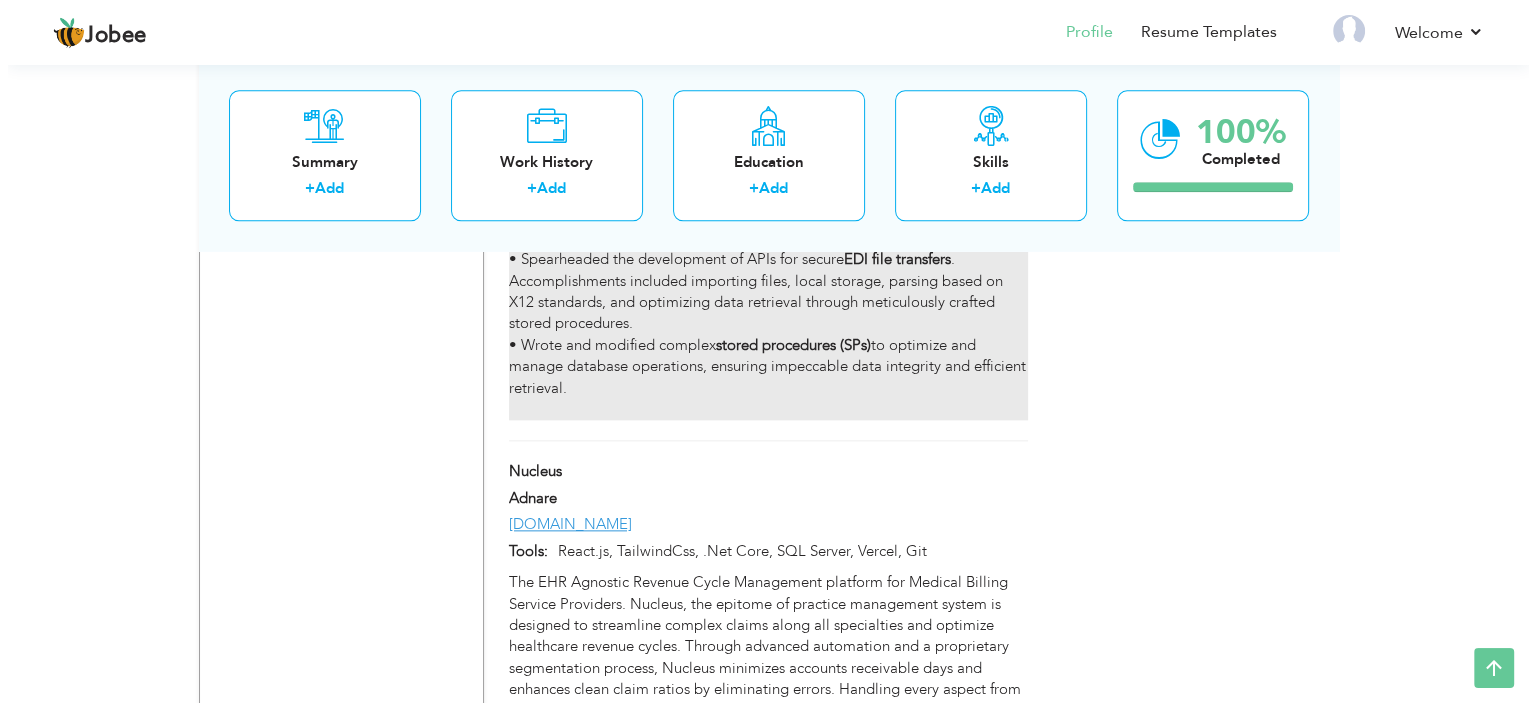 scroll, scrollTop: 2368, scrollLeft: 0, axis: vertical 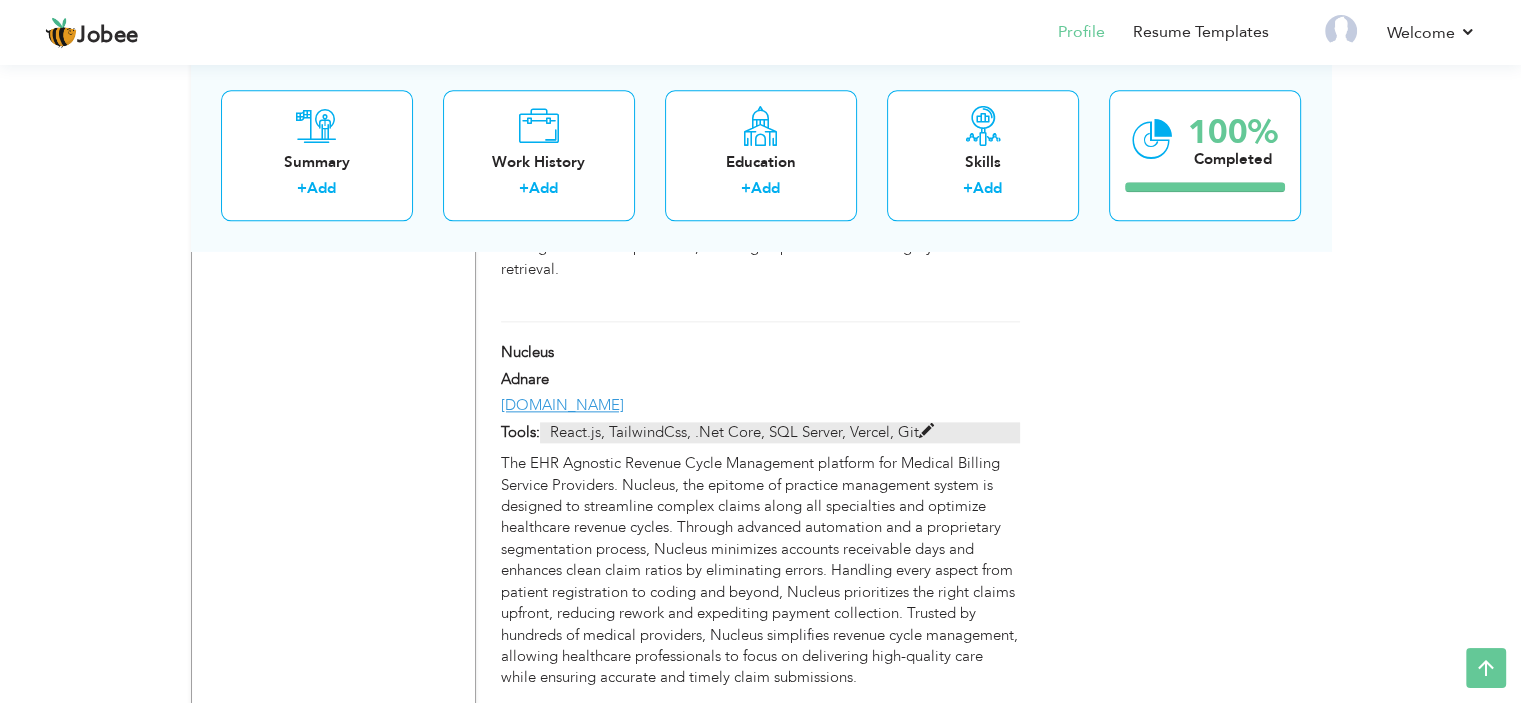 click on "React.js, TailwindCss, .Net Core, SQL Server, Vercel, Git" at bounding box center [779, 432] 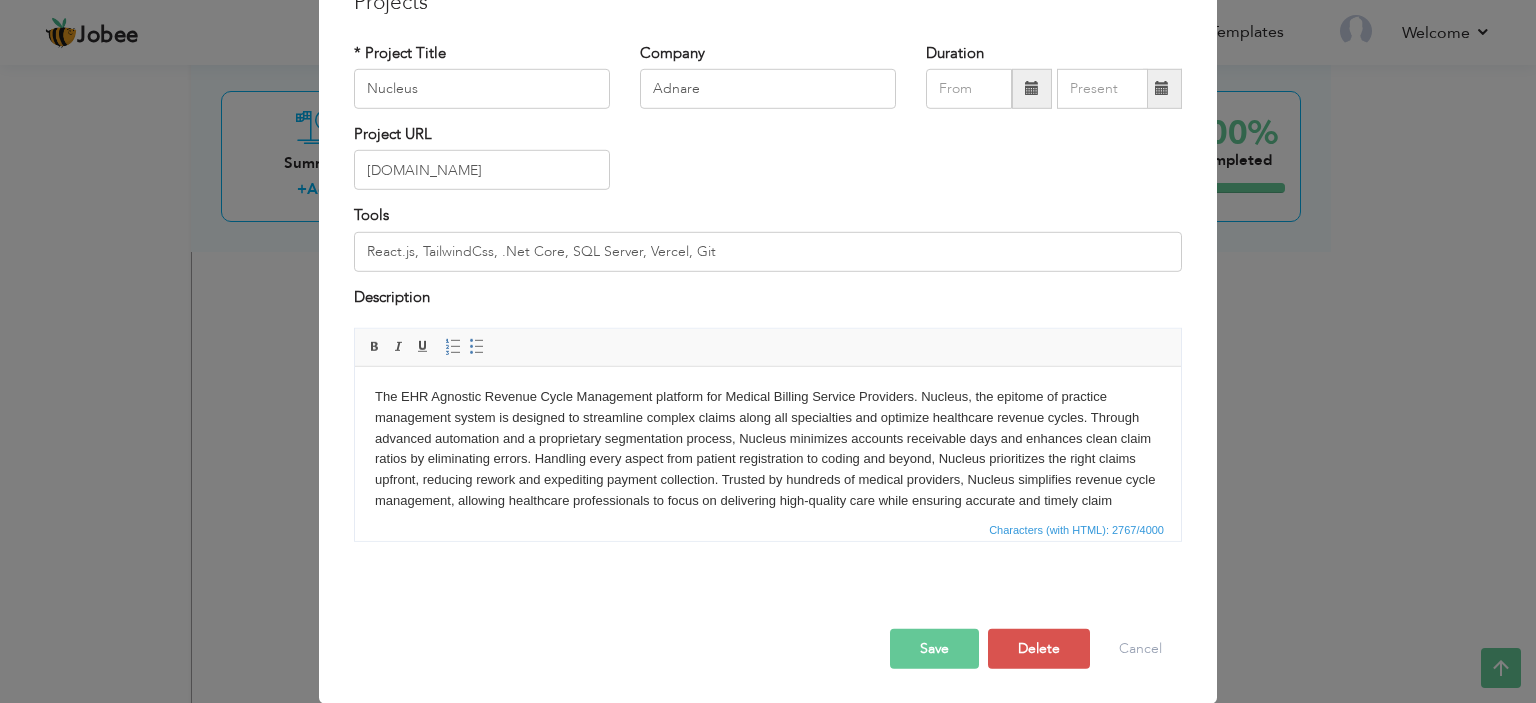 scroll, scrollTop: 0, scrollLeft: 0, axis: both 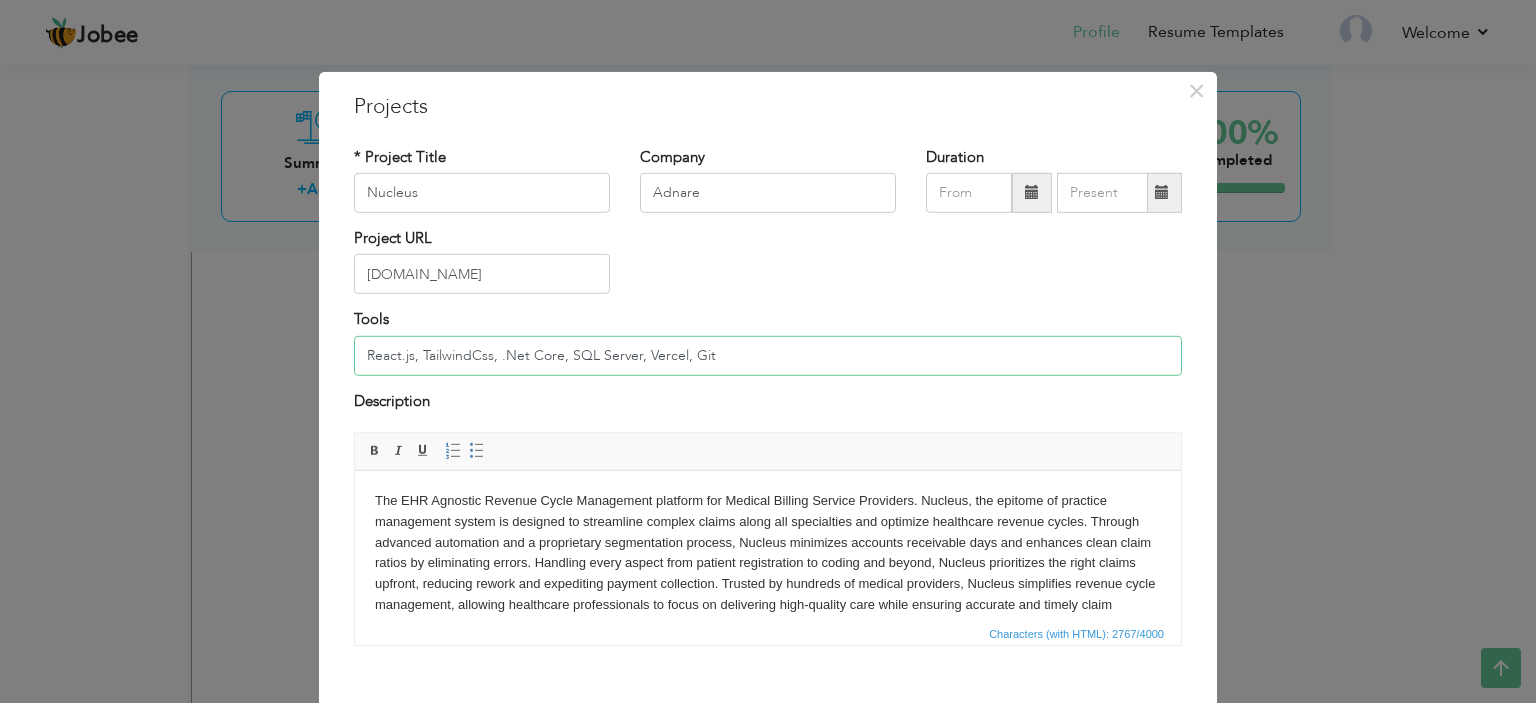 click on "React.js, TailwindCss, .Net Core, SQL Server, Vercel, Git" at bounding box center (768, 356) 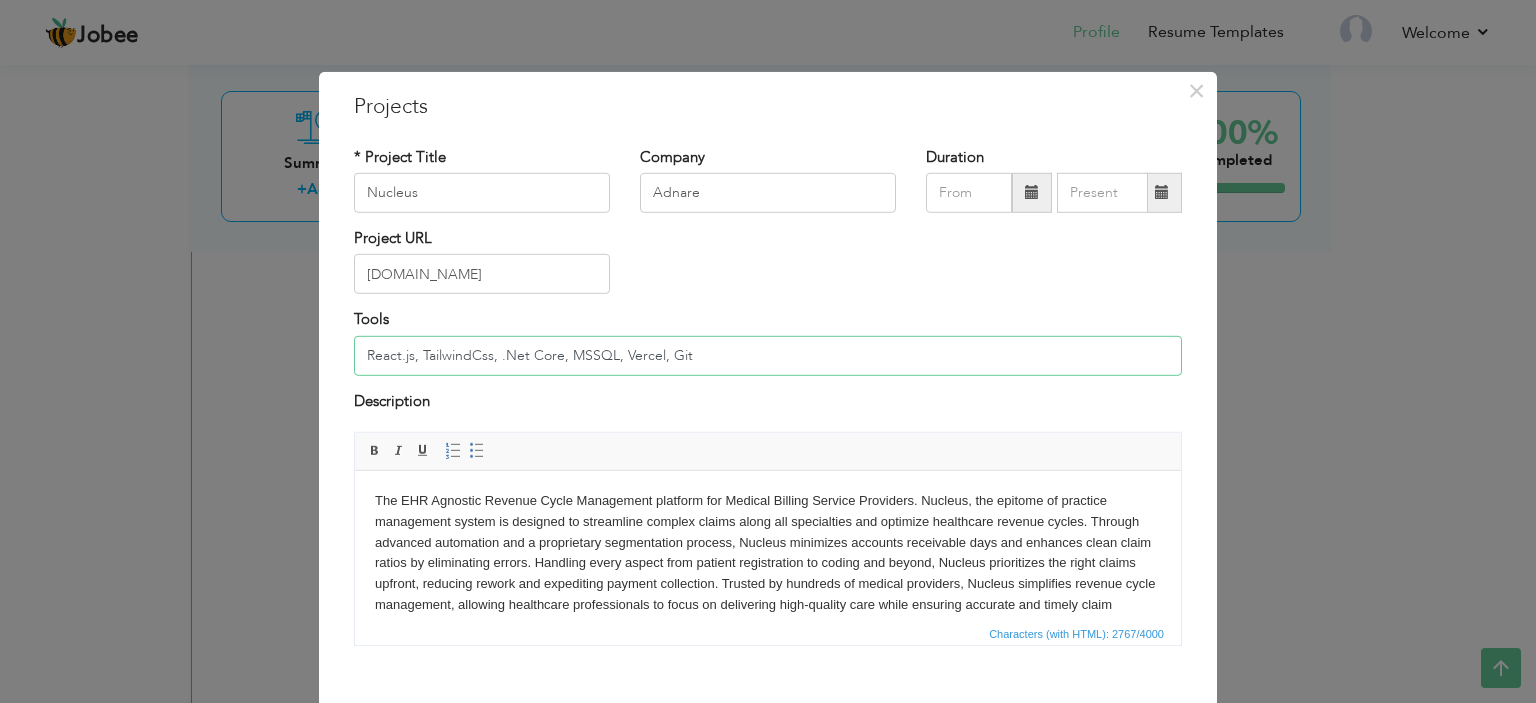 click on "React.js, TailwindCss, .Net Core, MSSQL, Vercel, Git" at bounding box center [768, 356] 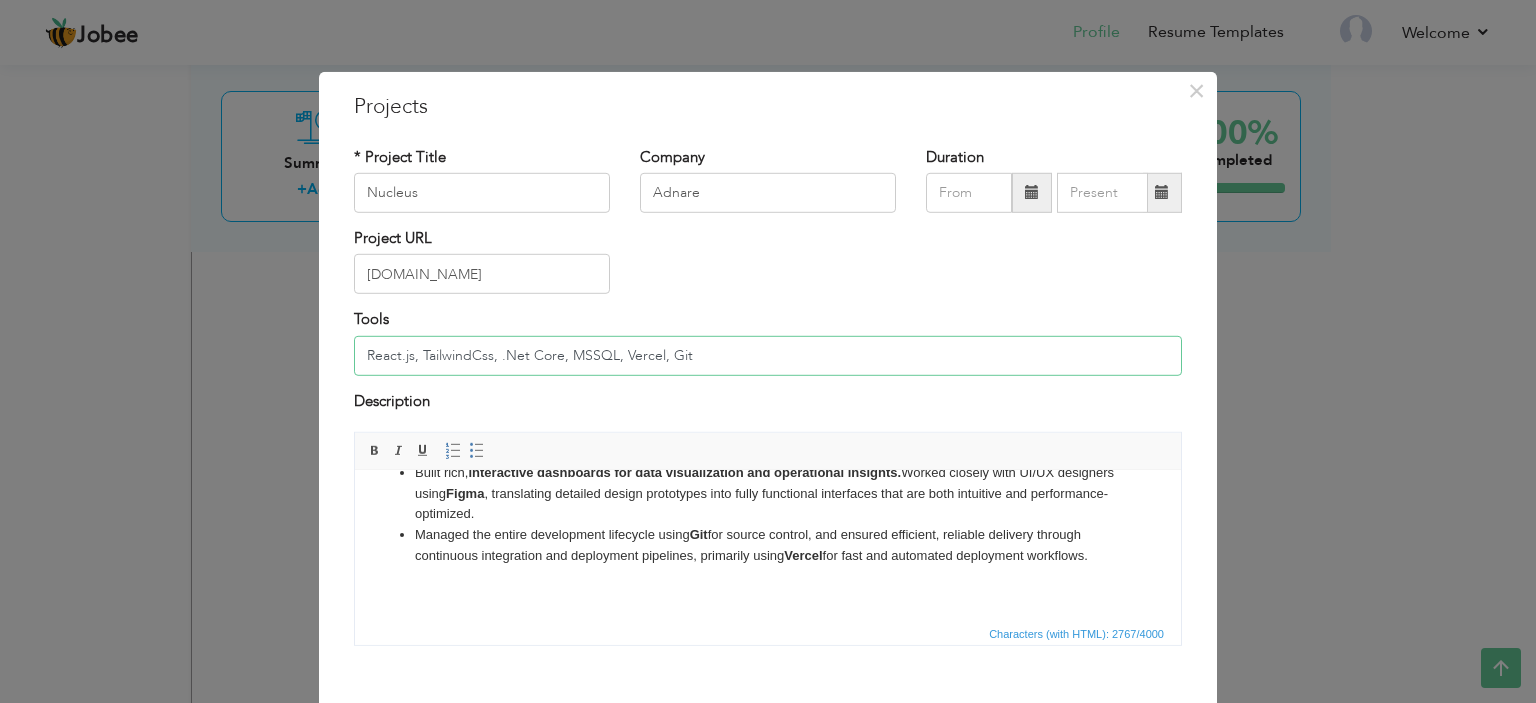 scroll, scrollTop: 498, scrollLeft: 0, axis: vertical 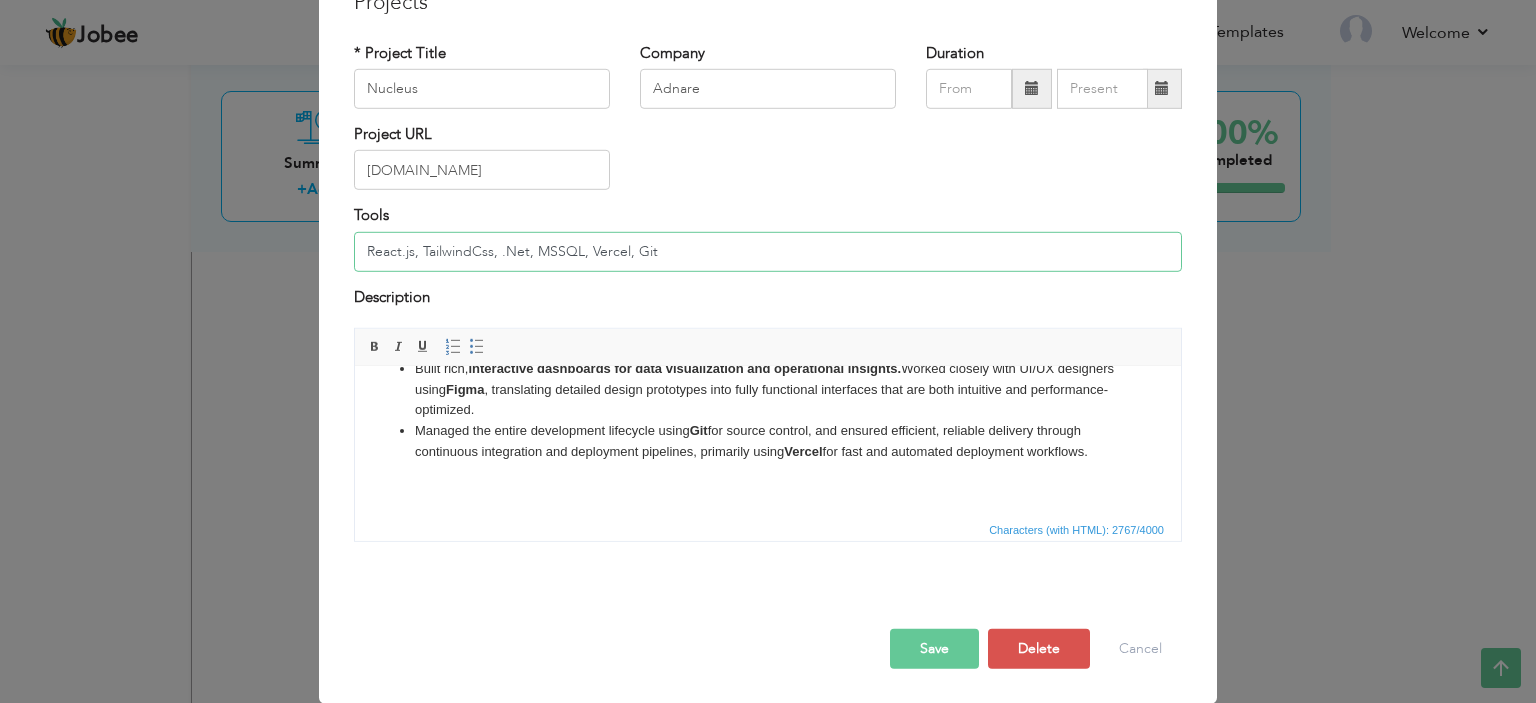 type on "React.js, TailwindCss, .Net, MSSQL, Vercel, Git" 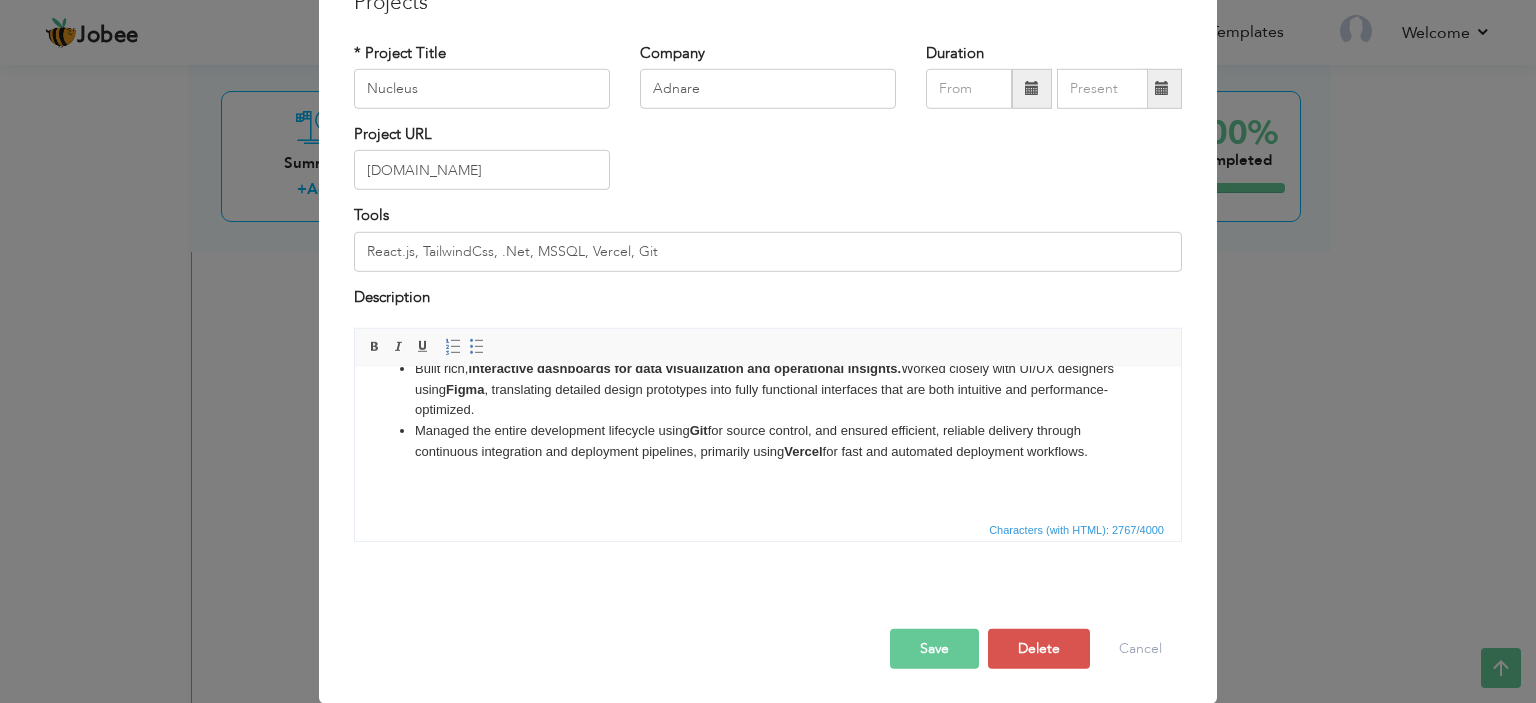 click on "Save" at bounding box center [934, 649] 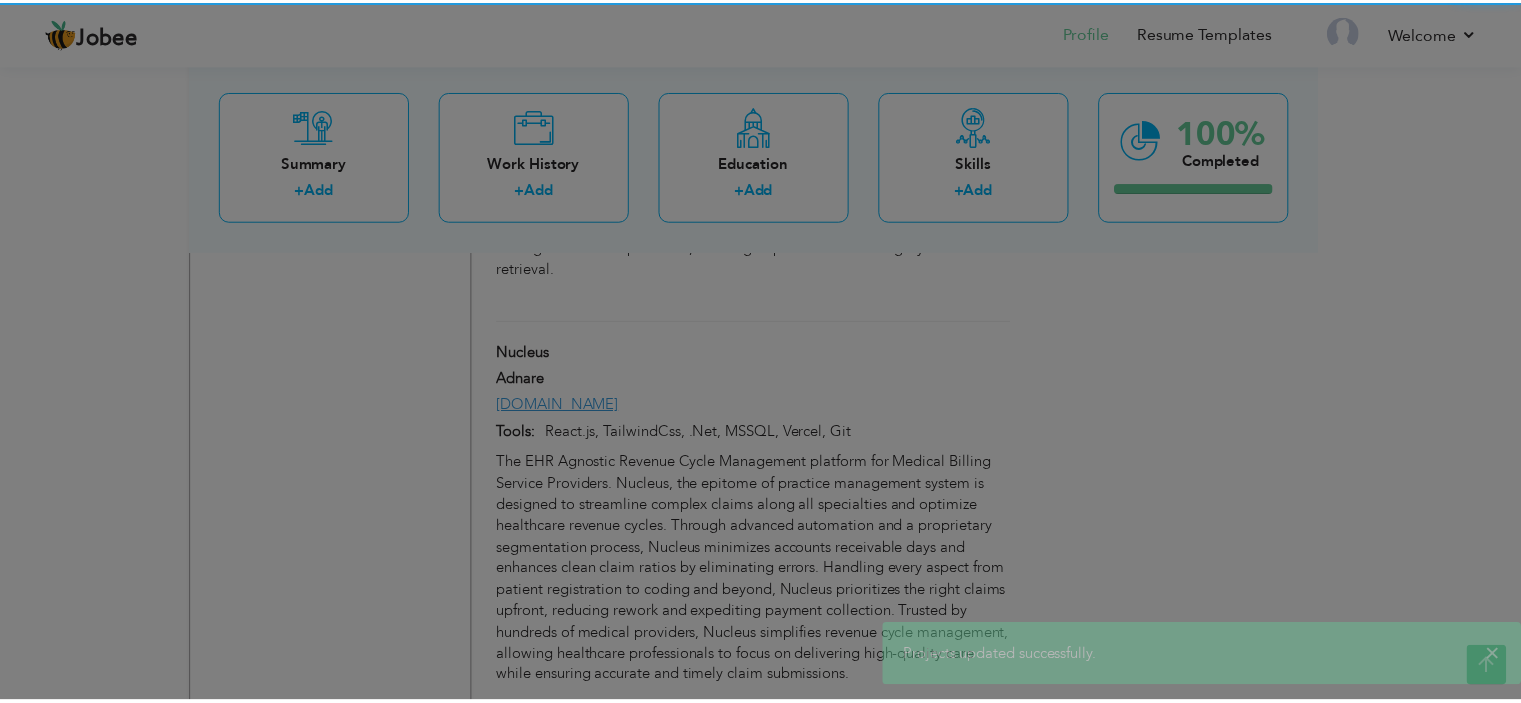 scroll, scrollTop: 0, scrollLeft: 0, axis: both 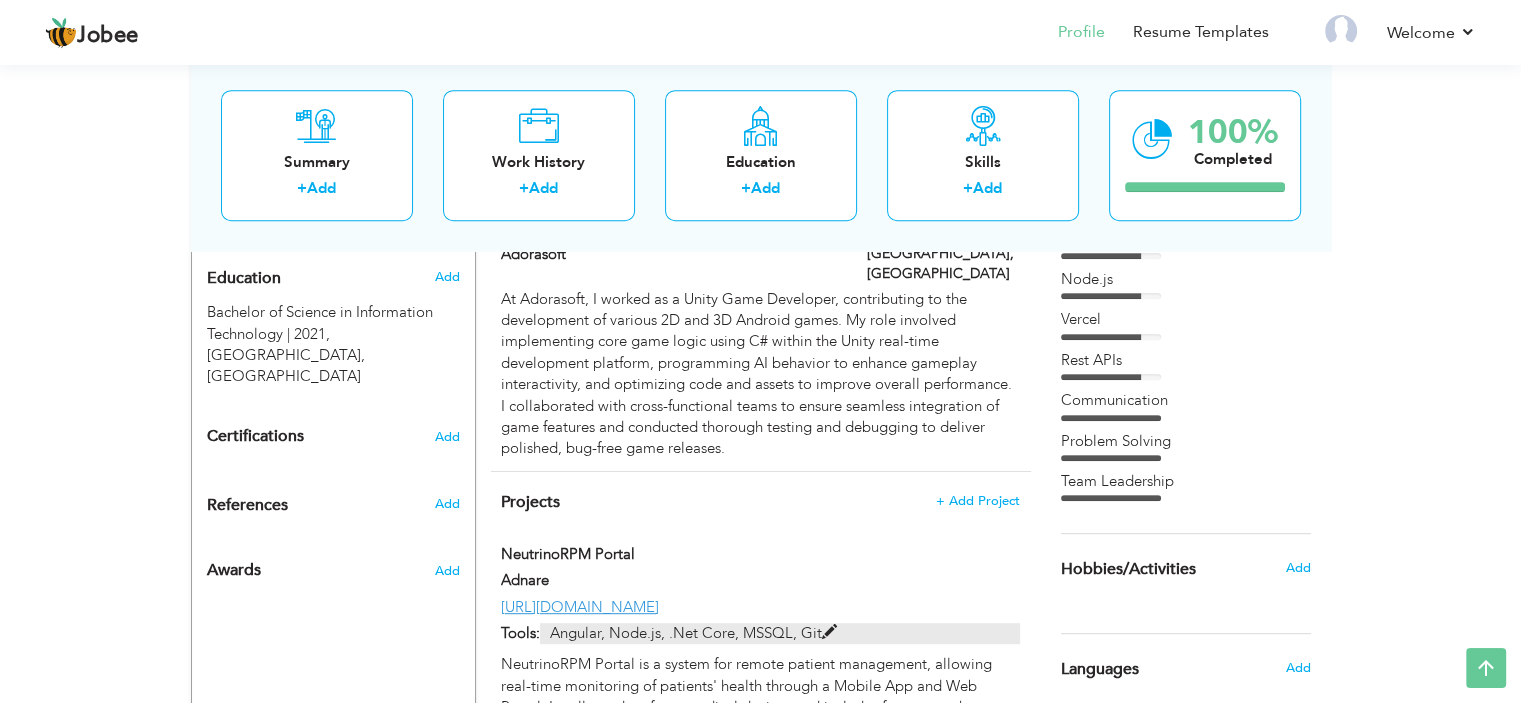 click at bounding box center (829, 632) 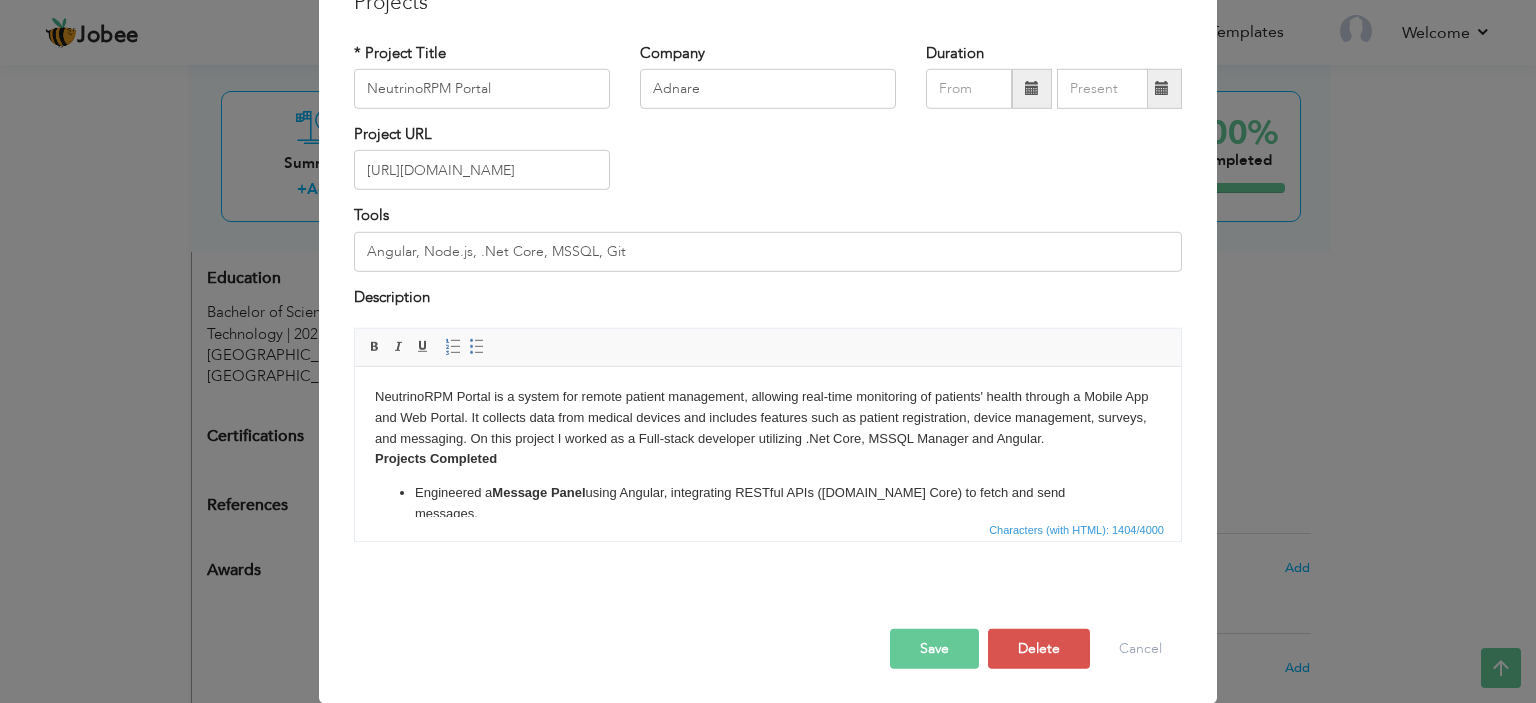 scroll, scrollTop: 0, scrollLeft: 0, axis: both 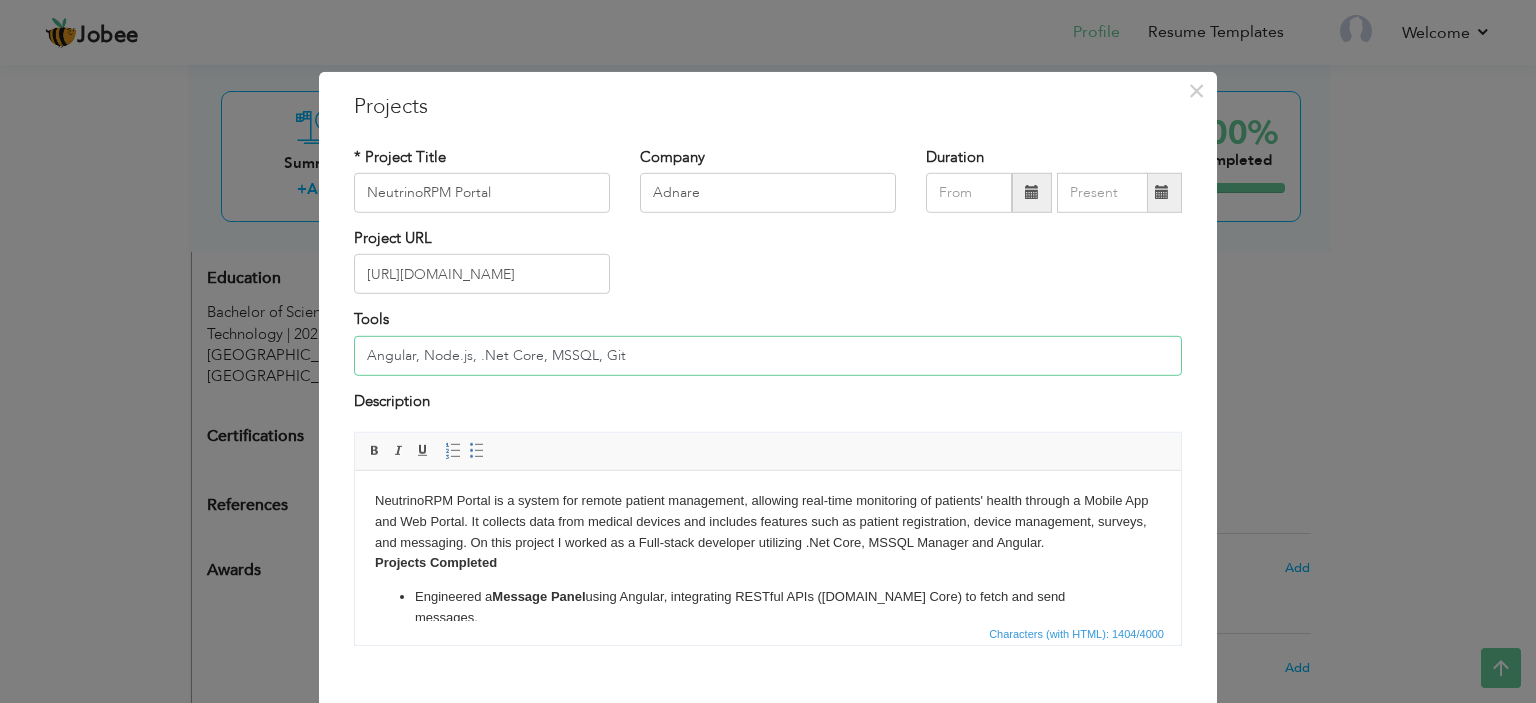 click on "Angular, Node.js, .Net Core, MSSQL, Git" at bounding box center [768, 356] 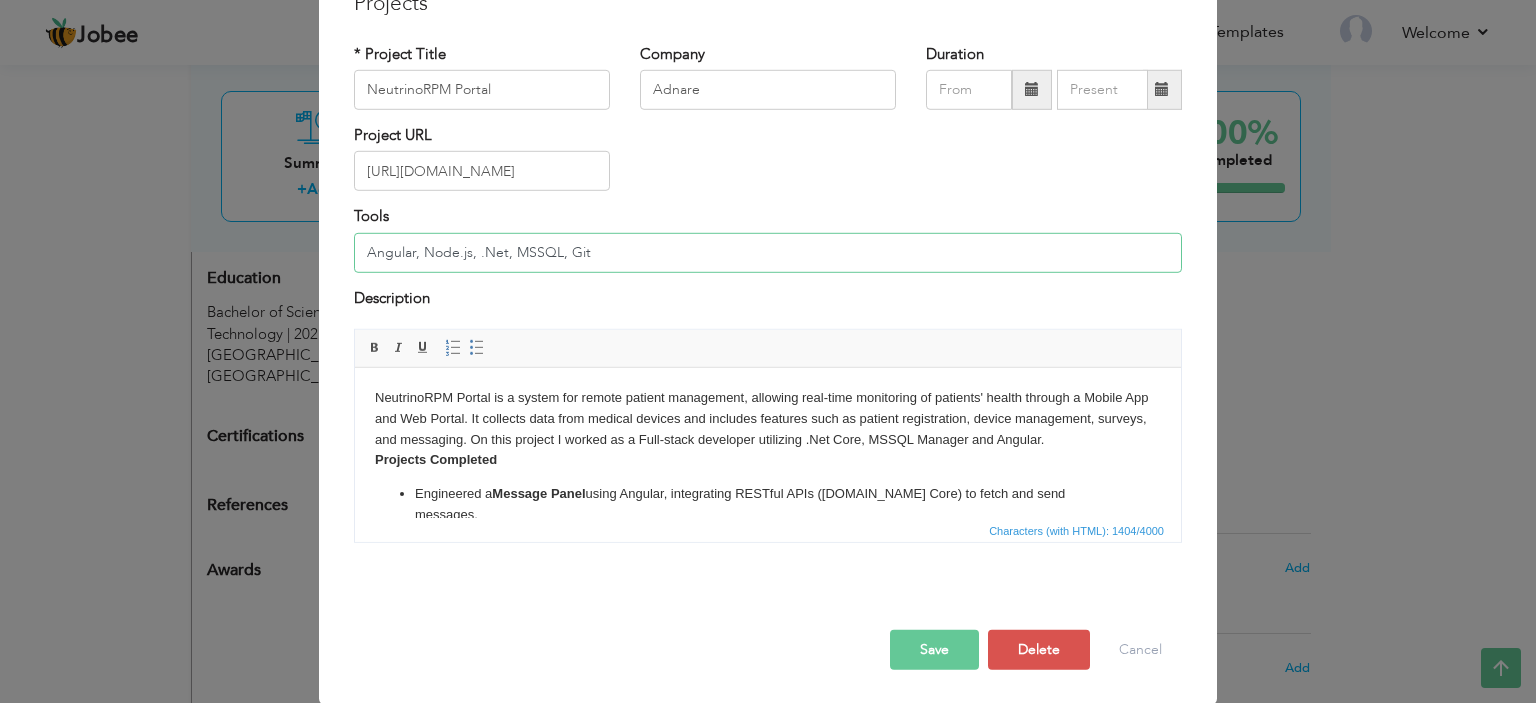 scroll, scrollTop: 104, scrollLeft: 0, axis: vertical 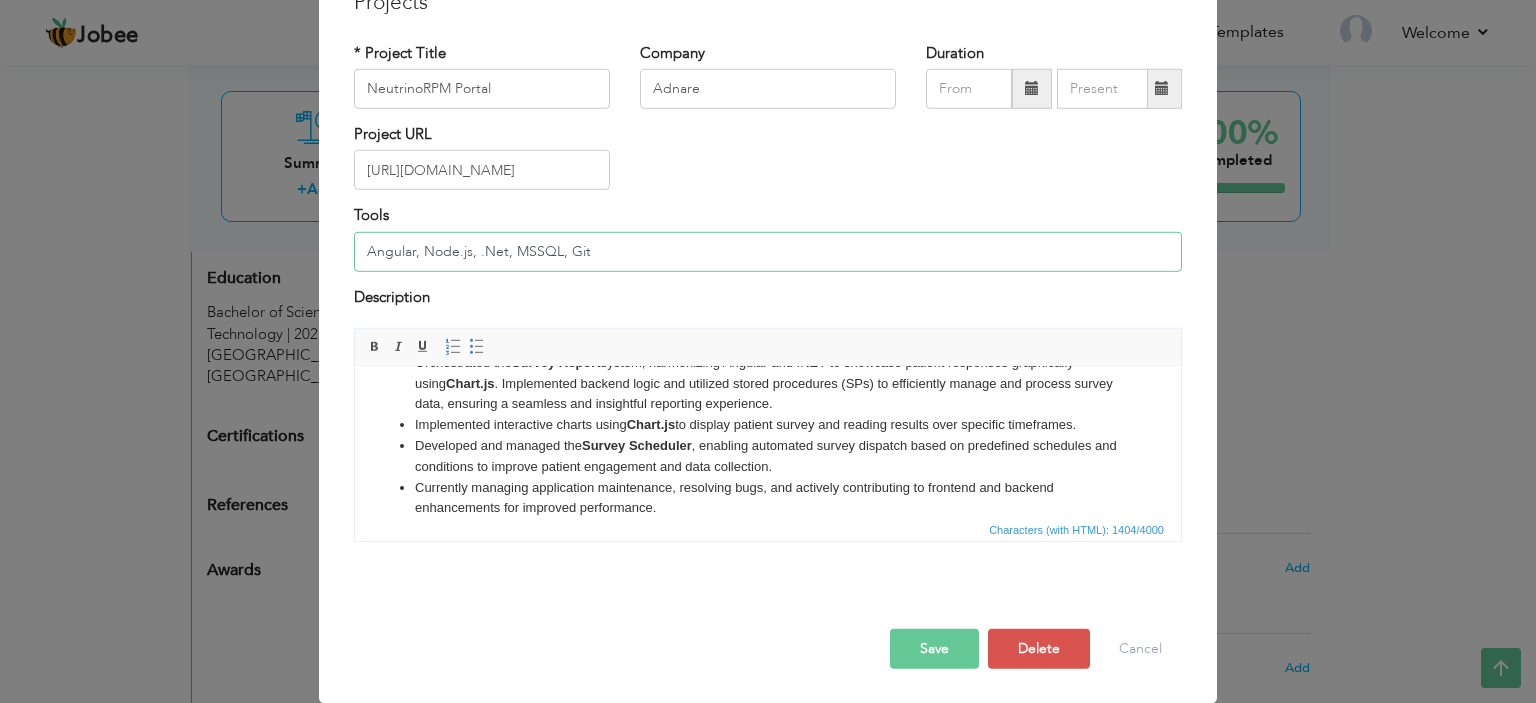 type on "Angular, Node.js, .Net, MSSQL, Git" 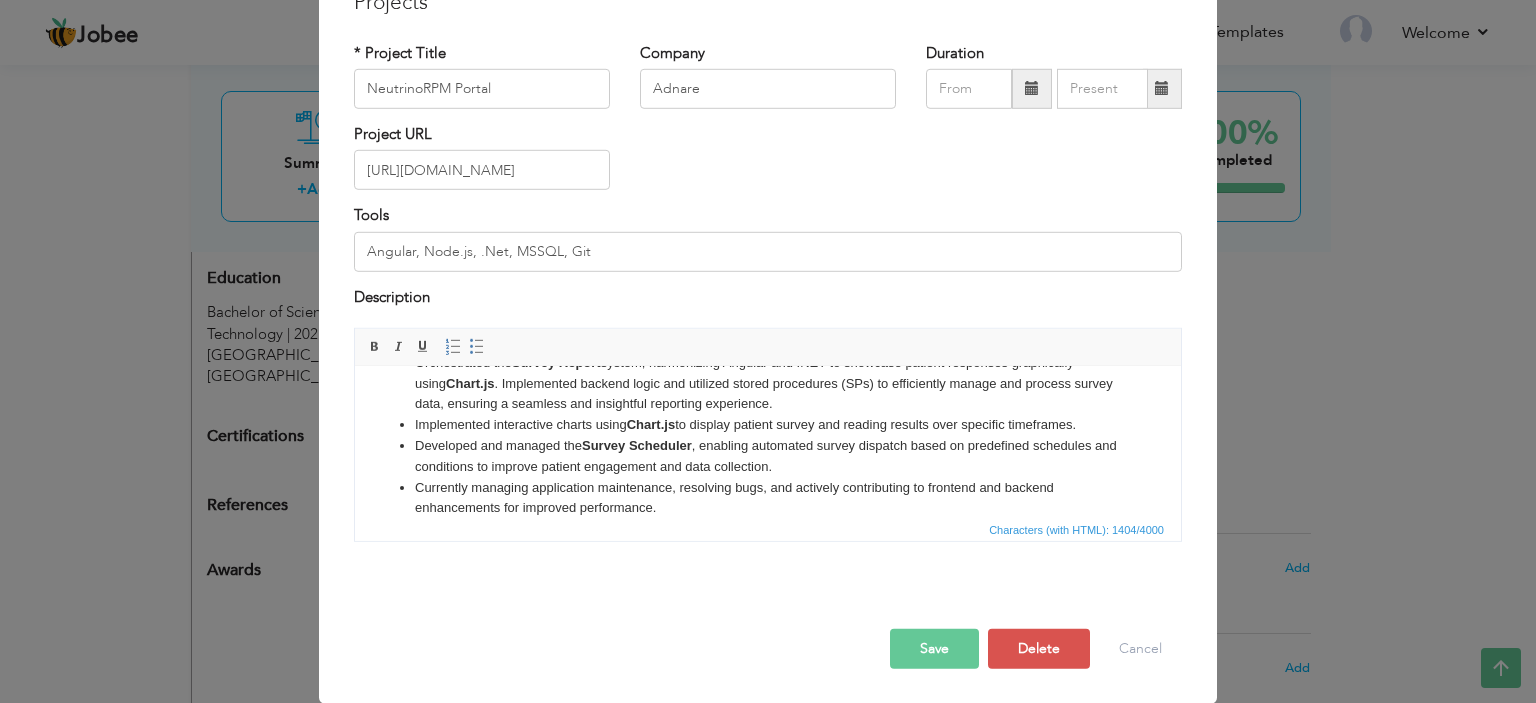 click on "Save" at bounding box center (934, 649) 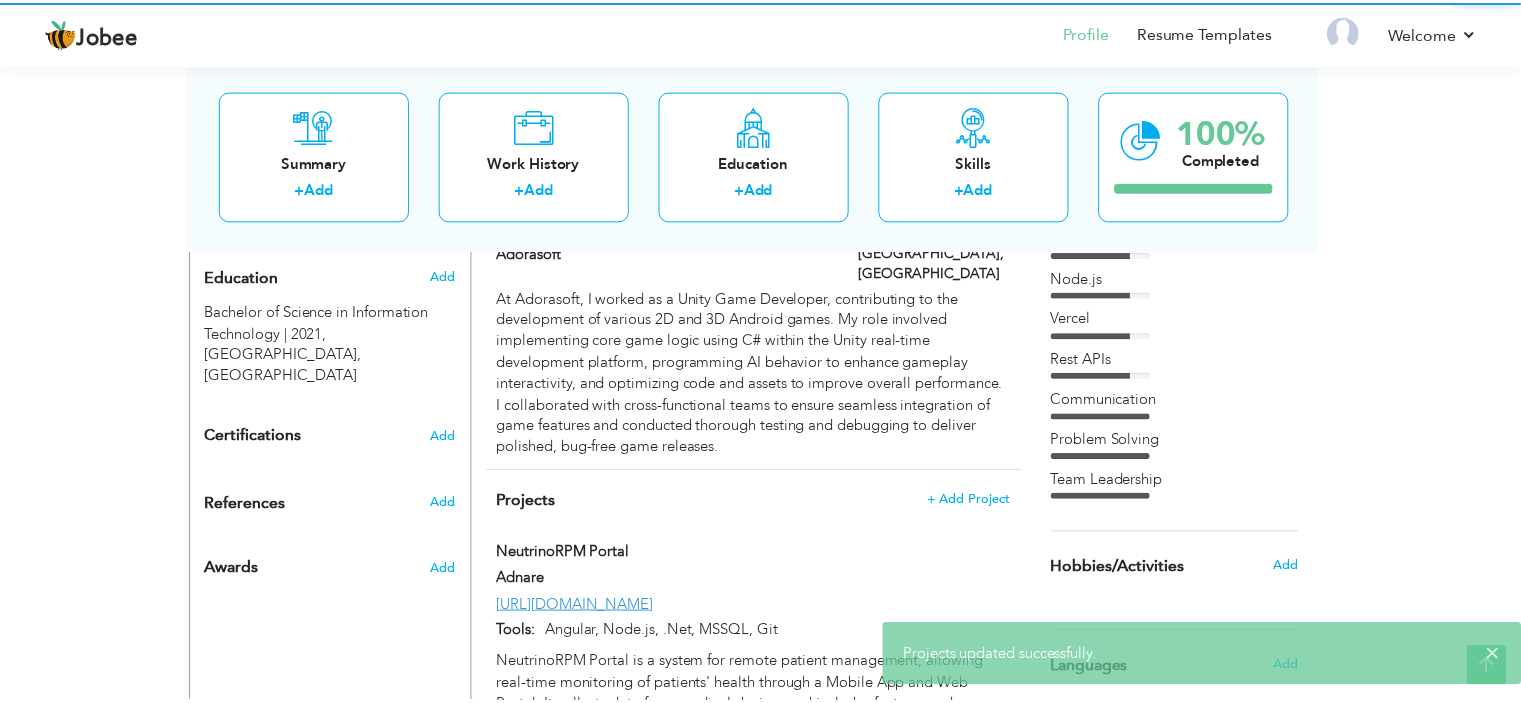 scroll, scrollTop: 0, scrollLeft: 0, axis: both 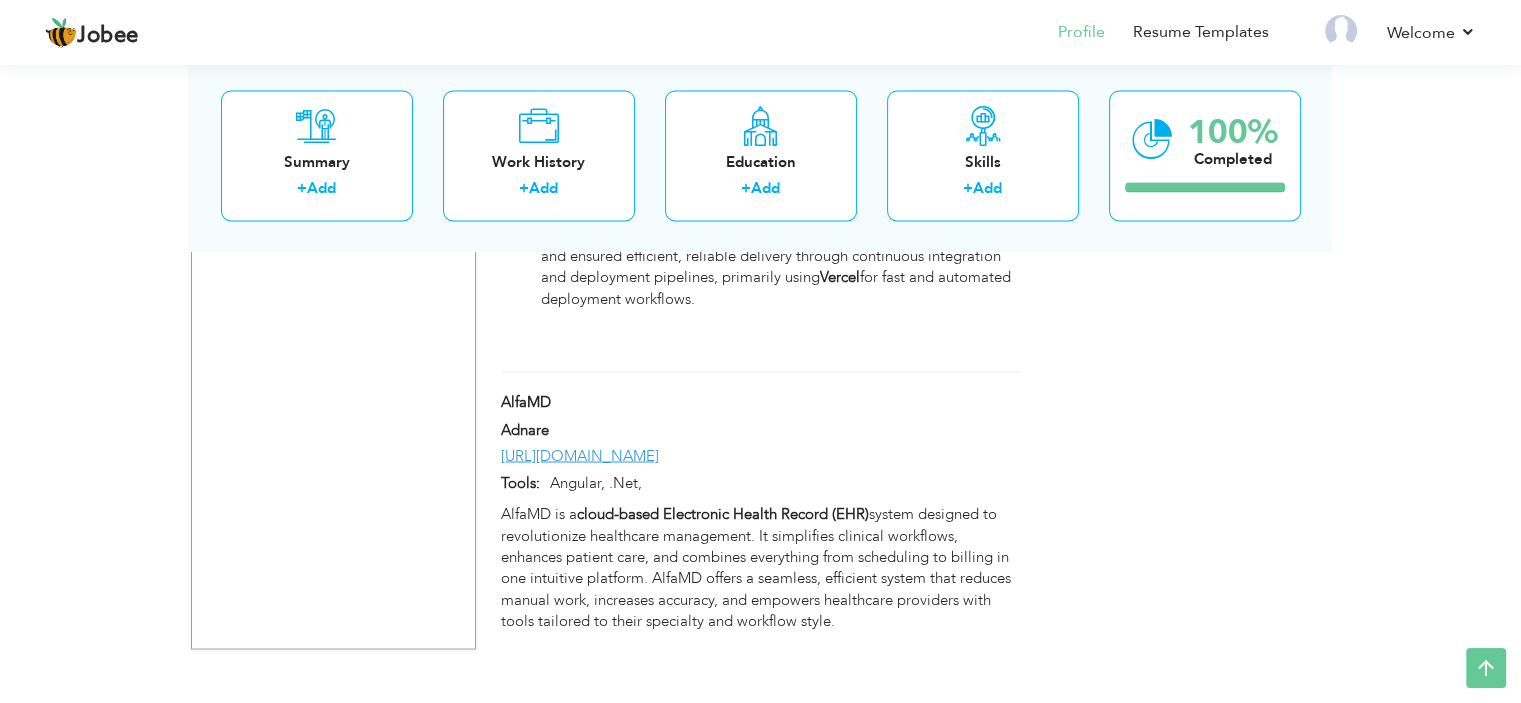 click on "https://portal.alfamd.com" at bounding box center [760, 455] 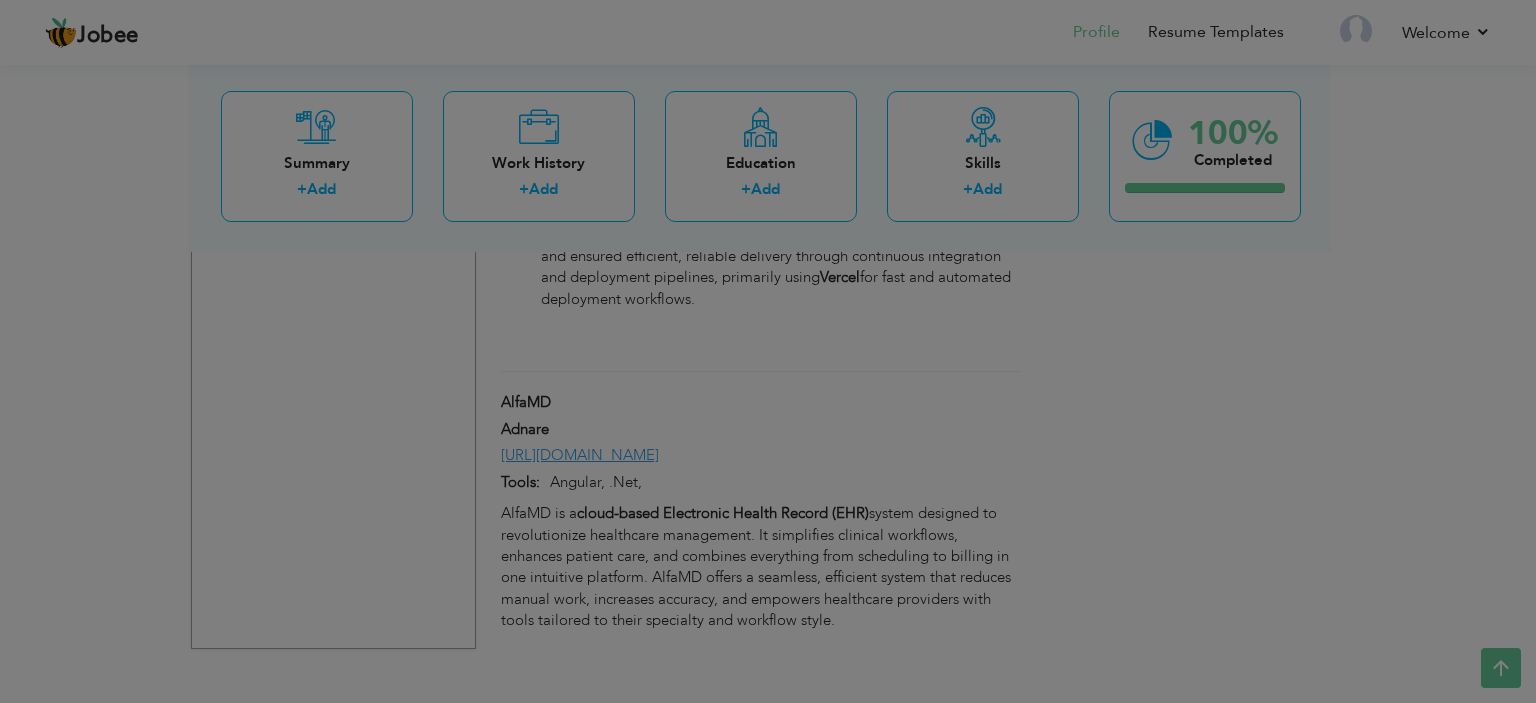 scroll, scrollTop: 0, scrollLeft: 0, axis: both 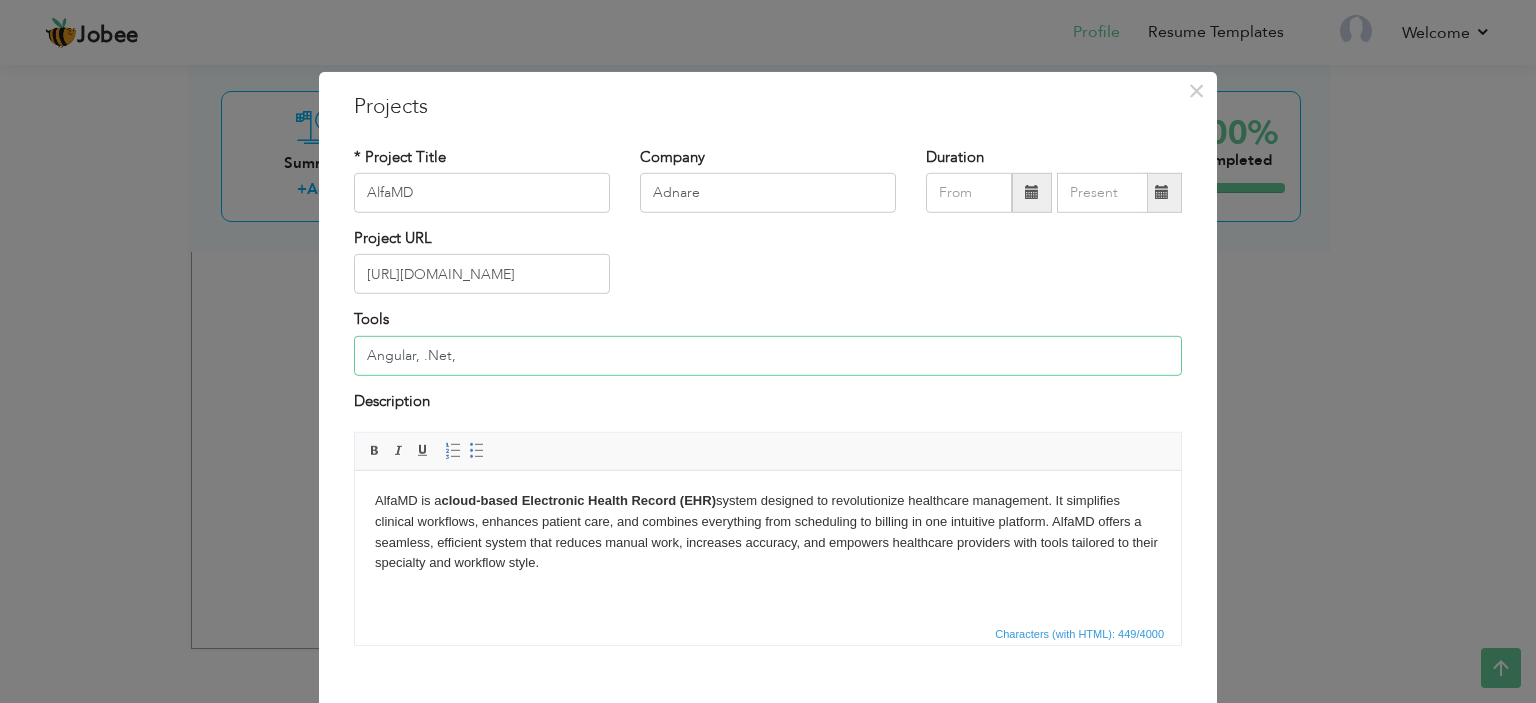 click on "Angular, .Net," at bounding box center (768, 356) 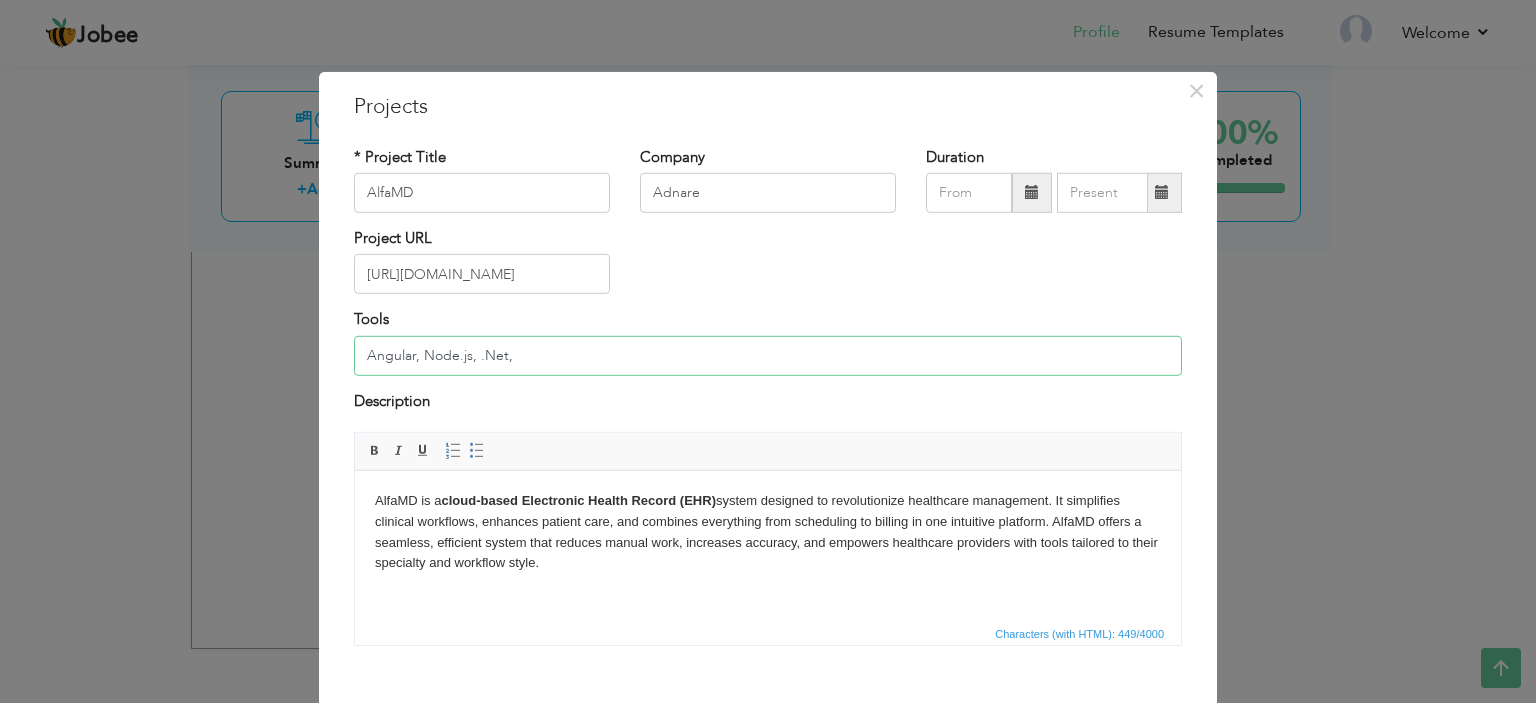 click on "Angular, Node.js, .Net," at bounding box center (768, 356) 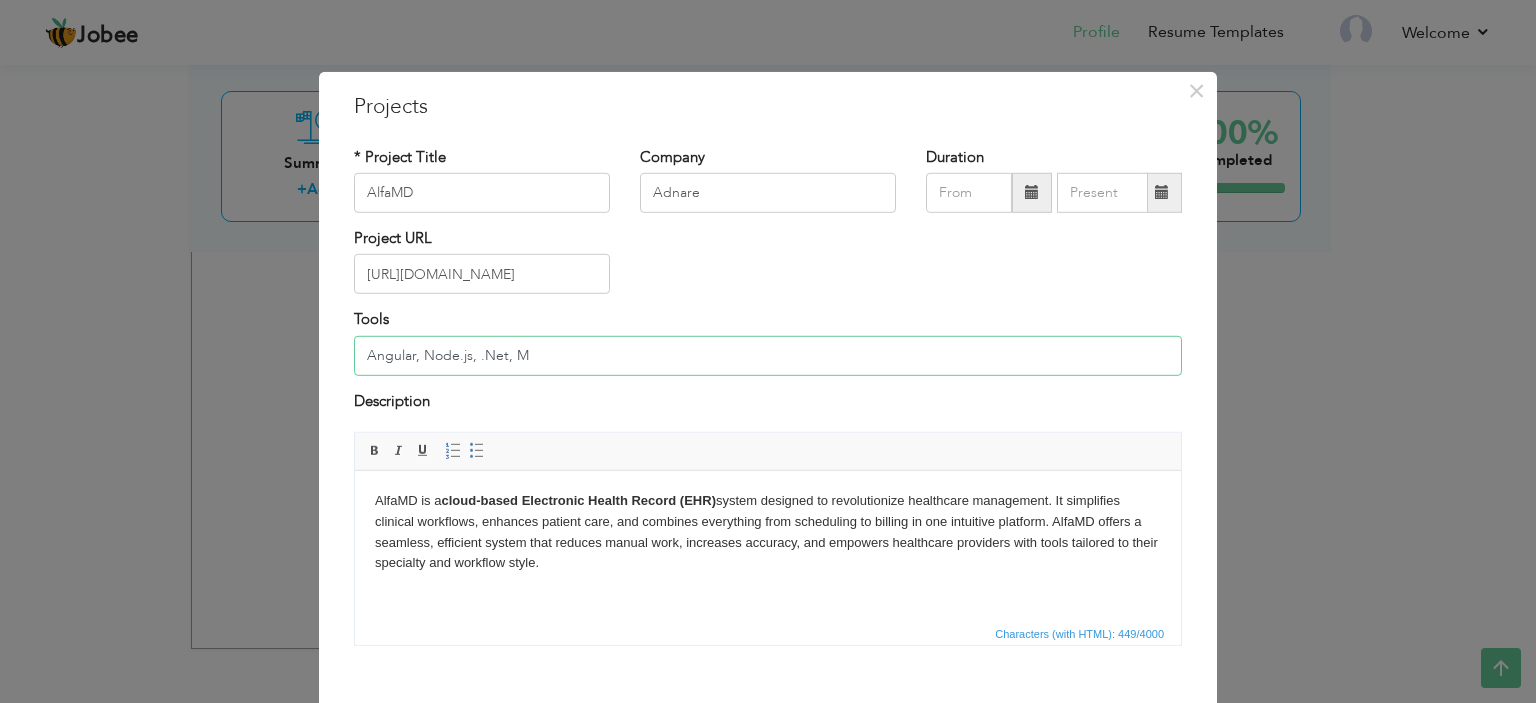 type on "Angular, Node.js, .Net, MSSQL, Git" 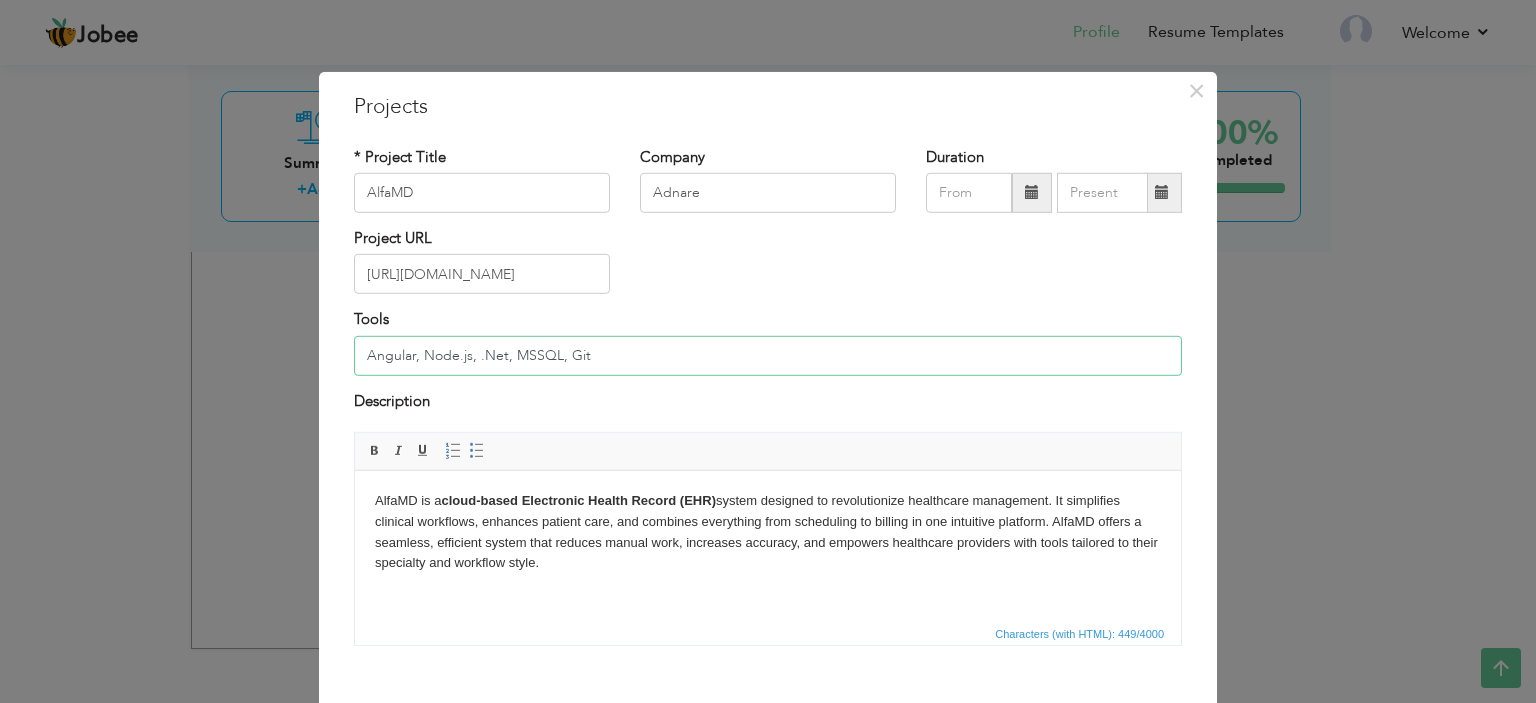click on "Angular, Node.js, .Net, MSSQL, Git" at bounding box center [768, 356] 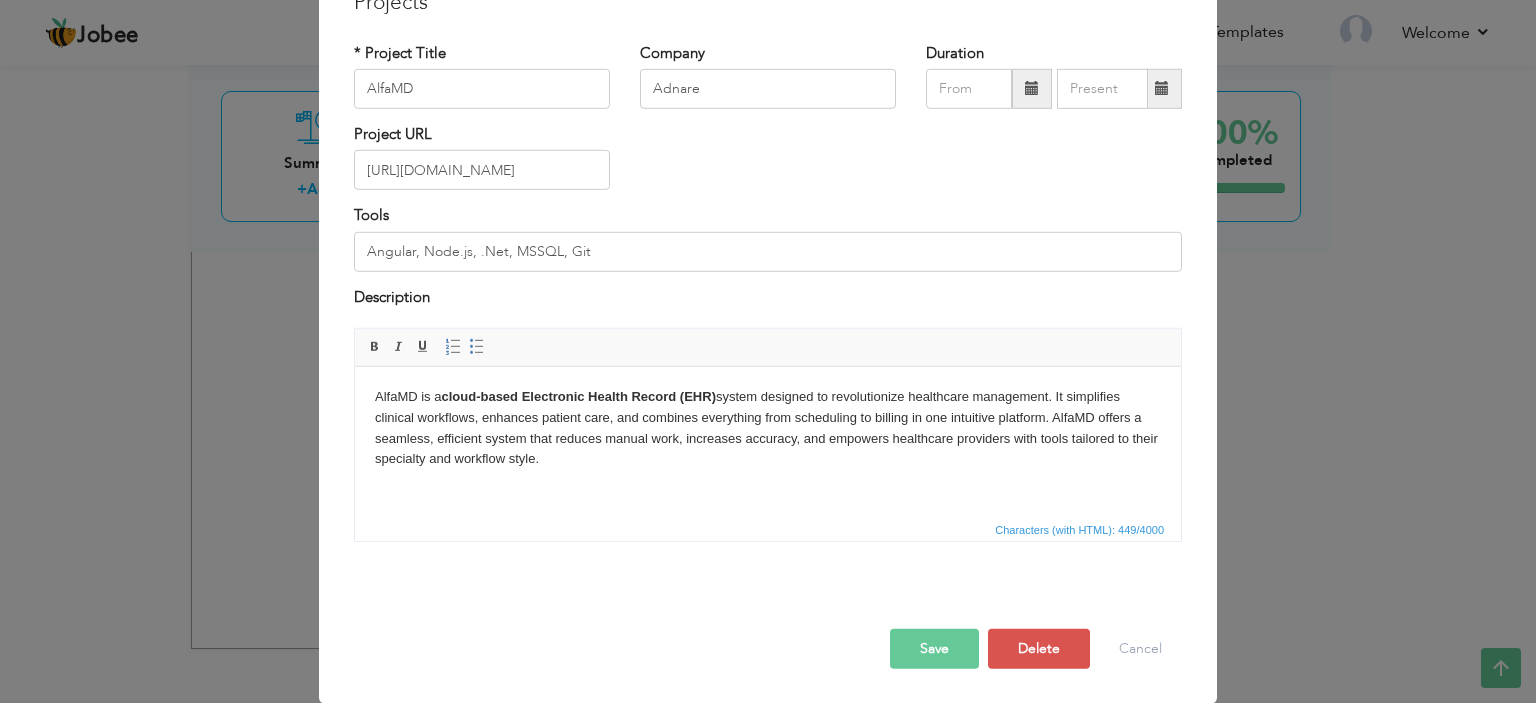 click on "AlfaMD is a  cloud-based Electronic Health Record (EHR)  system designed to revolutionize healthcare management. It simplifies clinical workflows, enhances patient care, and combines everything from scheduling to billing in one intuitive platform. AlfaMD offers a seamless, efficient system that reduces manual work, increases accuracy, and empowers healthcare providers with tools tailored to their specialty and workflow style." at bounding box center [768, 428] 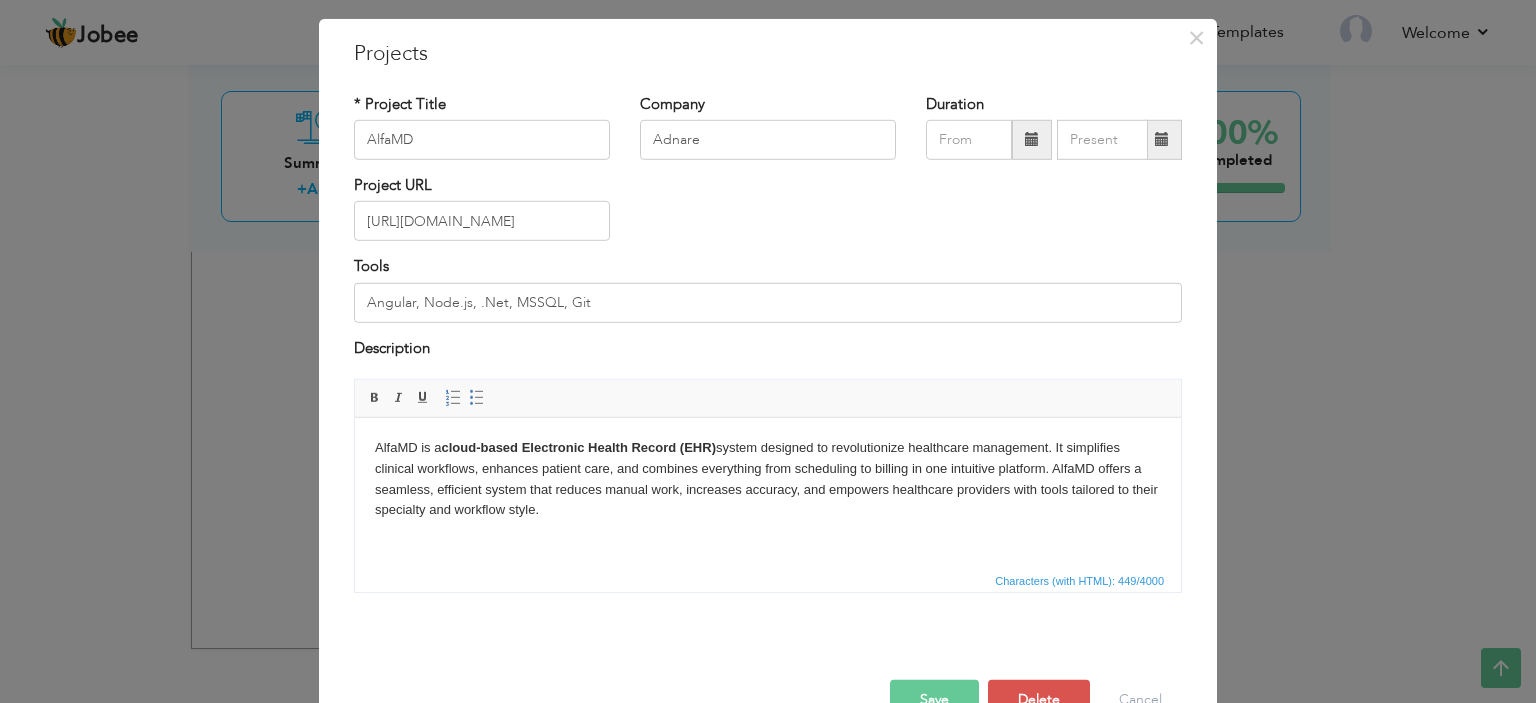 scroll, scrollTop: 104, scrollLeft: 0, axis: vertical 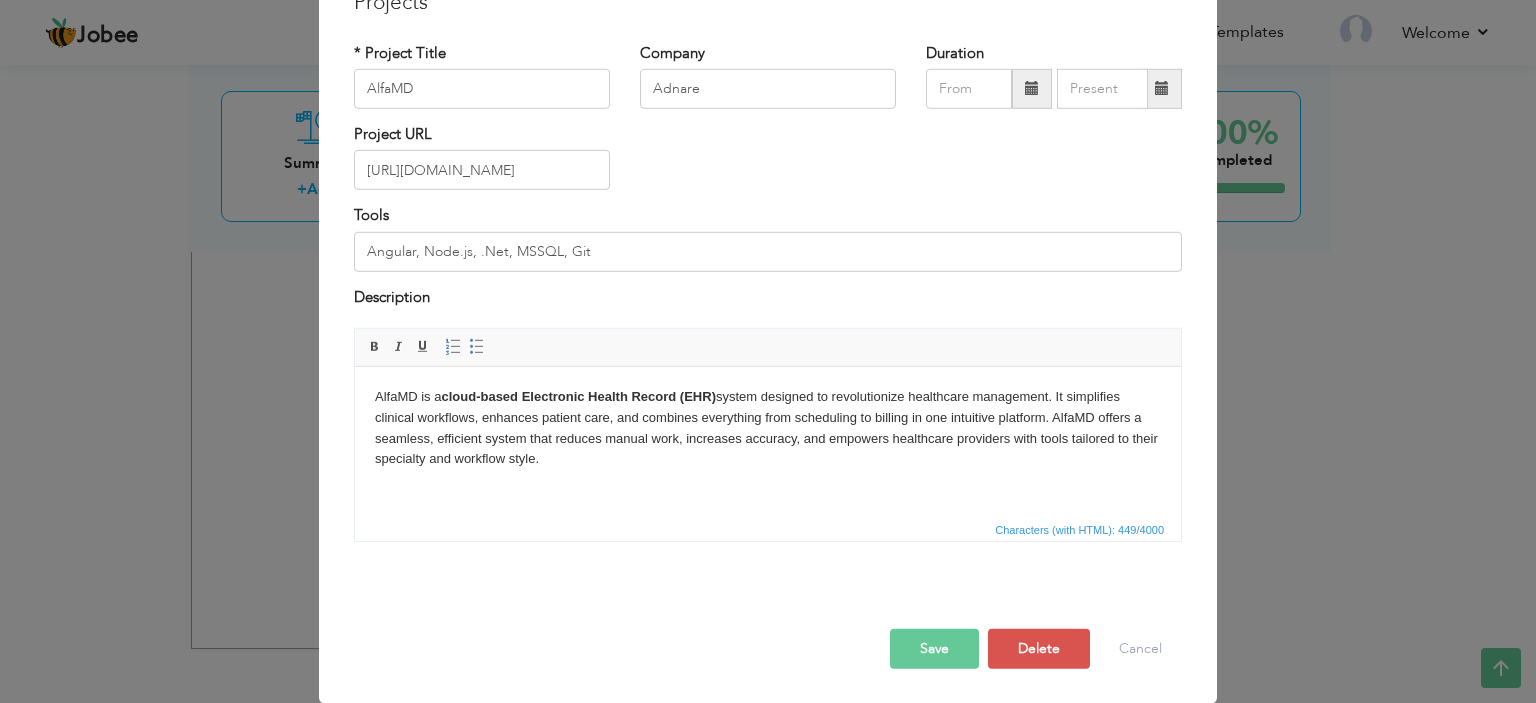 click on "Save" at bounding box center [934, 649] 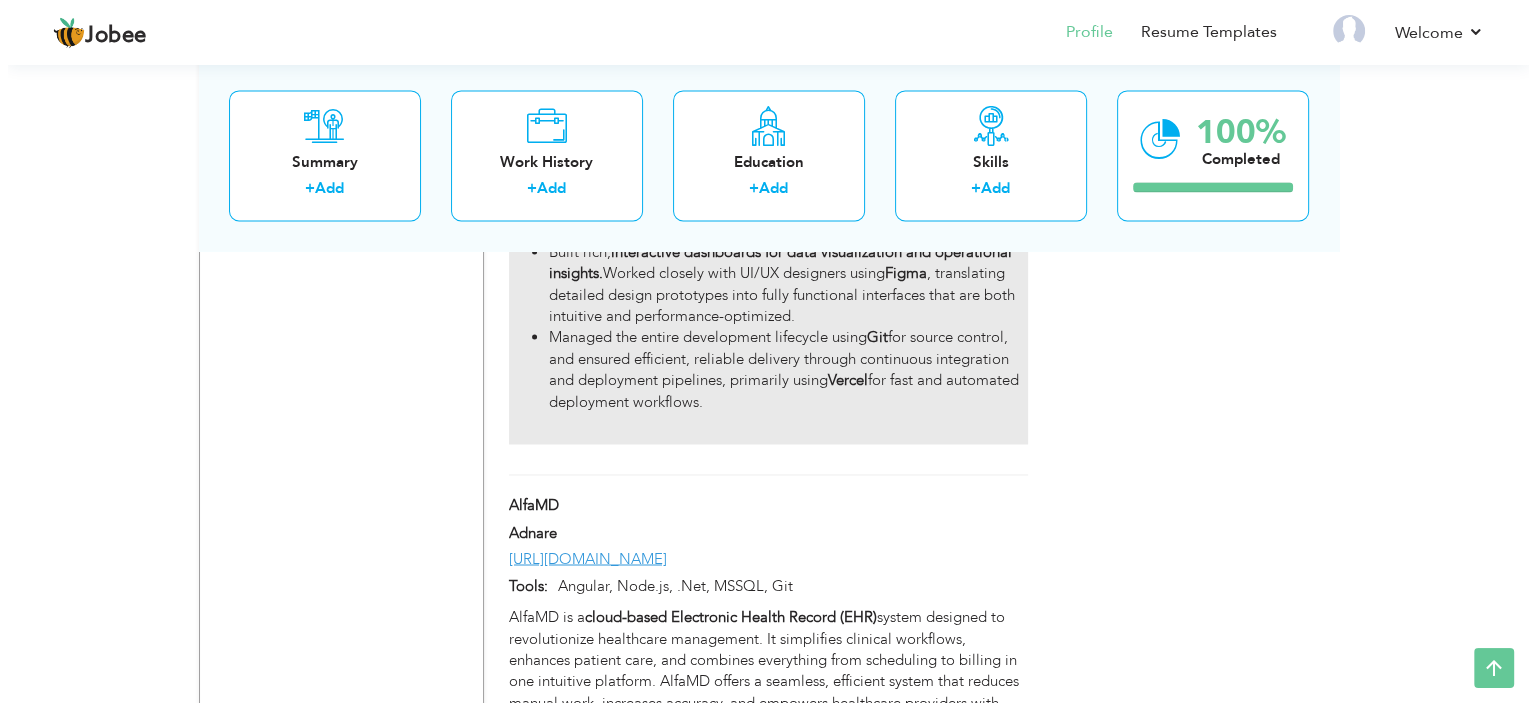 scroll, scrollTop: 3368, scrollLeft: 0, axis: vertical 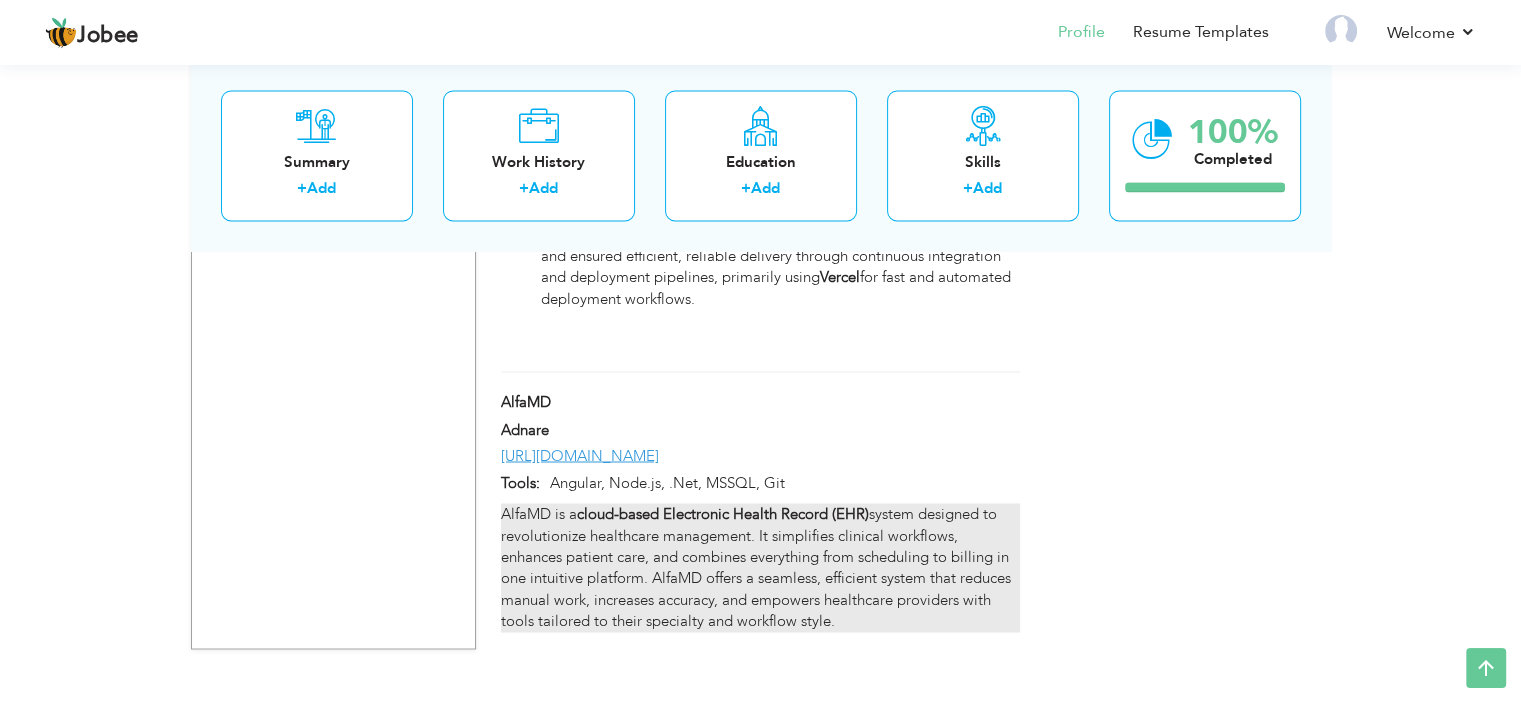 click on "AlfaMD is a  cloud-based Electronic Health Record (EHR)  system designed to revolutionize healthcare management. It simplifies clinical workflows, enhances patient care, and combines everything from scheduling to billing in one intuitive platform. AlfaMD offers a seamless, efficient system that reduces manual work, increases accuracy, and empowers healthcare providers with tools tailored to their specialty and workflow style." at bounding box center (760, 567) 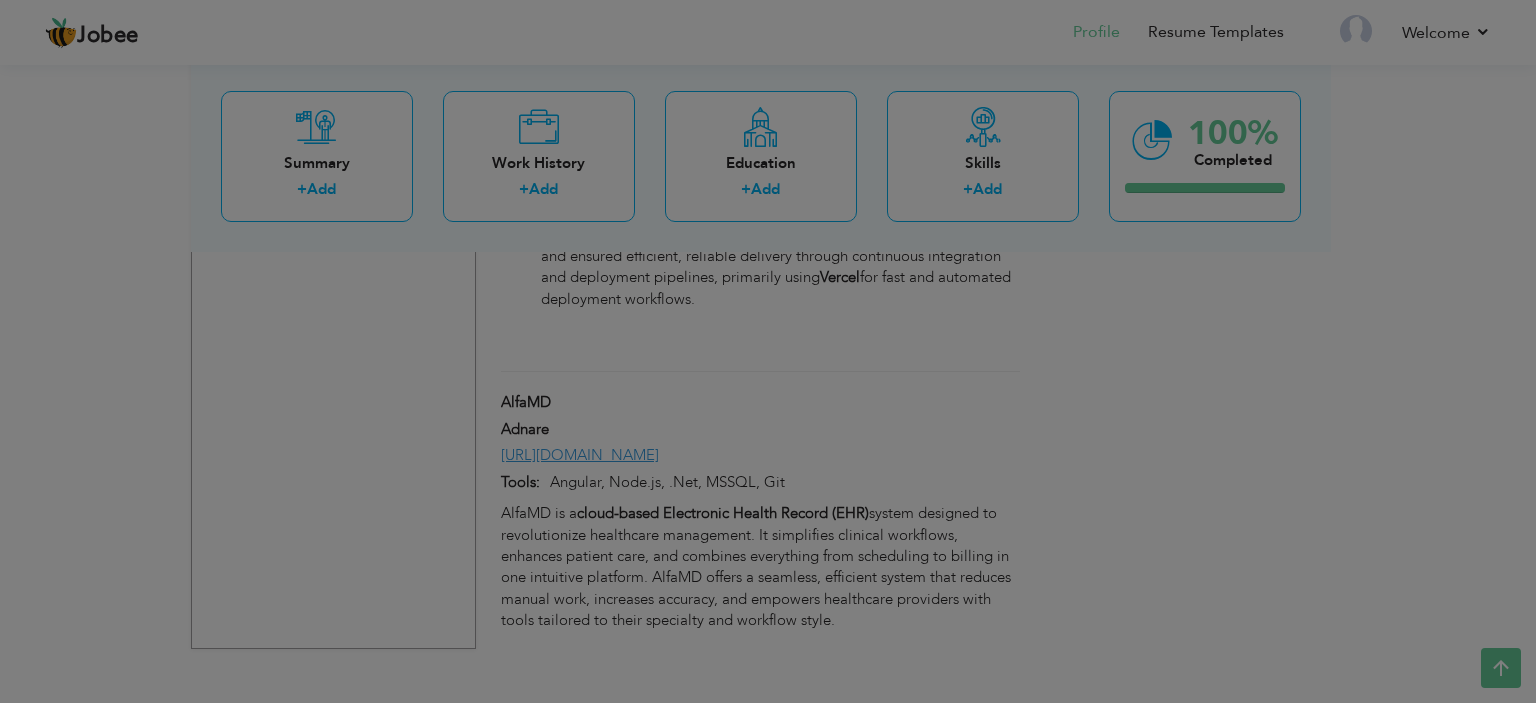 scroll, scrollTop: 0, scrollLeft: 0, axis: both 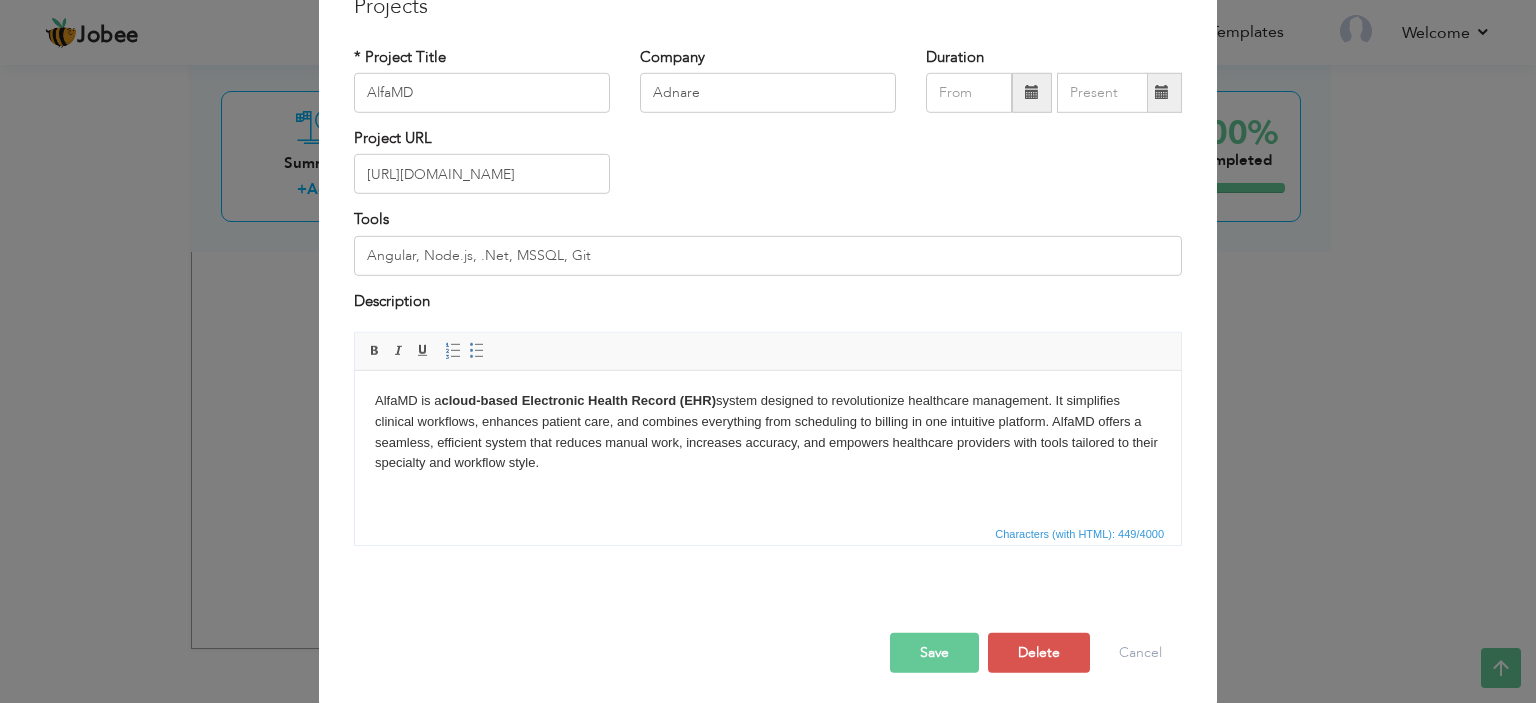 click on "AlfaMD is a  cloud-based Electronic Health Record (EHR)  system designed to revolutionize healthcare management. It simplifies clinical workflows, enhances patient care, and combines everything from scheduling to billing in one intuitive platform. AlfaMD offers a seamless, efficient system that reduces manual work, increases accuracy, and empowers healthcare providers with tools tailored to their specialty and workflow style." at bounding box center [768, 432] 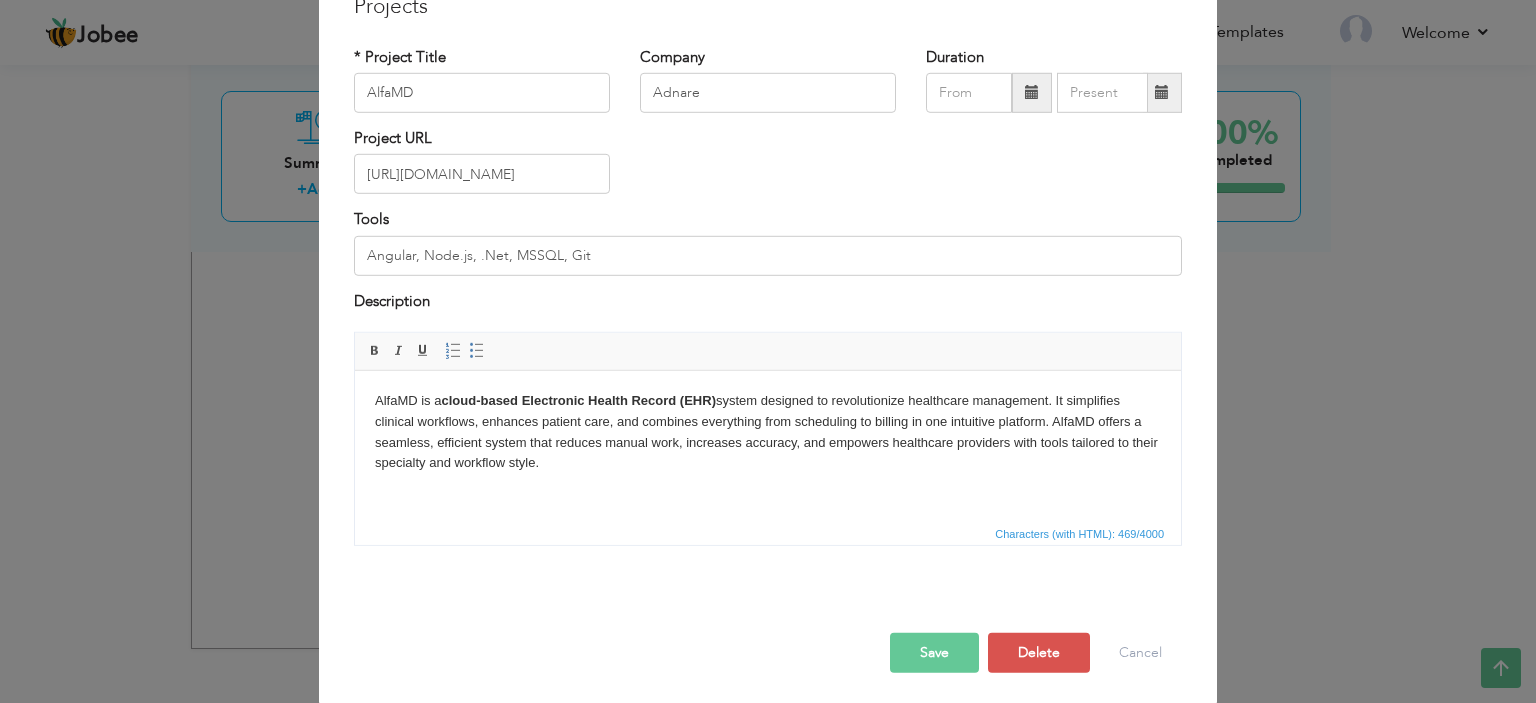 click on "Insert/Remove Numbered List   Insert/Remove Bulleted List" at bounding box center [465, 351] 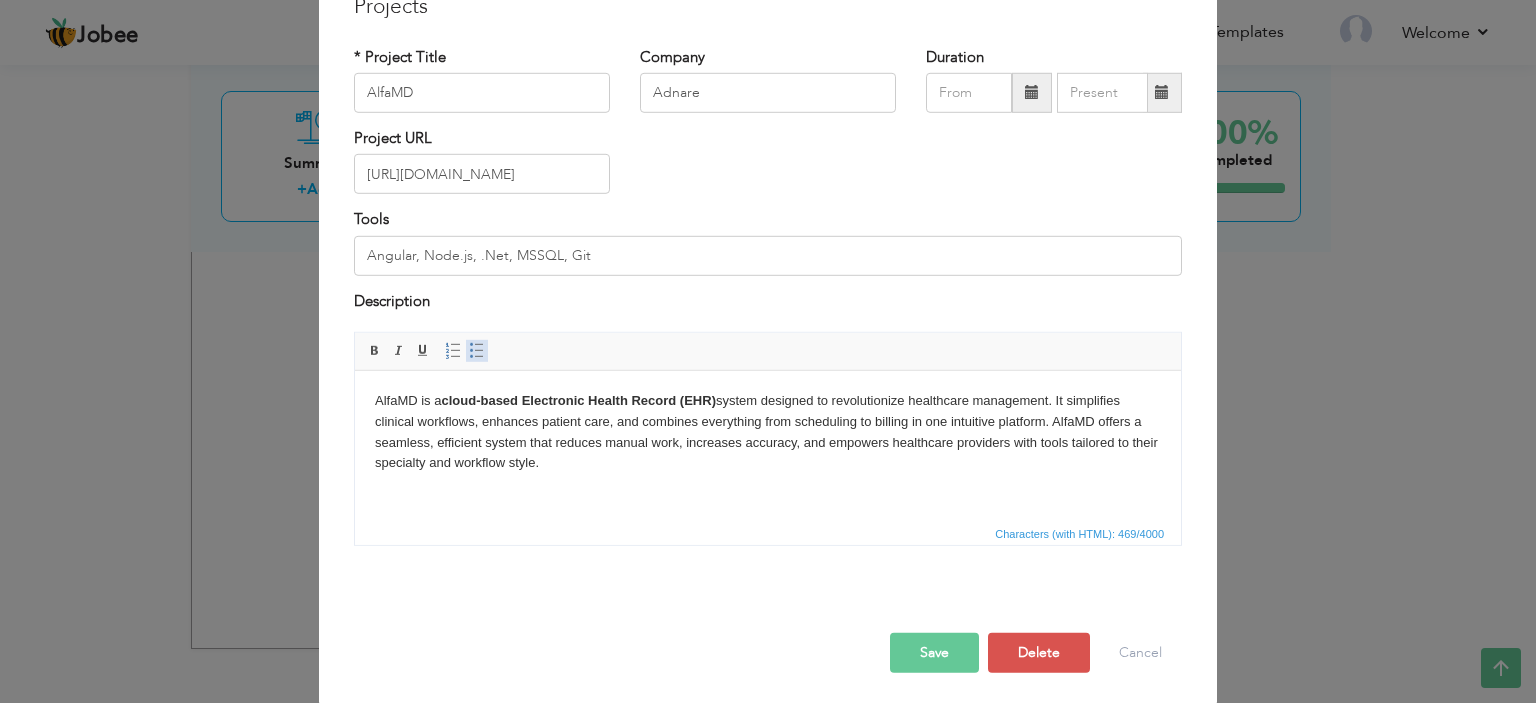 click at bounding box center (477, 351) 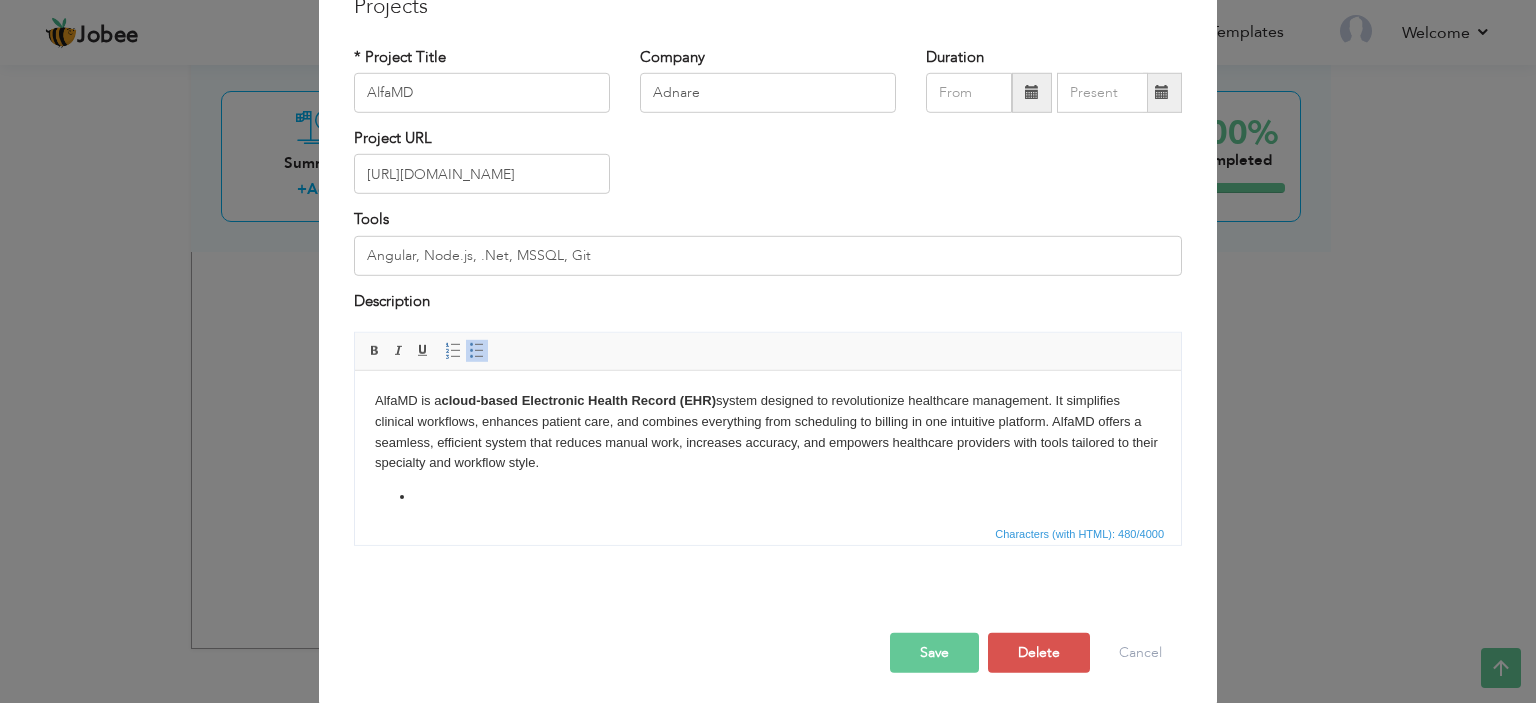 type 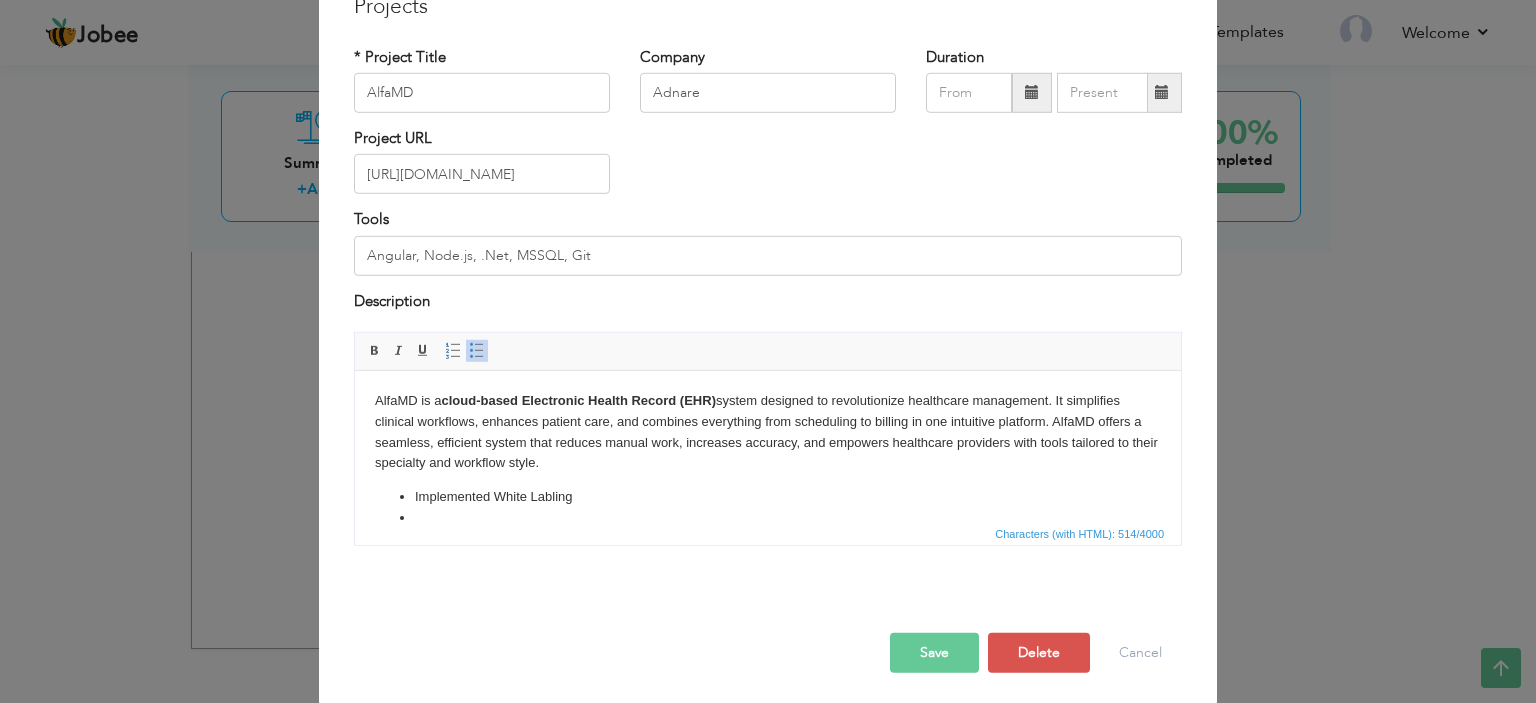 scroll, scrollTop: 4, scrollLeft: 0, axis: vertical 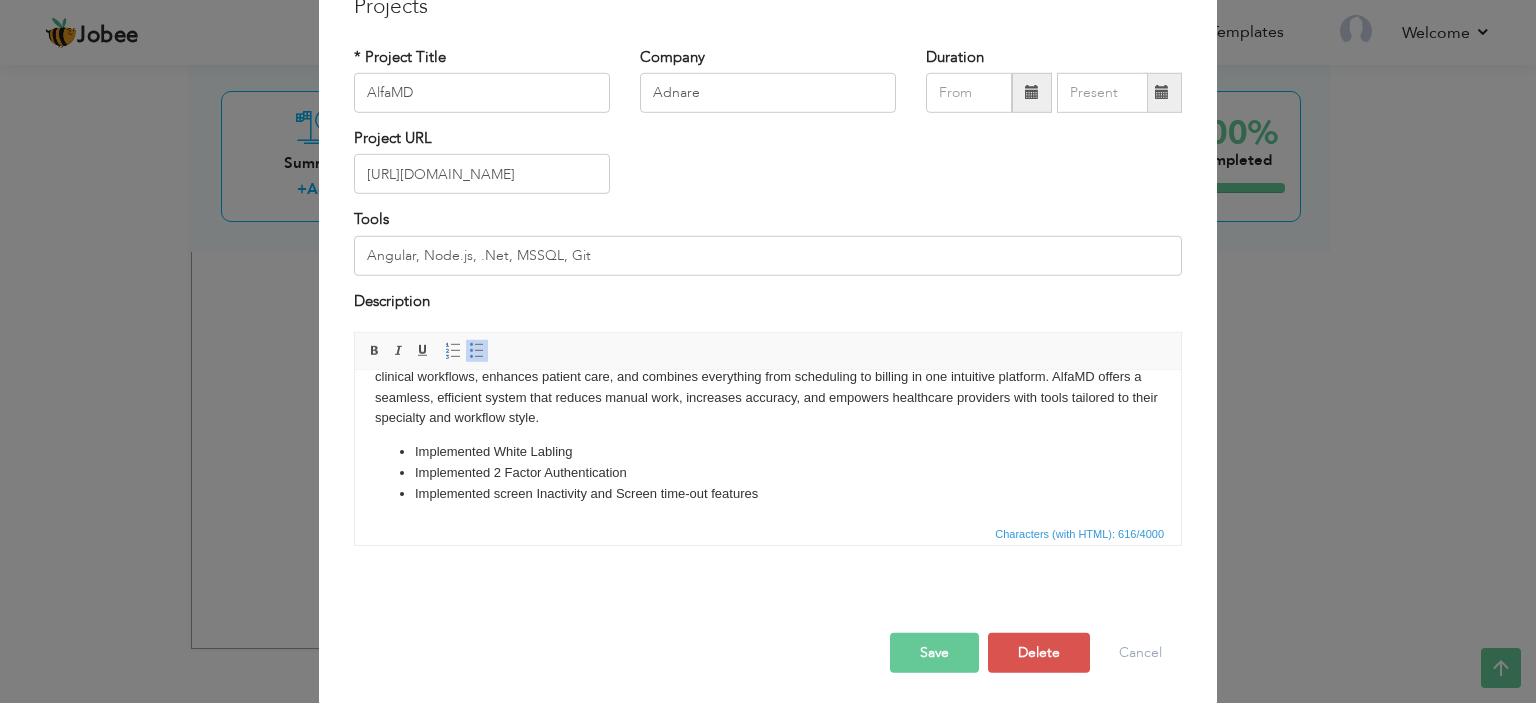 click on "Implemented 2 Factor Authentication" at bounding box center [768, 473] 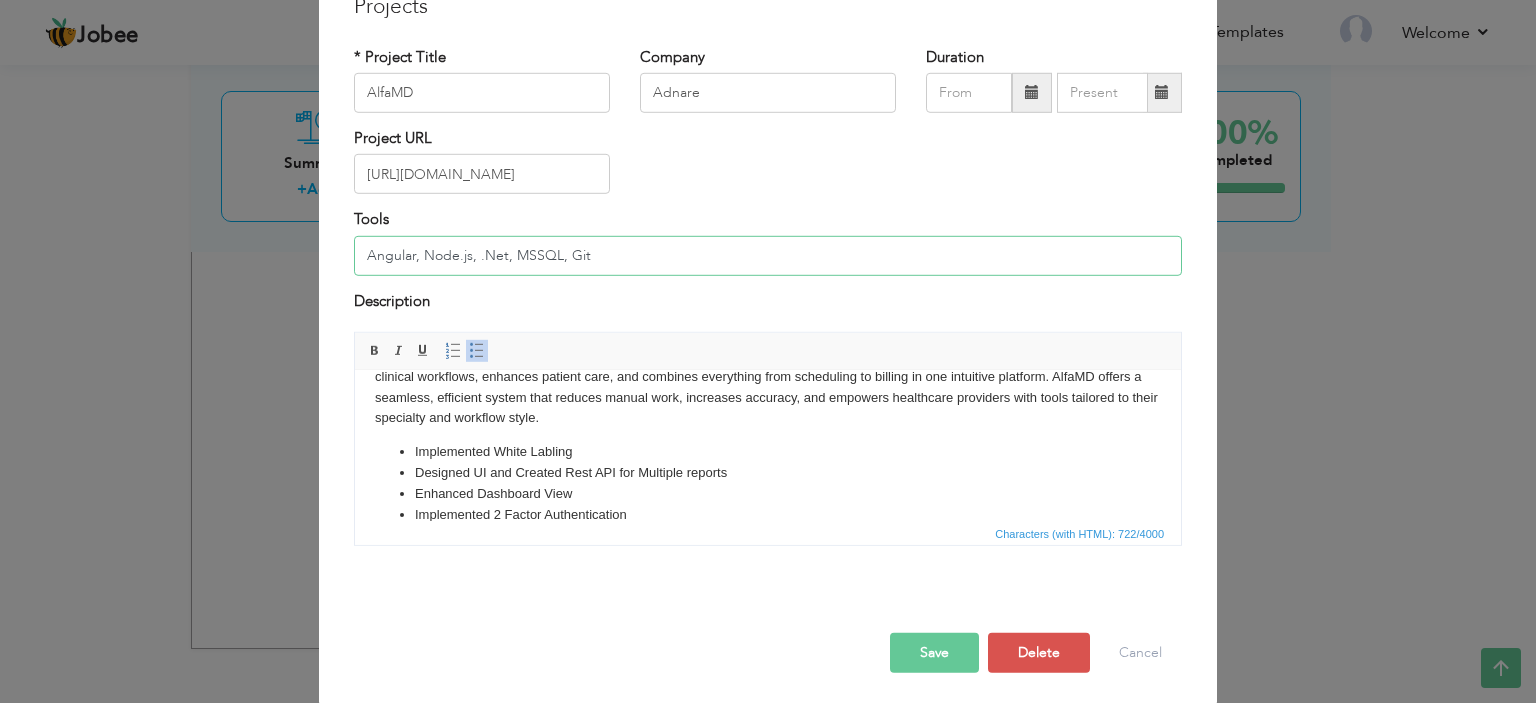 click on "Angular, Node.js, .Net, MSSQL, Git" at bounding box center (768, 256) 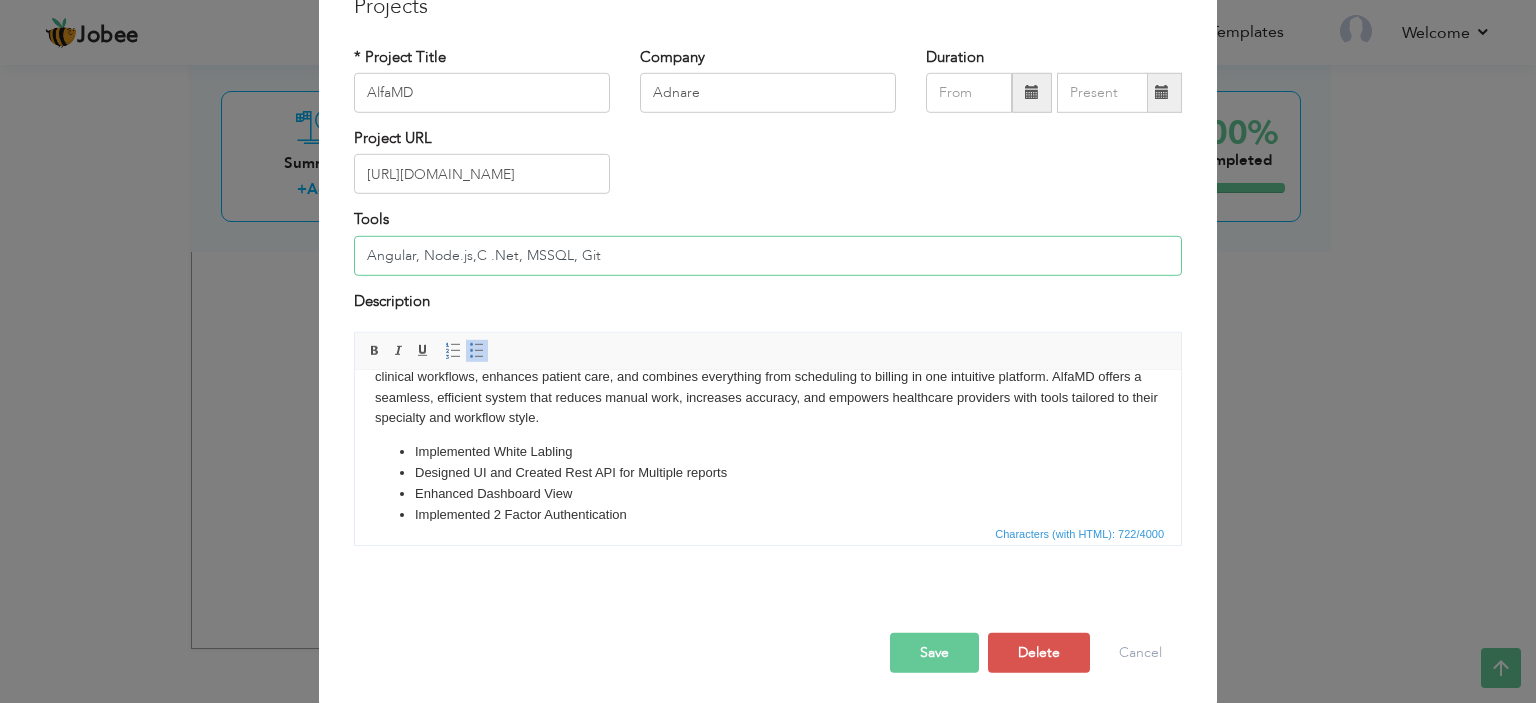 type on "Angular, Node.js, .Net, MSSQL, Git" 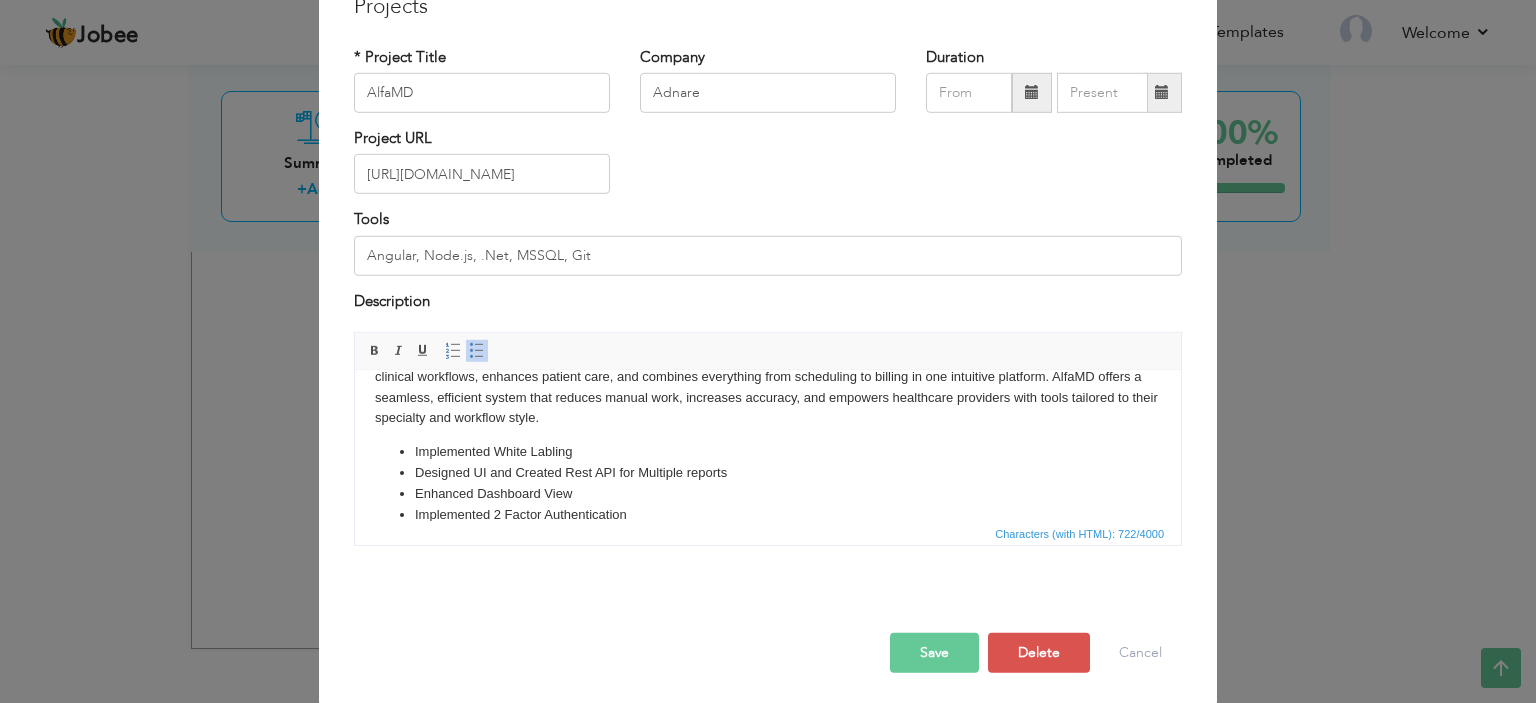 click on "Enhanced Dashboard View" at bounding box center (768, 494) 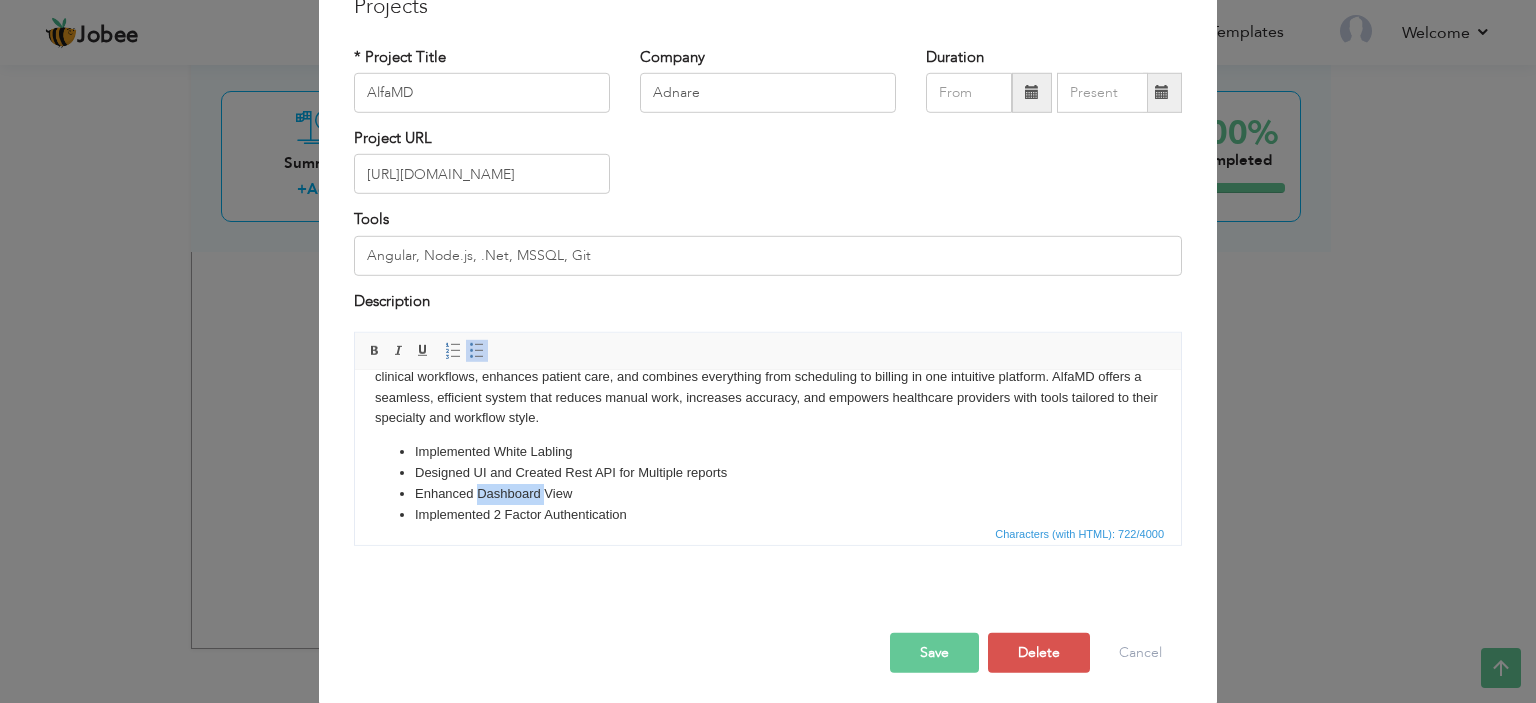 click on "Enhanced Dashboard View" at bounding box center [768, 494] 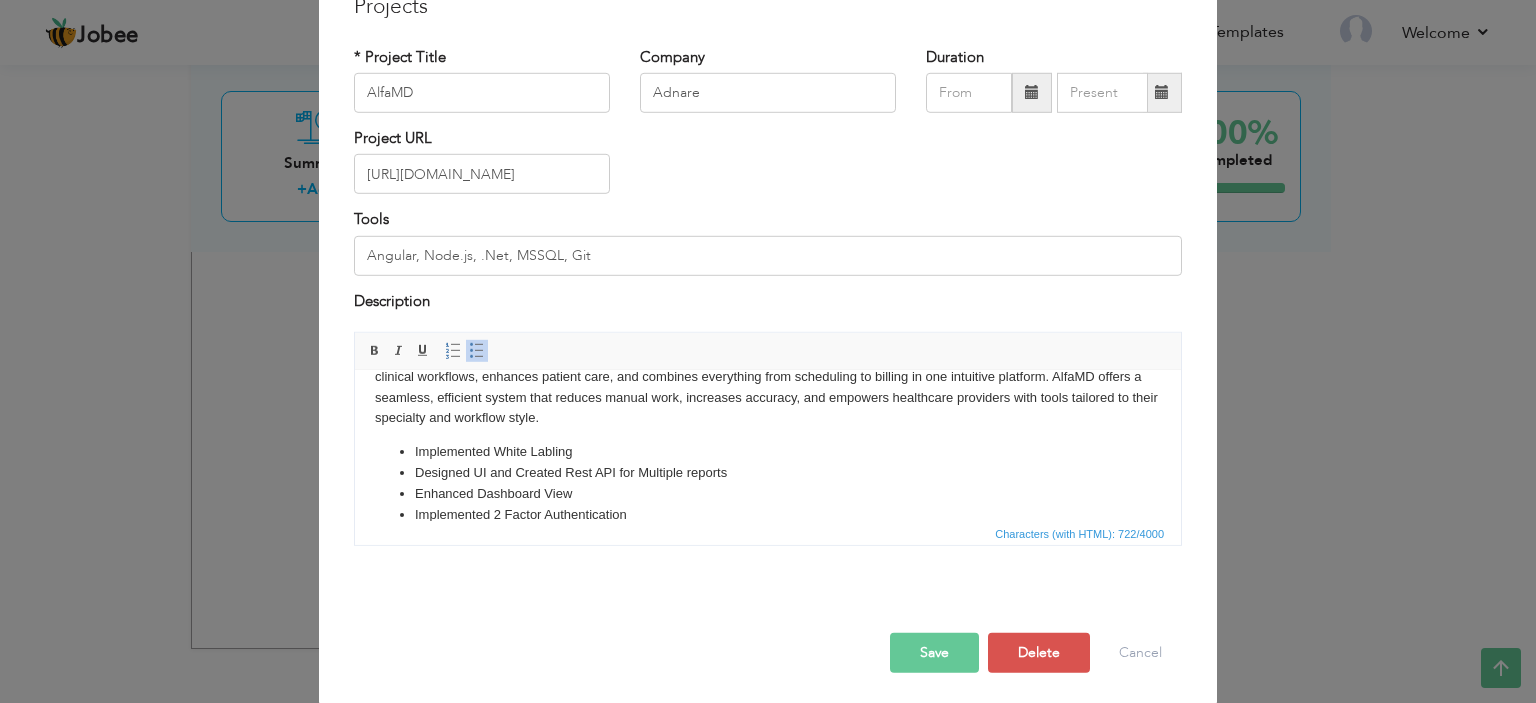 click on "Designed UI and Created Rest API for Multiple reports" at bounding box center (768, 473) 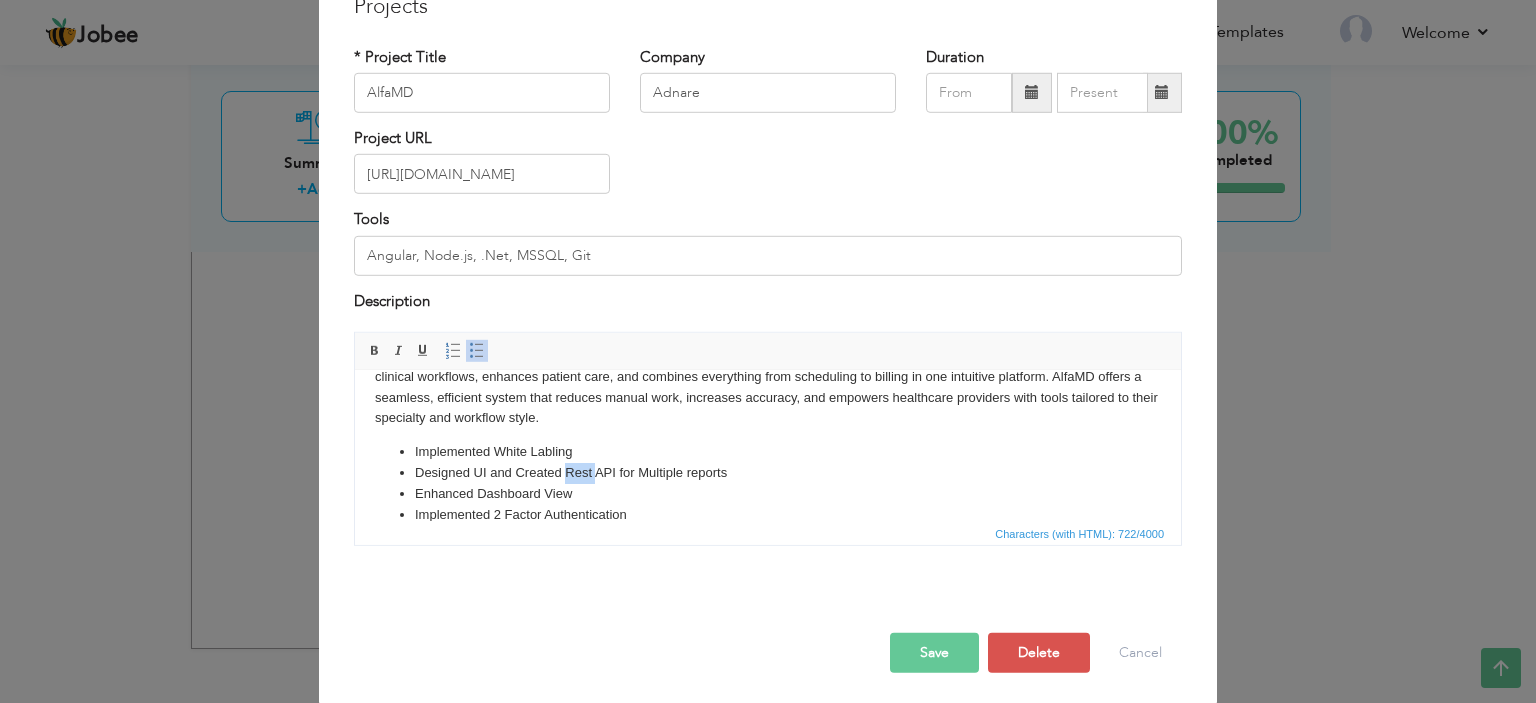 click on "Designed UI and Created Rest API for Multiple reports" at bounding box center (768, 473) 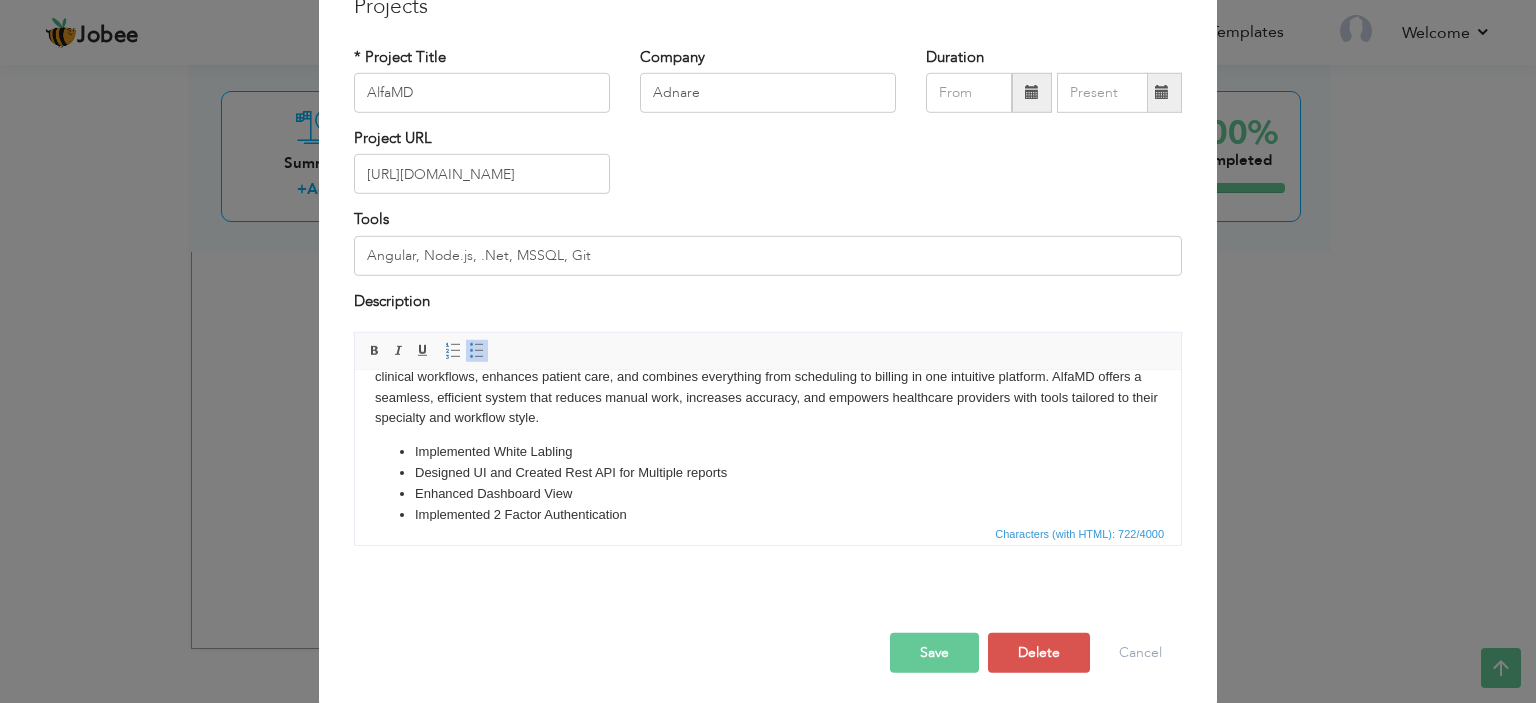 click on "Enhanced Dashboard View" at bounding box center (768, 494) 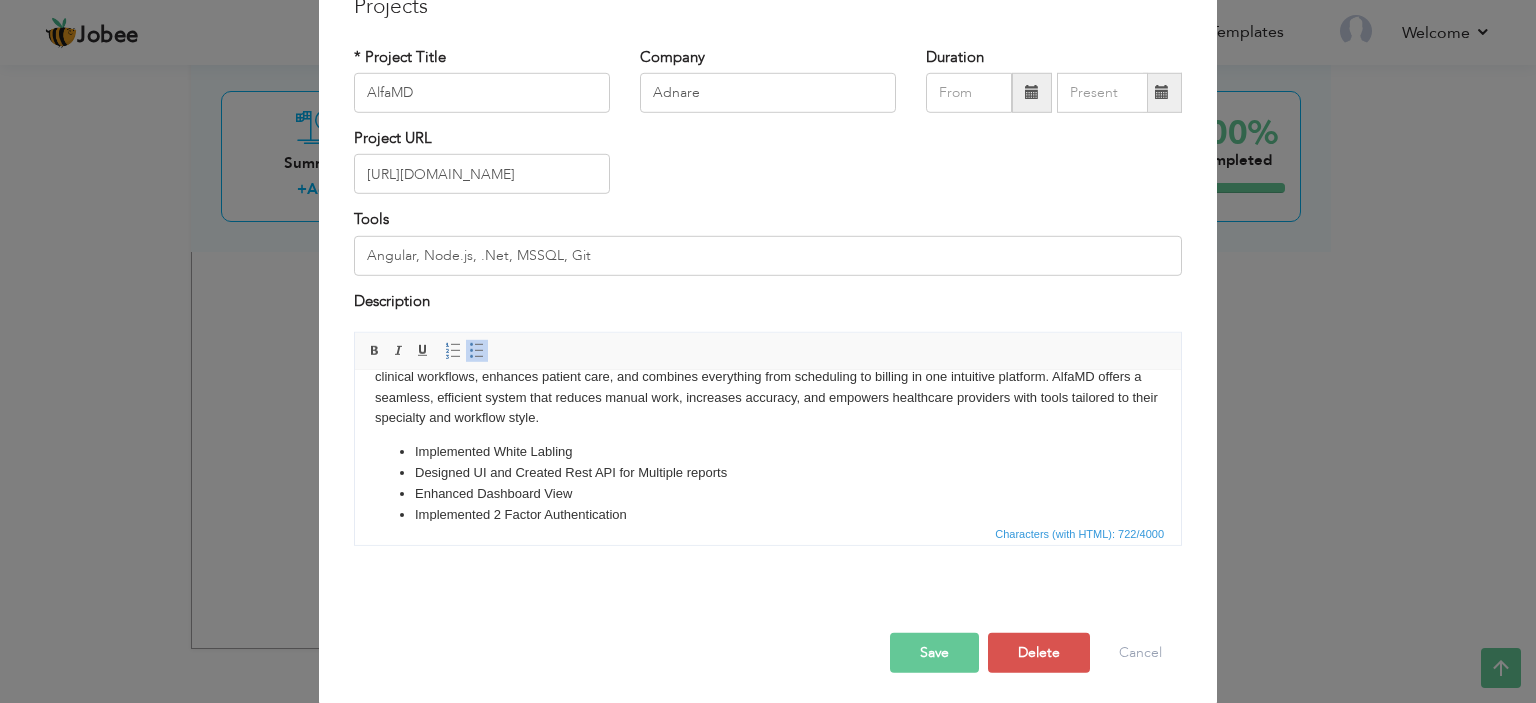 click on "Enhanced Dashboard View" at bounding box center [768, 494] 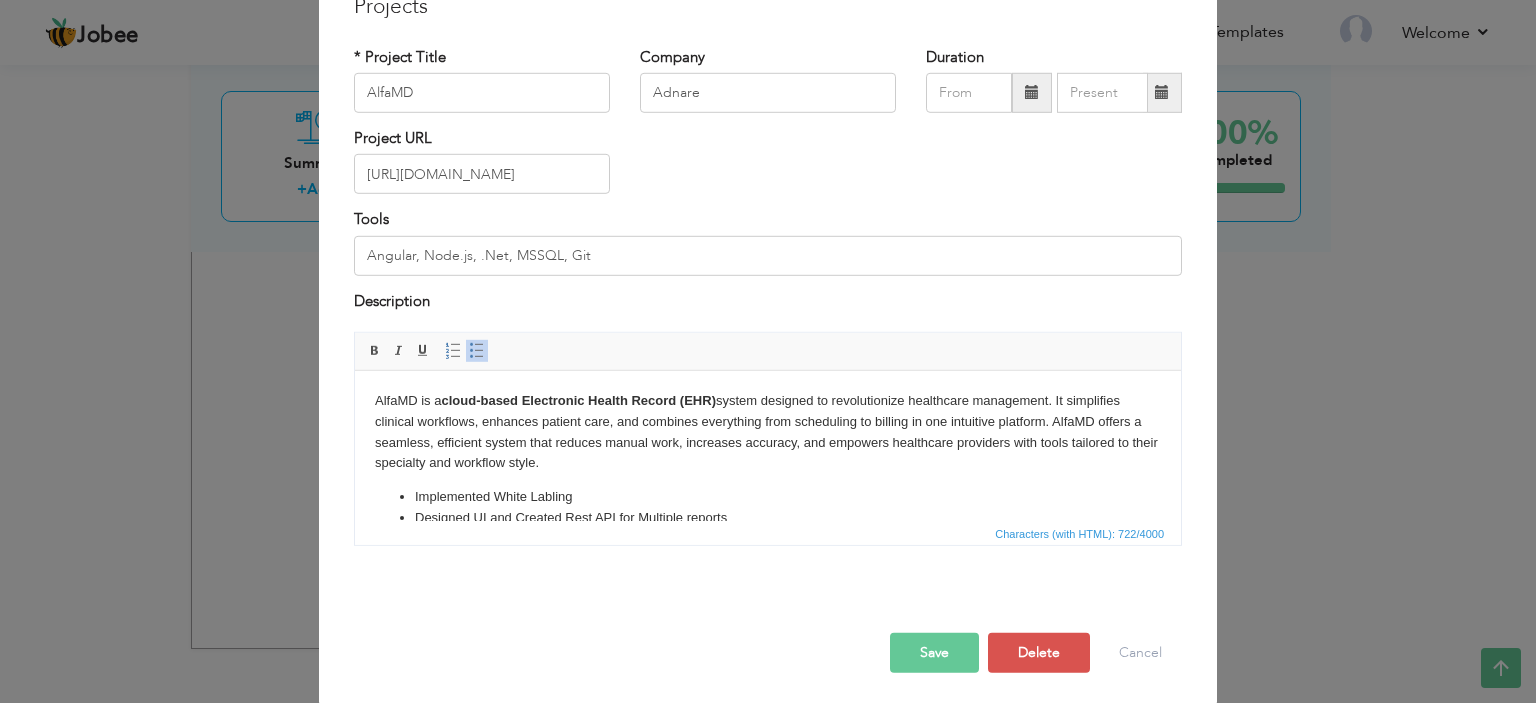 scroll, scrollTop: 89, scrollLeft: 0, axis: vertical 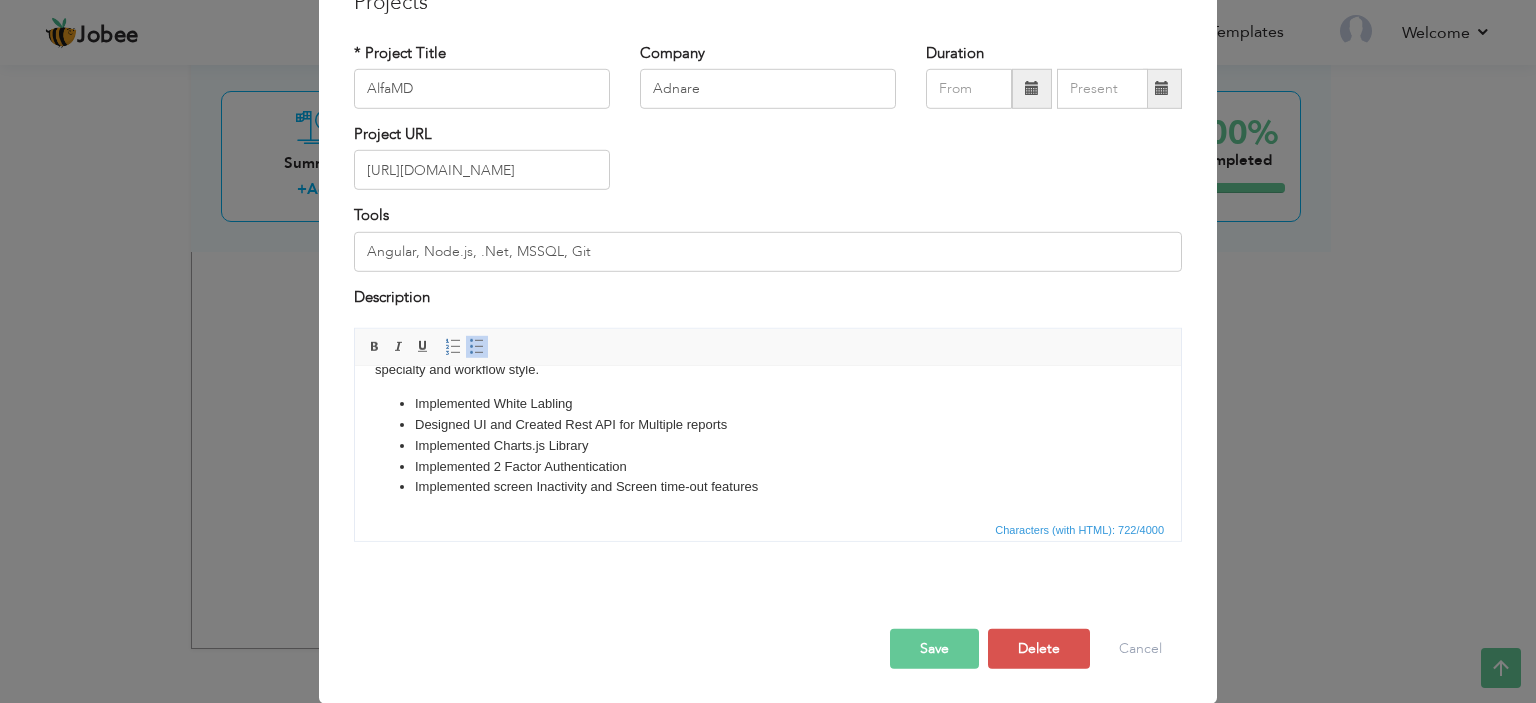 click on "Designed UI and Created Rest API for Multiple reports" at bounding box center [768, 425] 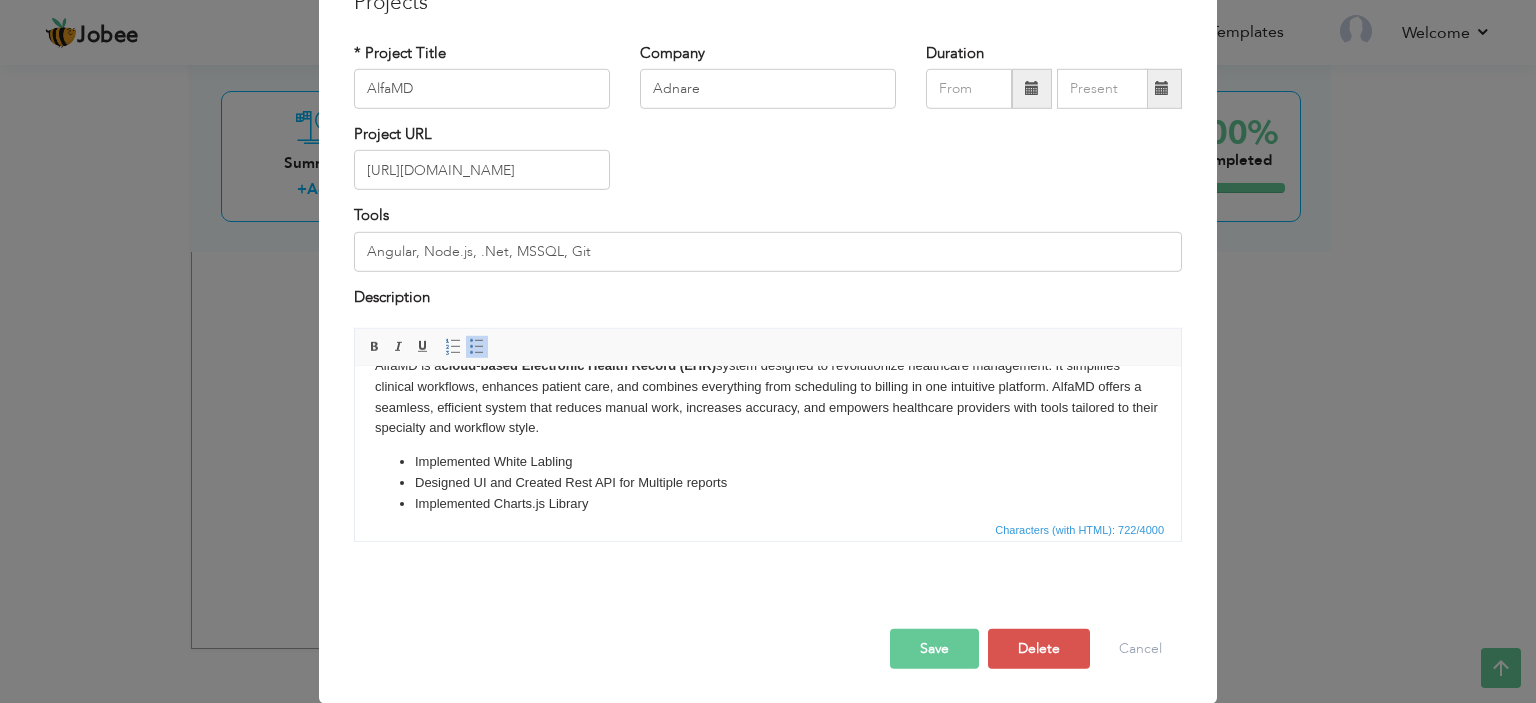scroll, scrollTop: 0, scrollLeft: 0, axis: both 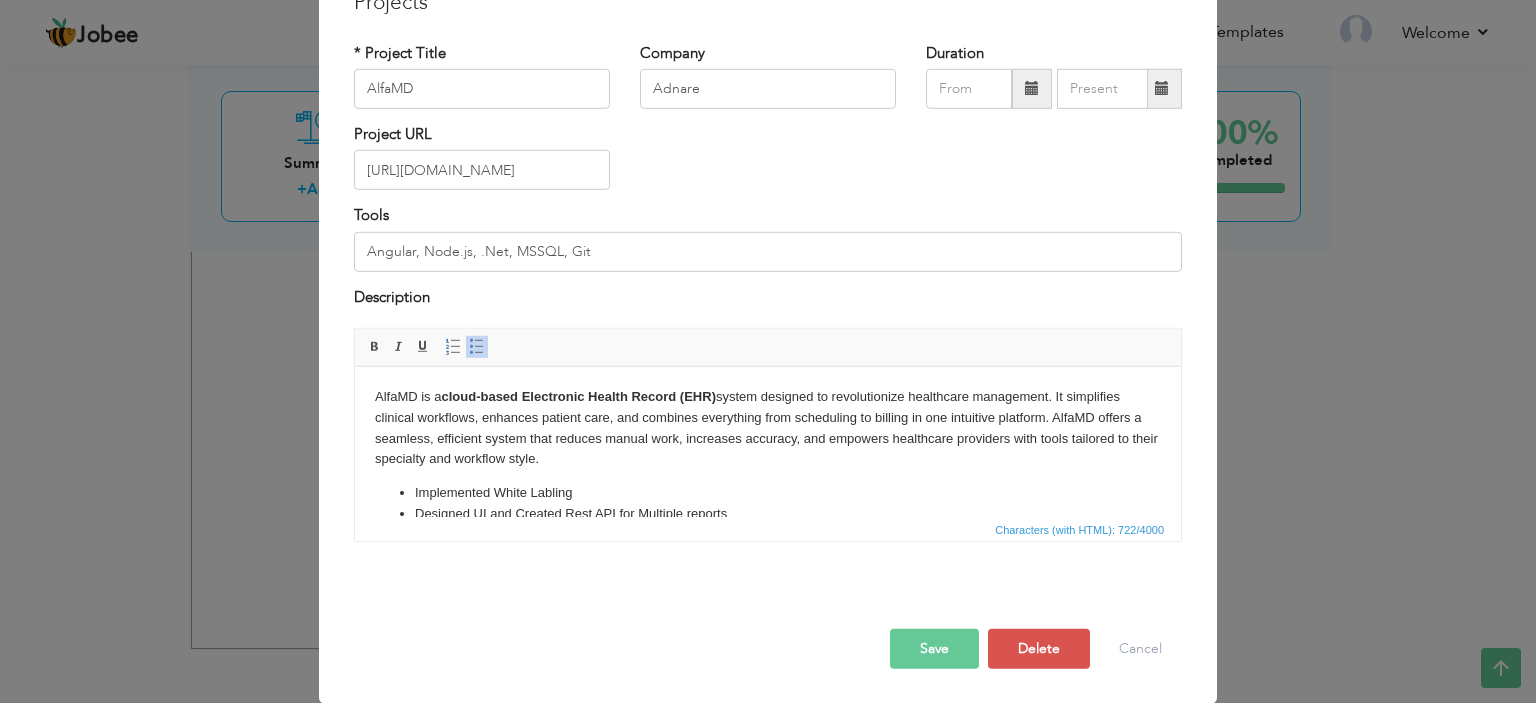 click on "AlfaMD is a  cloud-based Electronic Health Record (EHR)  system designed to revolutionize healthcare management. It simplifies clinical workflows, enhances patient care, and combines everything from scheduling to billing in one intuitive platform. AlfaMD offers a seamless, efficient system that reduces manual work, increases accuracy, and empowers healthcare providers with tools tailored to their specialty and workflow style." at bounding box center [768, 428] 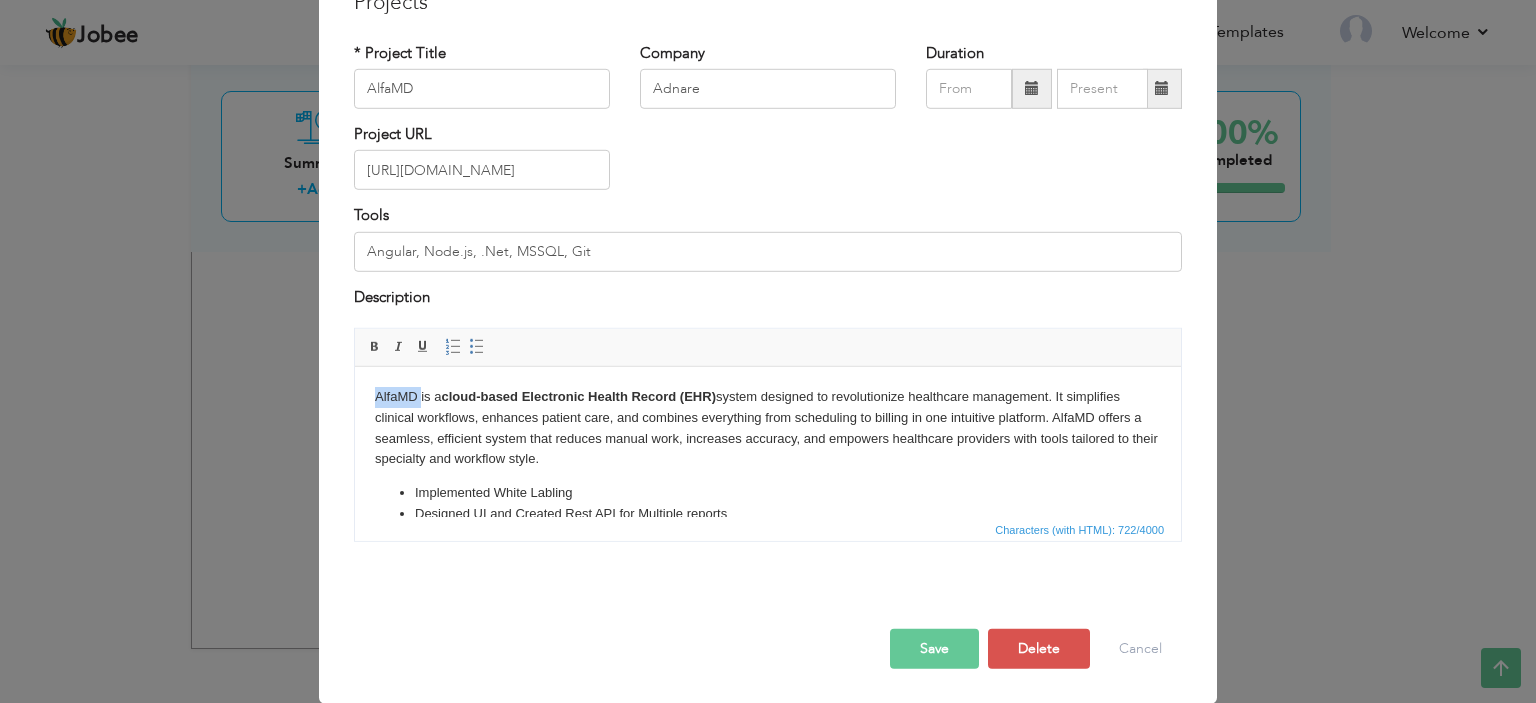 click on "AlfaMD is a  cloud-based Electronic Health Record (EHR)  system designed to revolutionize healthcare management. It simplifies clinical workflows, enhances patient care, and combines everything from scheduling to billing in one intuitive platform. AlfaMD offers a seamless, efficient system that reduces manual work, increases accuracy, and empowers healthcare providers with tools tailored to their specialty and workflow style." at bounding box center (768, 428) 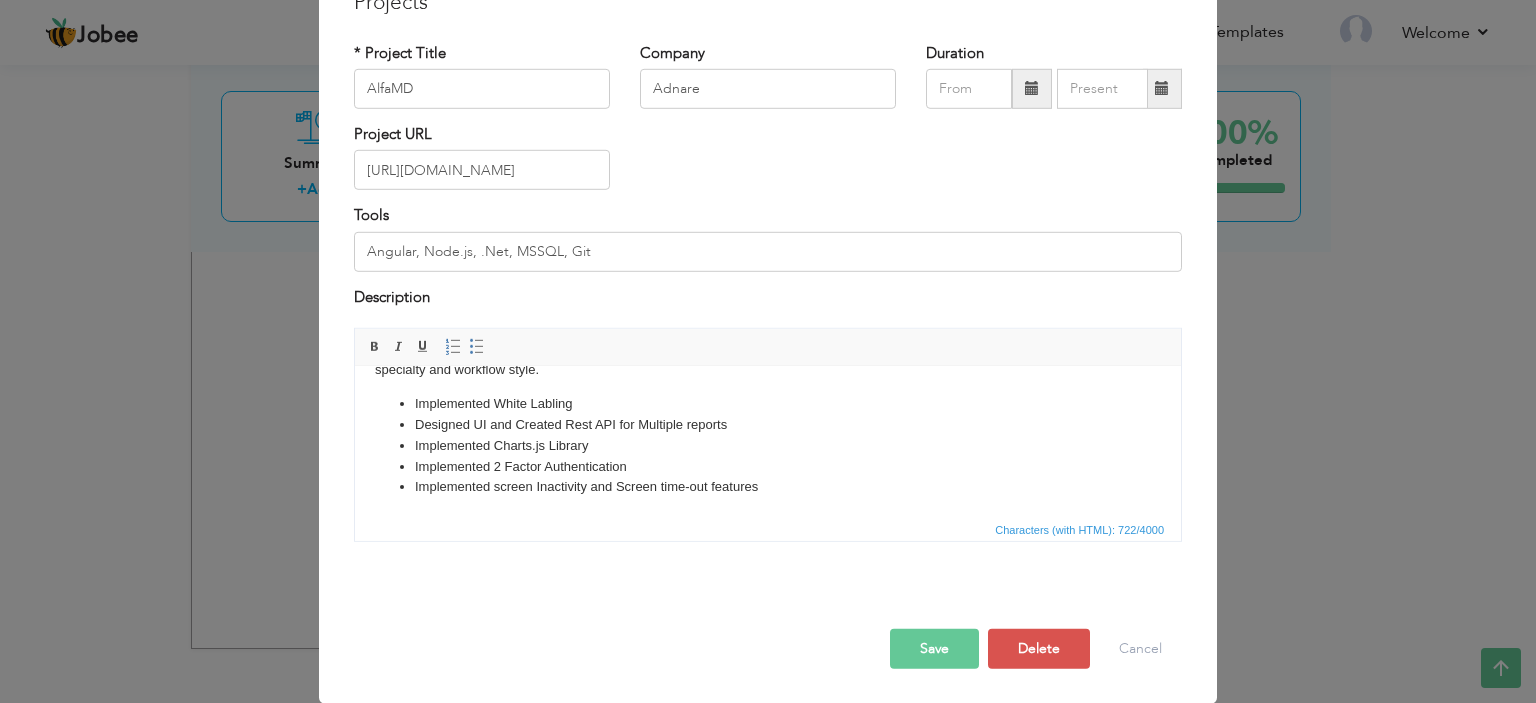 click on "Implemented Charts.js Library" at bounding box center [768, 446] 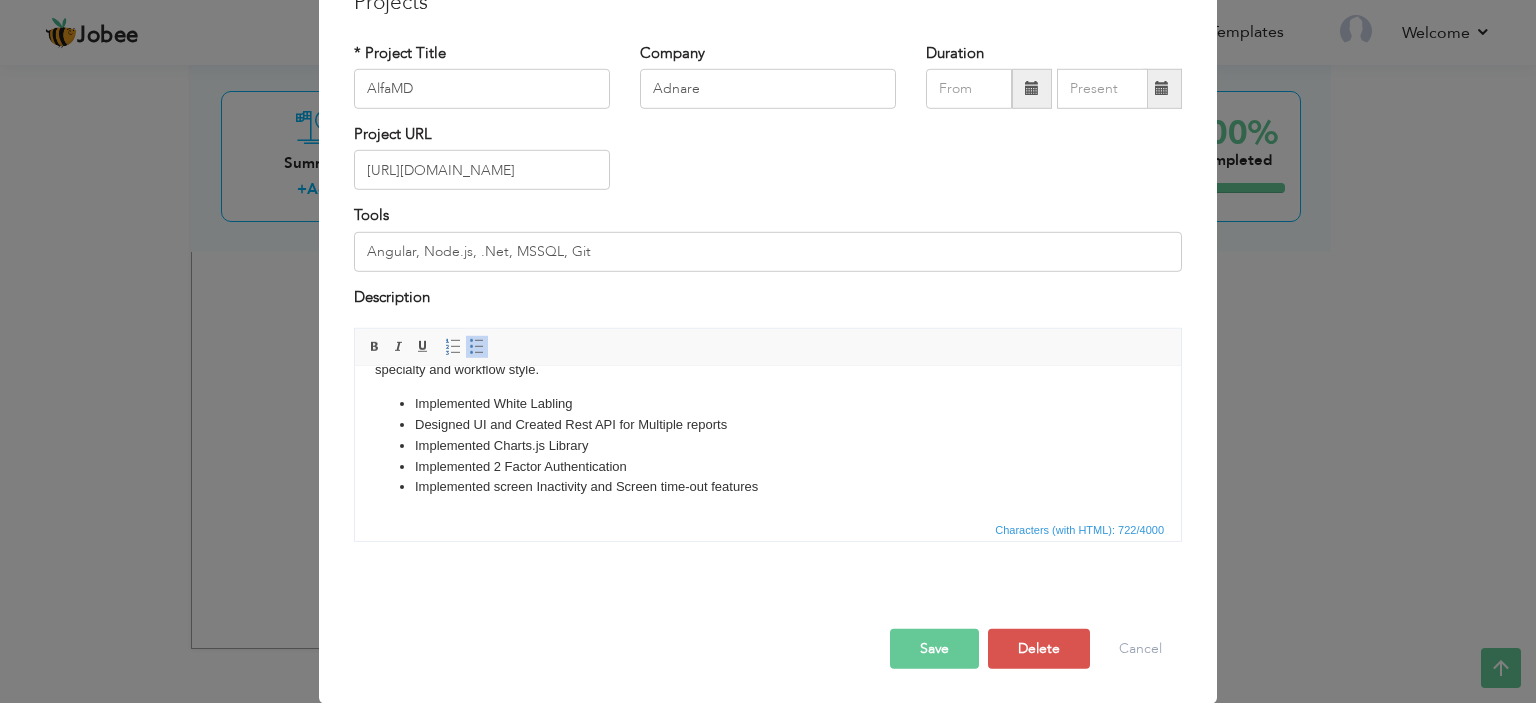 click on "Implemented Charts.js Library" at bounding box center [768, 446] 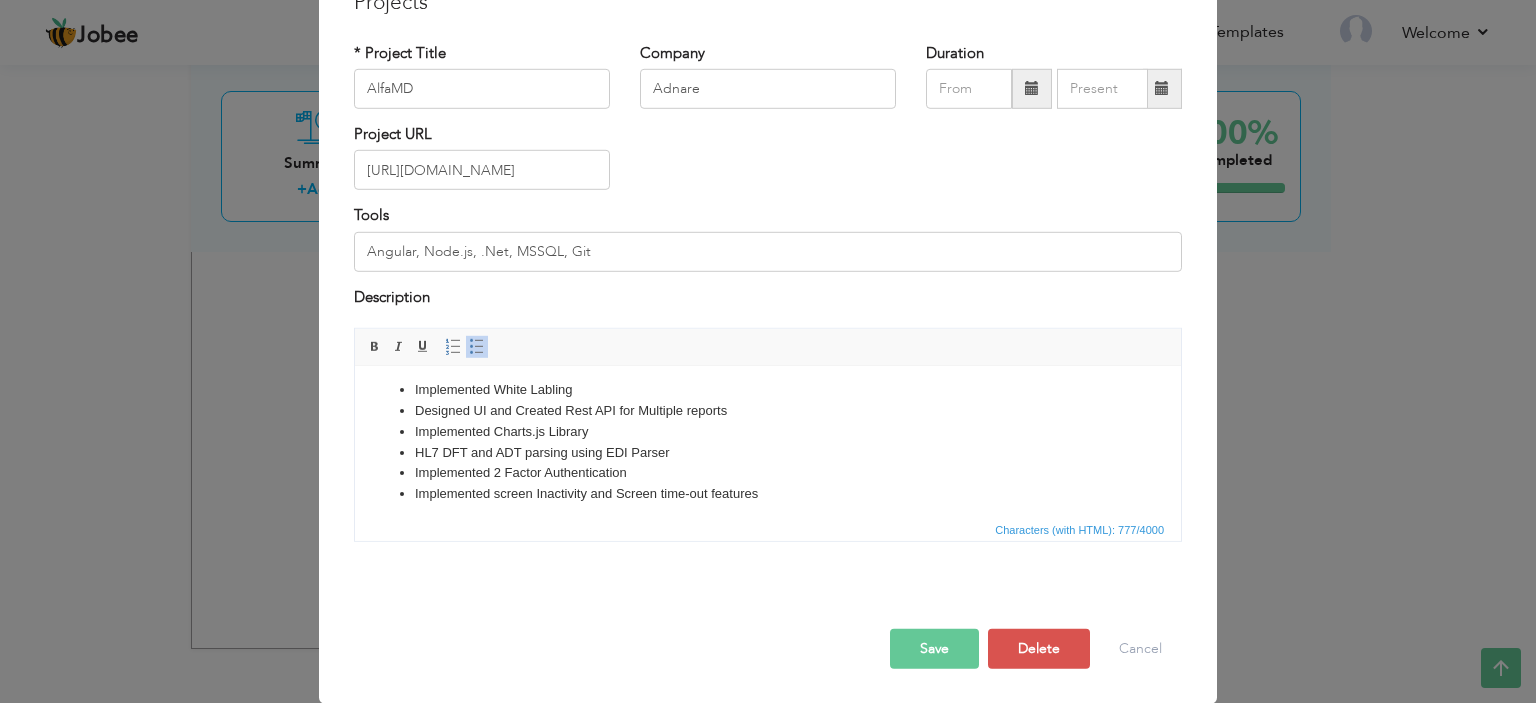 scroll, scrollTop: 110, scrollLeft: 0, axis: vertical 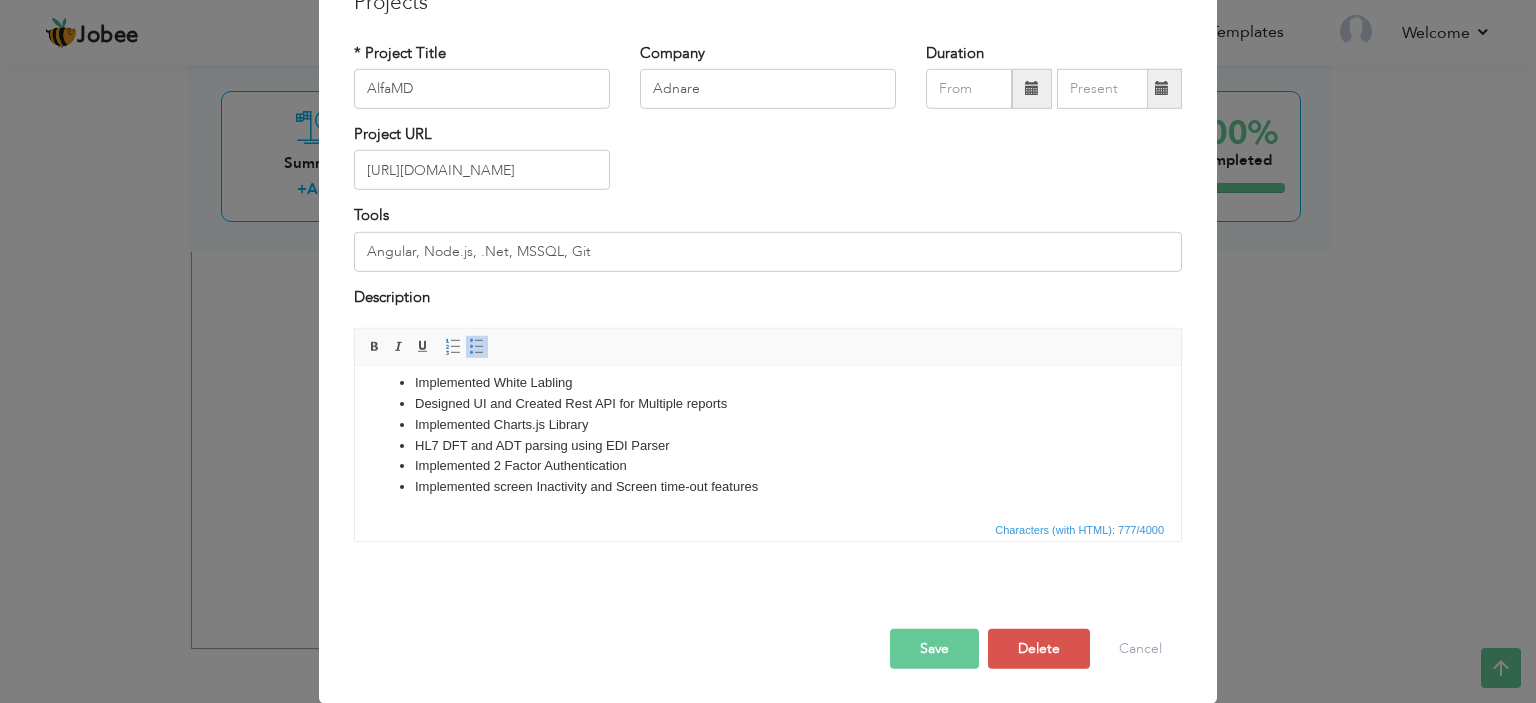 click on "HL7 DFT and ADT parsing using EDI Parser" at bounding box center (768, 446) 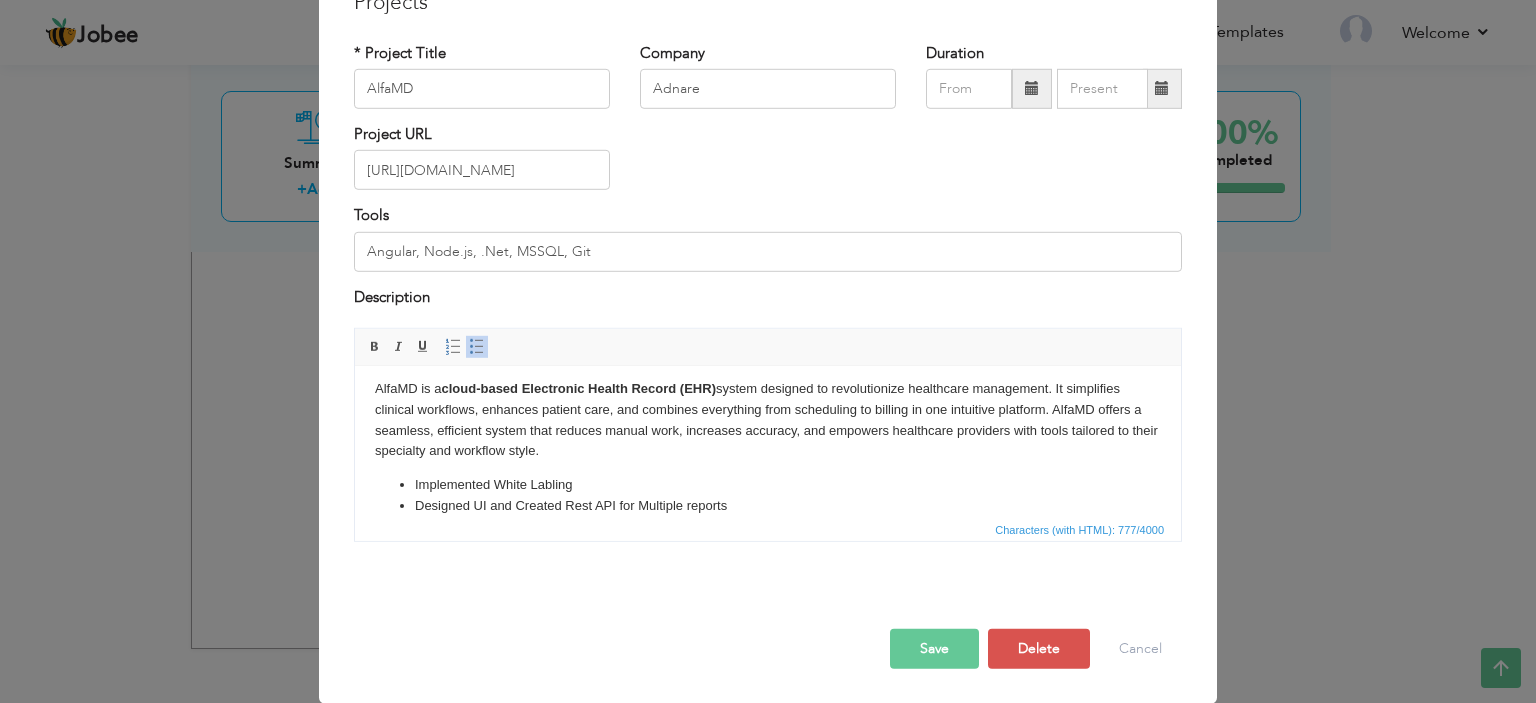 scroll, scrollTop: 0, scrollLeft: 0, axis: both 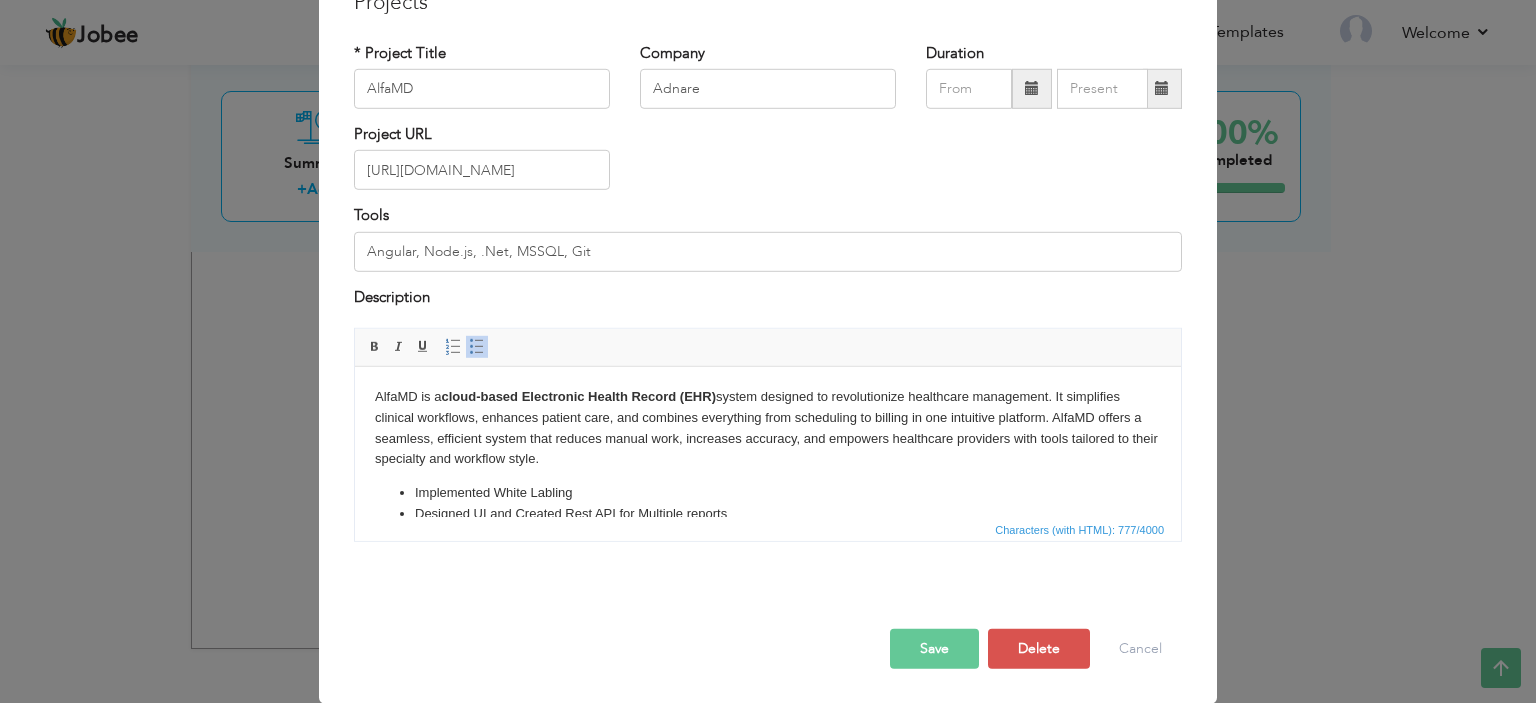 drag, startPoint x: 805, startPoint y: 492, endPoint x: 359, endPoint y: 395, distance: 456.42633 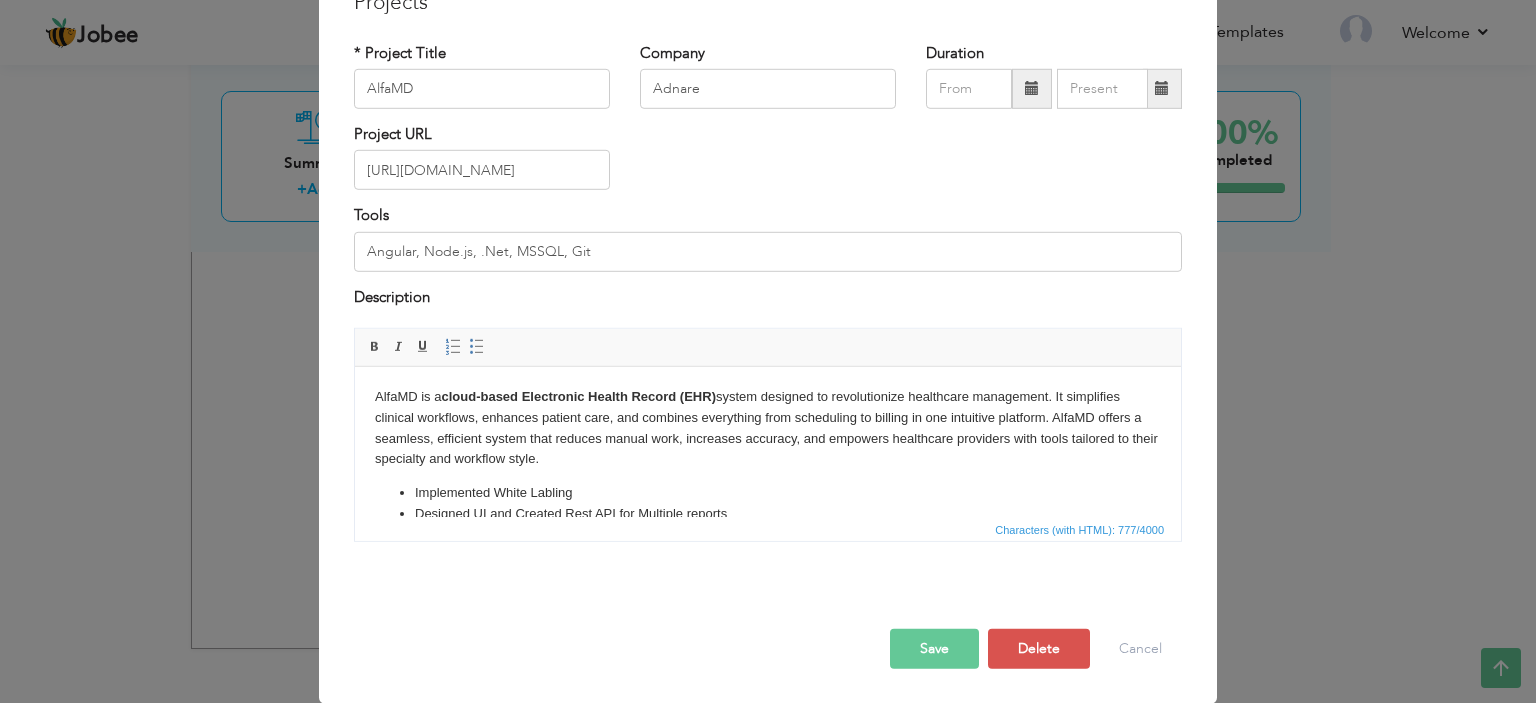 copy on "AlfaMD is a  cloud-based Electronic Health Record (EHR)  system designed to revolutionize healthcare management. It simplifies clinical workflows, enhances patient care, and combines everything from scheduling to billing in one intuitive platform. AlfaMD offers a seamless, efficient system that reduces manual work, increases accuracy, and empowers healthcare providers with tools tailored to their specialty and workflow style. Implemented White Labling Designed UI and Created Rest API for Multiple reports  Implemented Charts.js Library HL7 DFT and ADT parsing using EDI Parser  Implemented 2 Factor Authentication Implemented screen Inactivity and Screen time-out features" 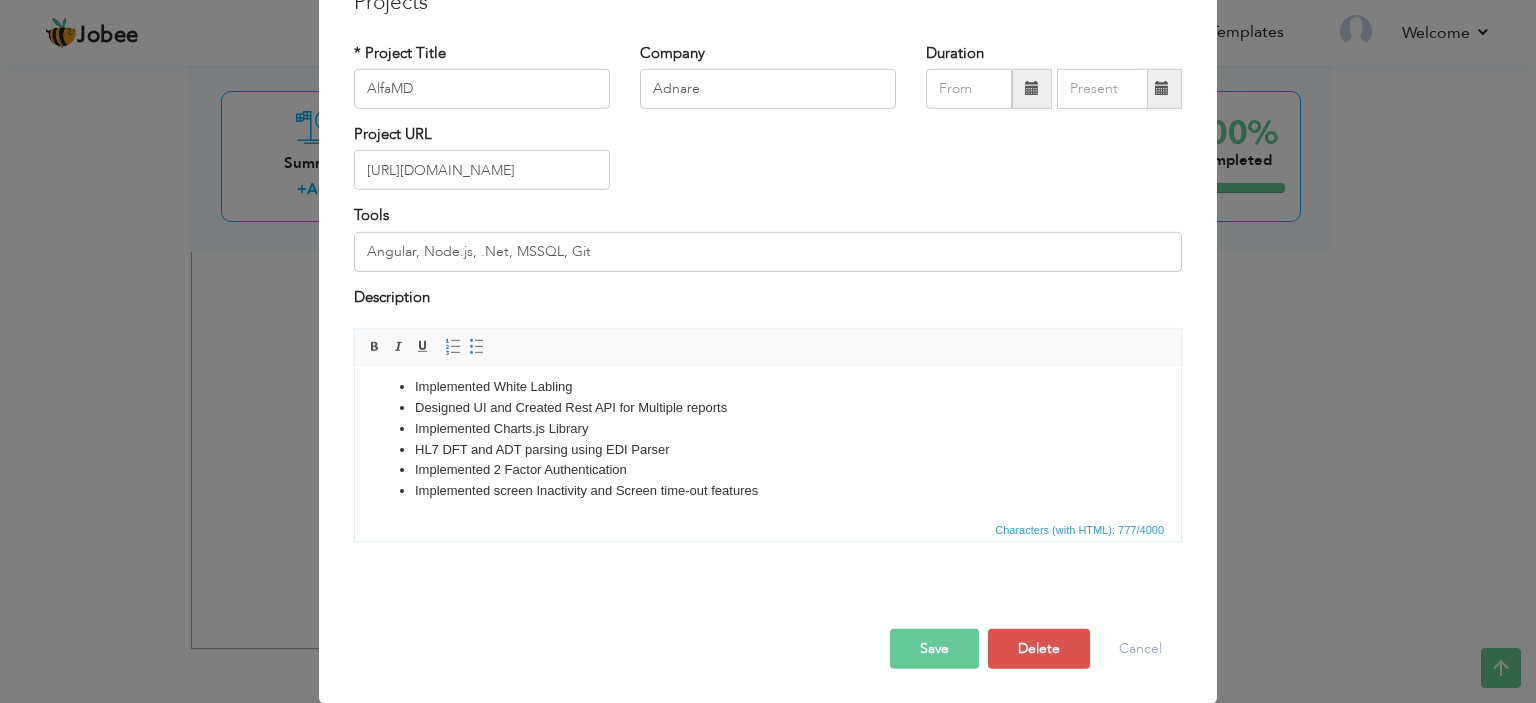 scroll, scrollTop: 110, scrollLeft: 0, axis: vertical 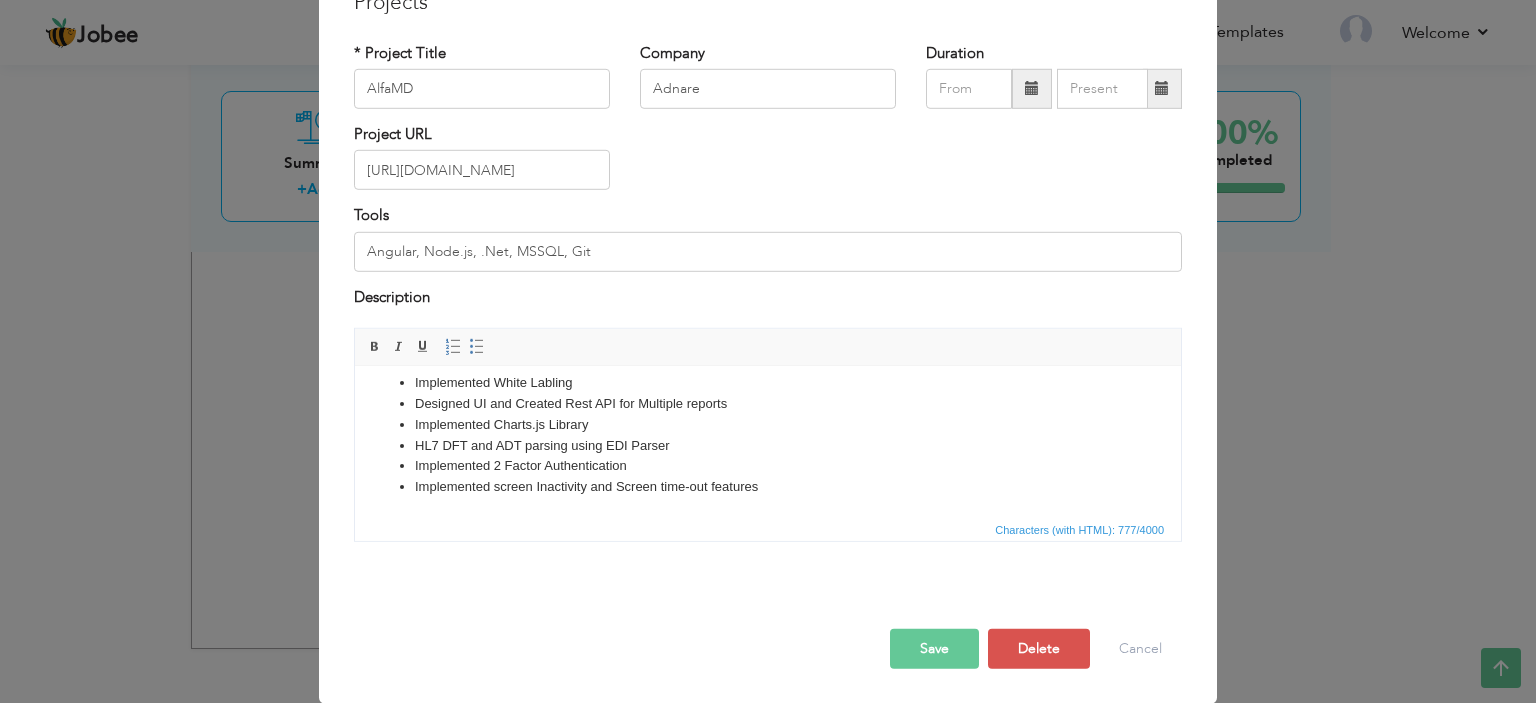 click on "Implemented 2 Factor Authentication" at bounding box center [768, 466] 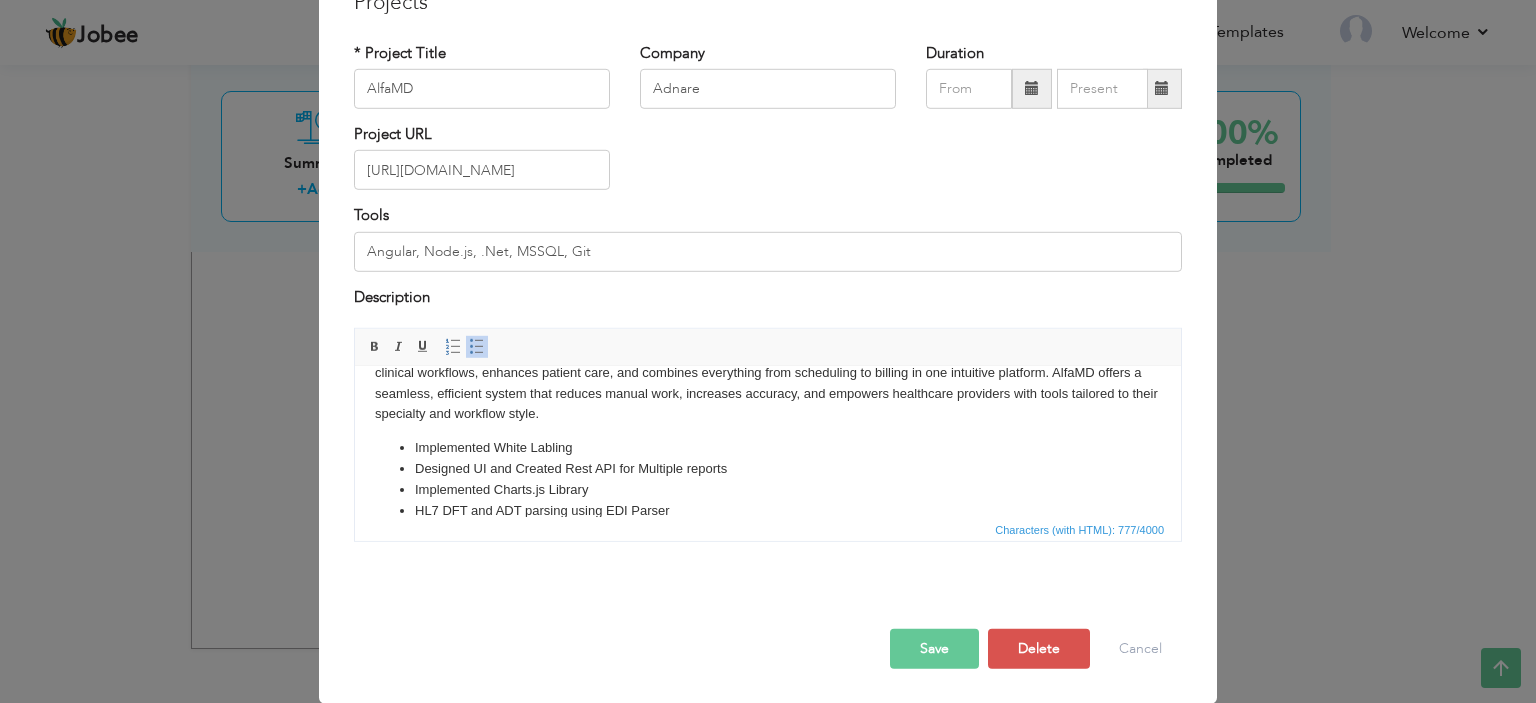 scroll, scrollTop: 10, scrollLeft: 0, axis: vertical 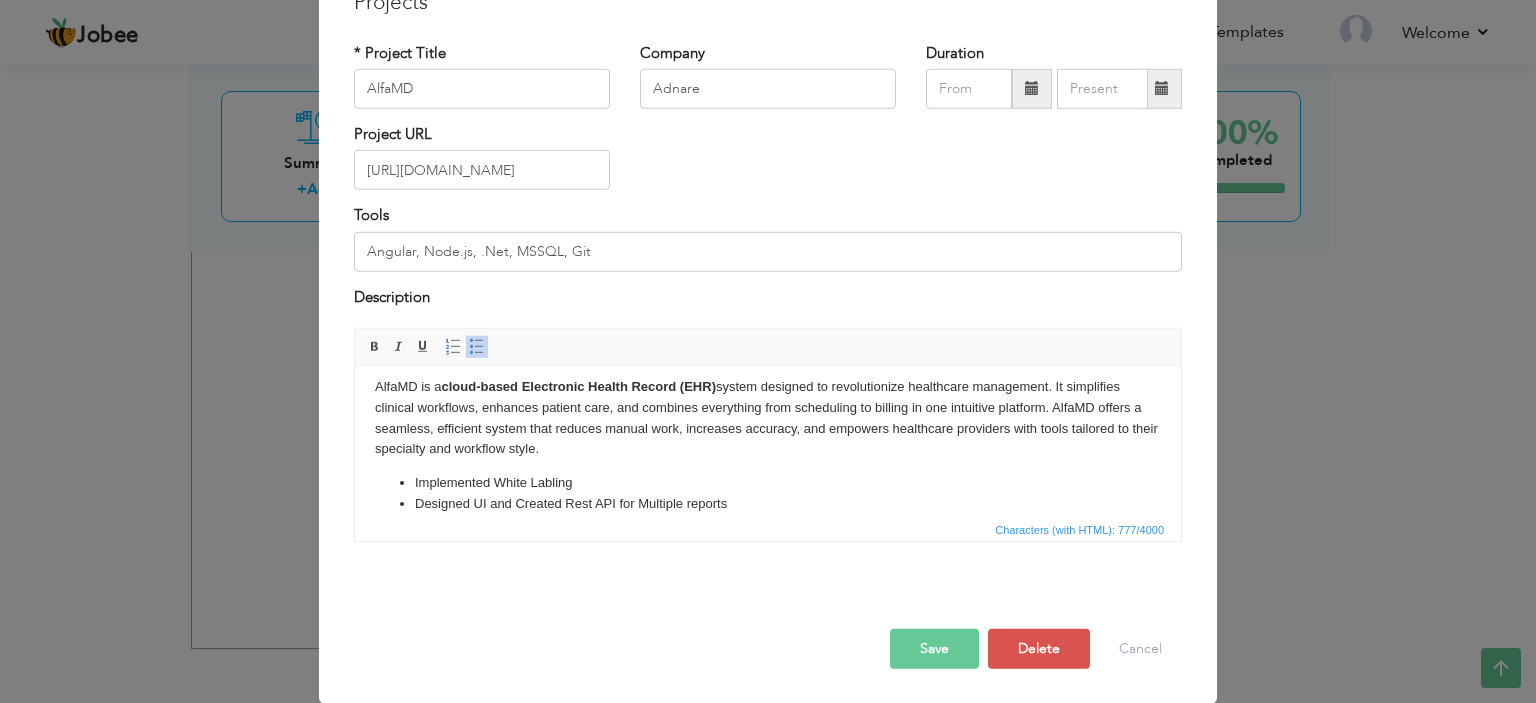 drag, startPoint x: 784, startPoint y: 488, endPoint x: 384, endPoint y: 491, distance: 400.01126 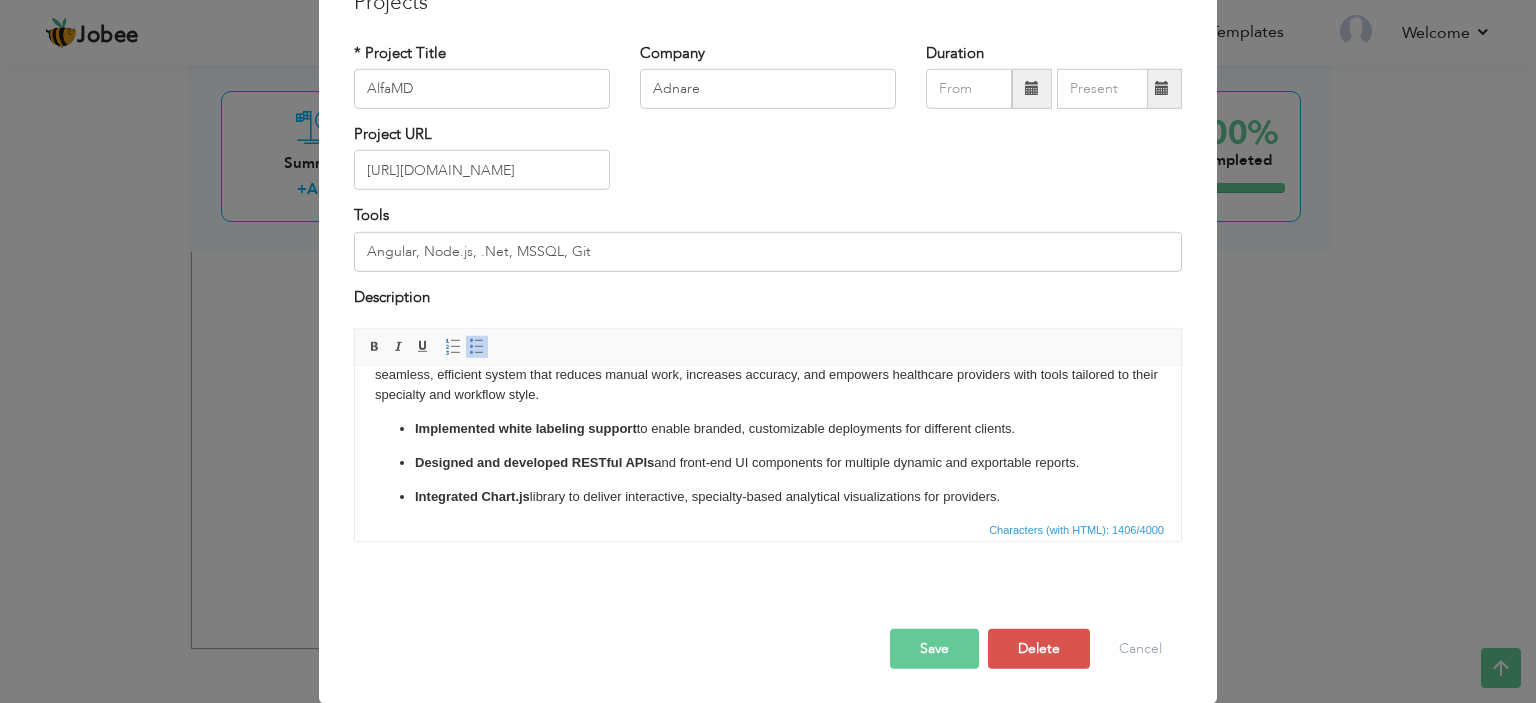 scroll, scrollTop: 100, scrollLeft: 0, axis: vertical 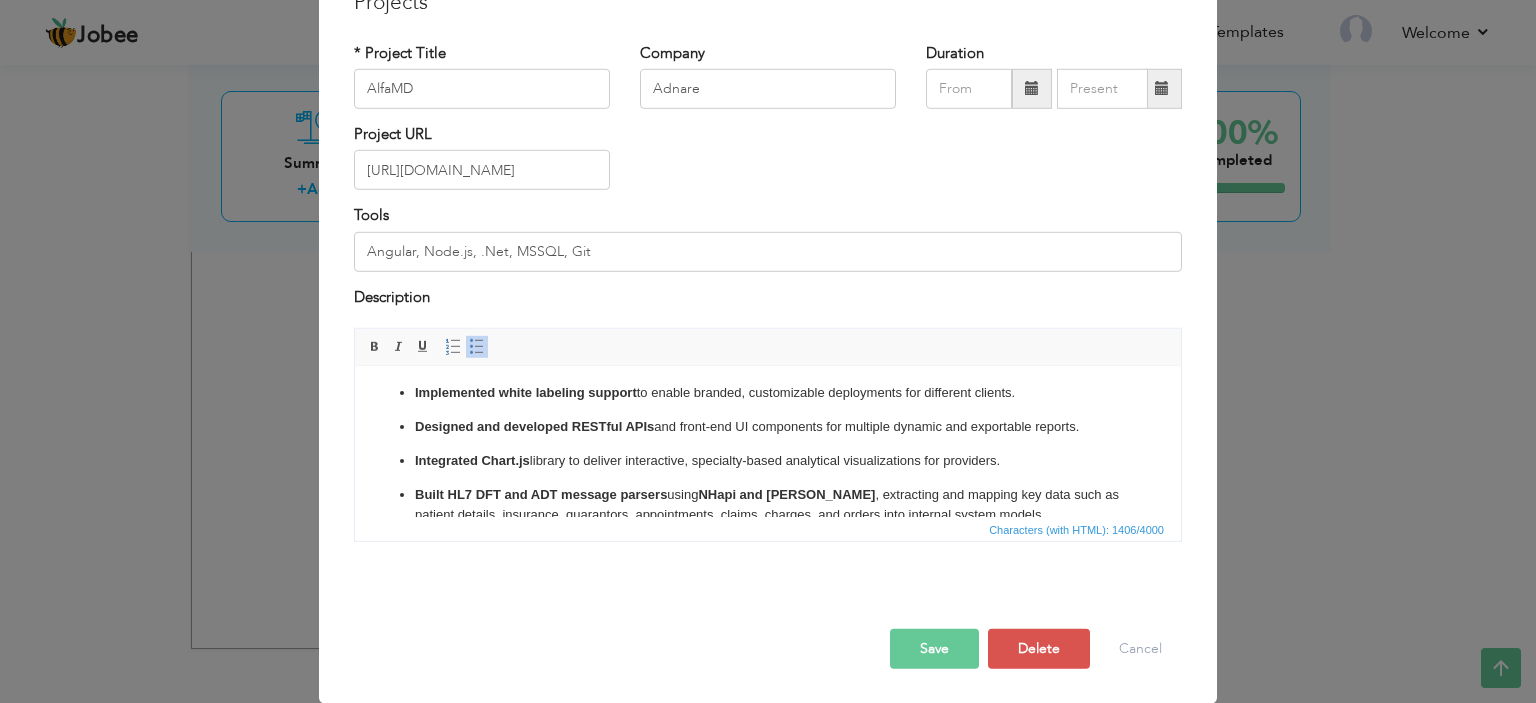 click on "Implemented white labeling support  to enable branded, customizable deployments for different clients." at bounding box center [768, 393] 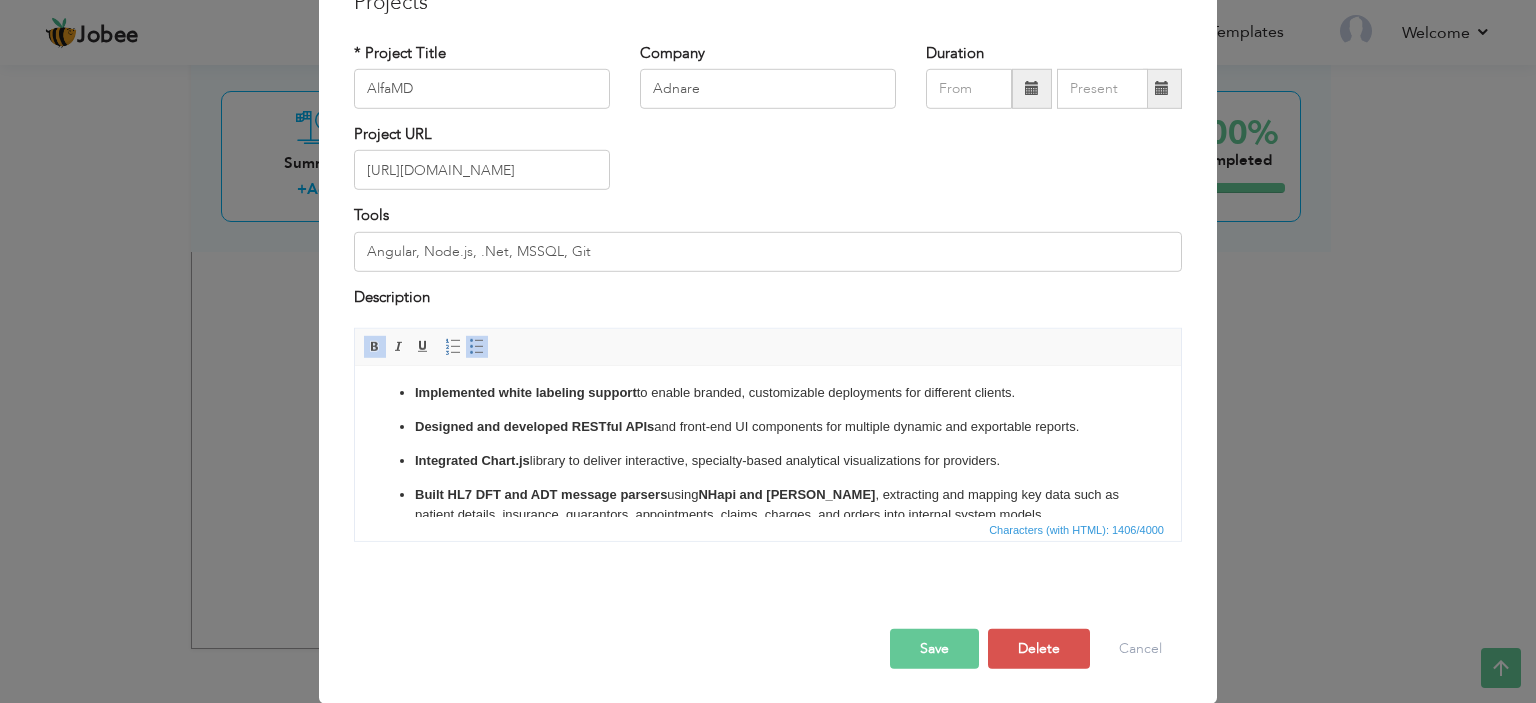 click on "Implemented white labeling support  to enable branded, customizable deployments for different clients. Designed and developed RESTful APIs  and front-end UI components for multiple dynamic and exportable reports. Integrated Chart.js  library to deliver interactive, specialty-based analytical visualizations for providers. Built HL7 DFT and ADT message parsers  using  NHapi and EDI Parser , extracting and mapping key data such as patient details, insurance, guarantors, appointments, claims, charges, and orders into internal system models. Implemented Two-Factor Authentication (2FA)  to enhance system security using time-based OTPs. Developed screen inactivity and session timeout features  to comply with HIPAA security requirements." at bounding box center (768, 488) 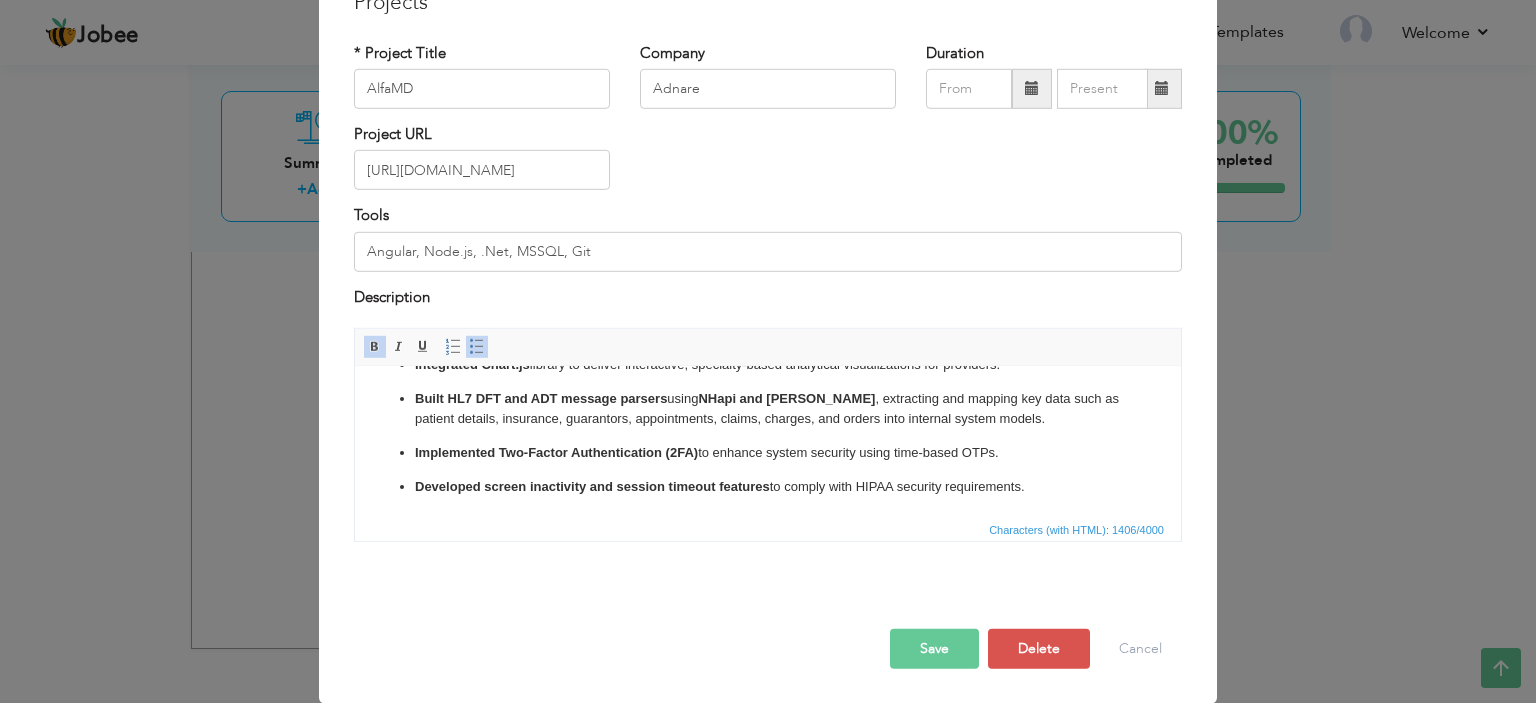 drag, startPoint x: 1055, startPoint y: 488, endPoint x: 390, endPoint y: 452, distance: 665.9737 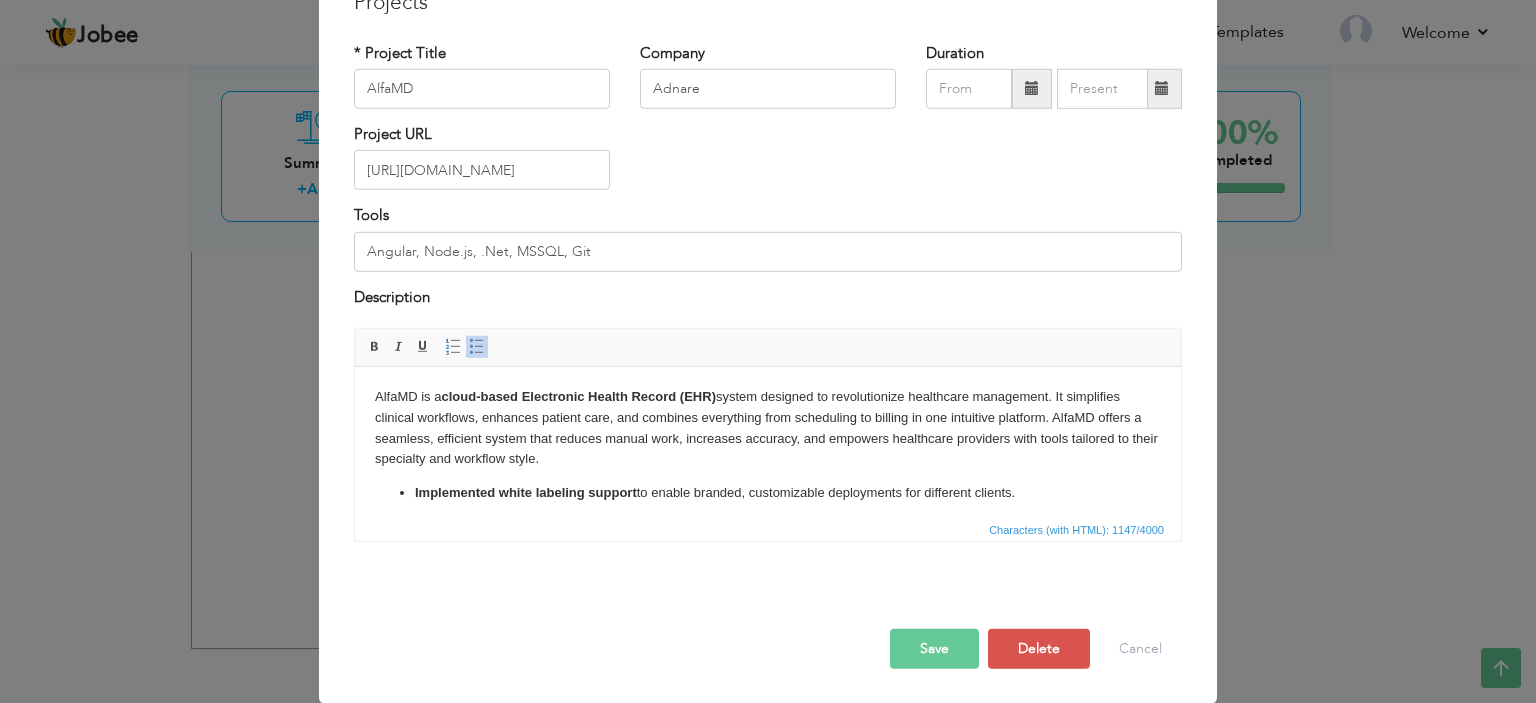 scroll, scrollTop: 0, scrollLeft: 0, axis: both 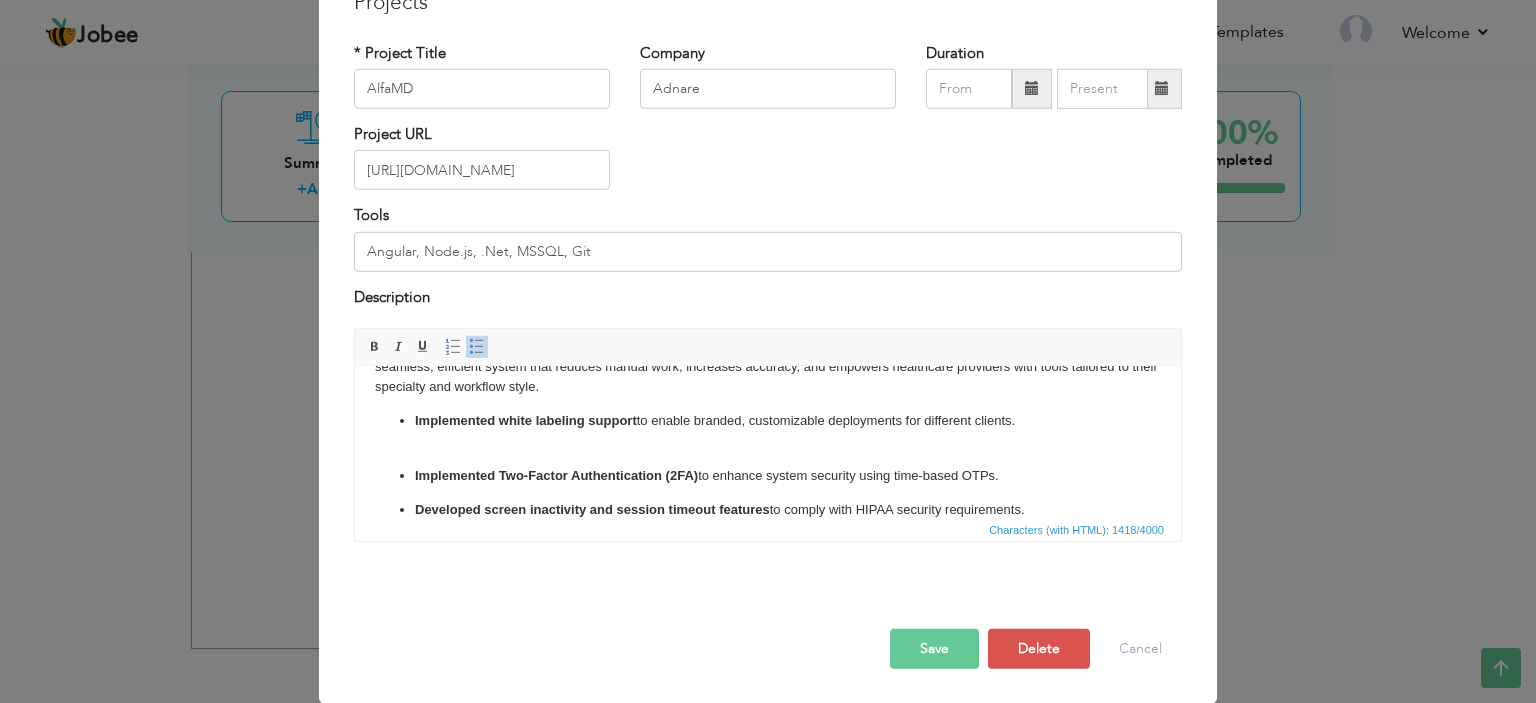 click on "Implemented white labeling support  to enable branded, customizable deployments for different clients. ​​​​​​​" at bounding box center (768, 432) 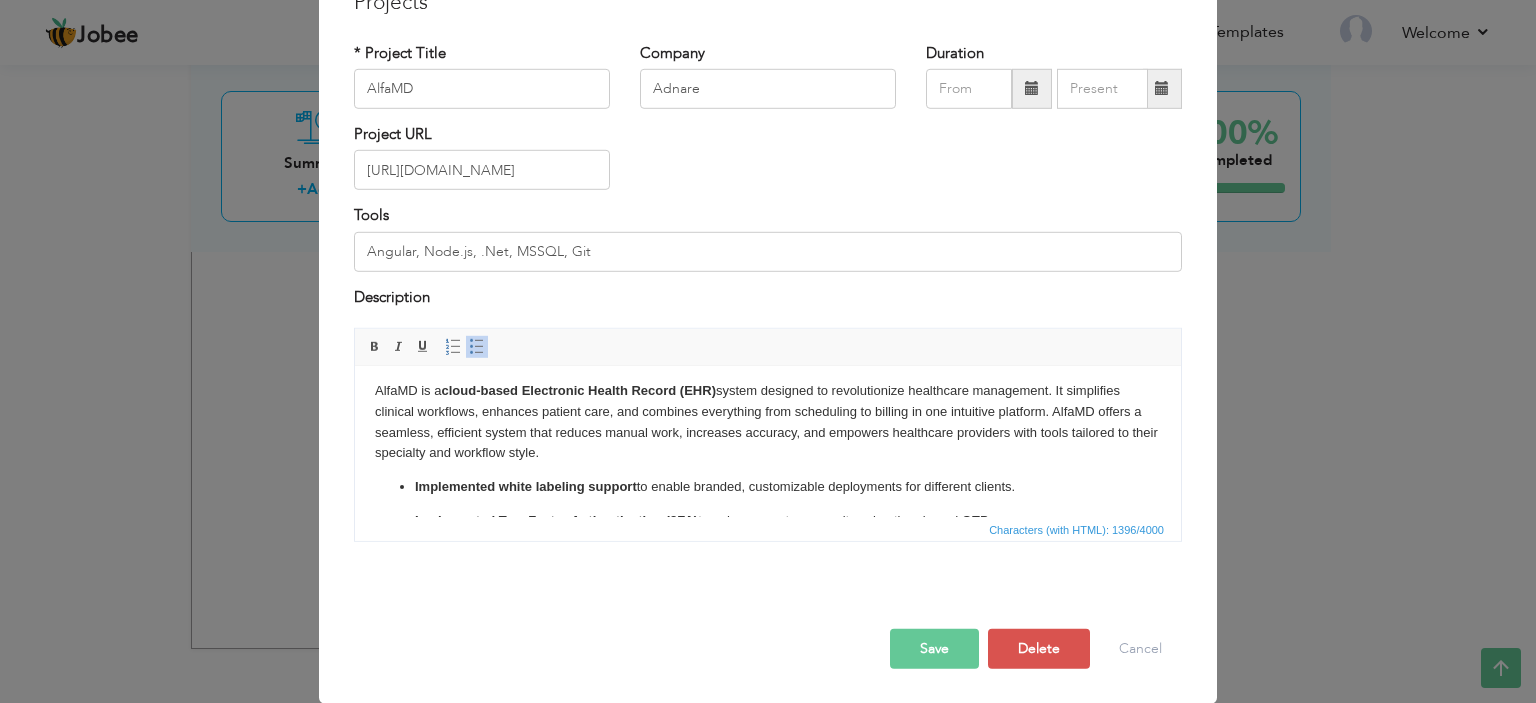scroll, scrollTop: 196, scrollLeft: 0, axis: vertical 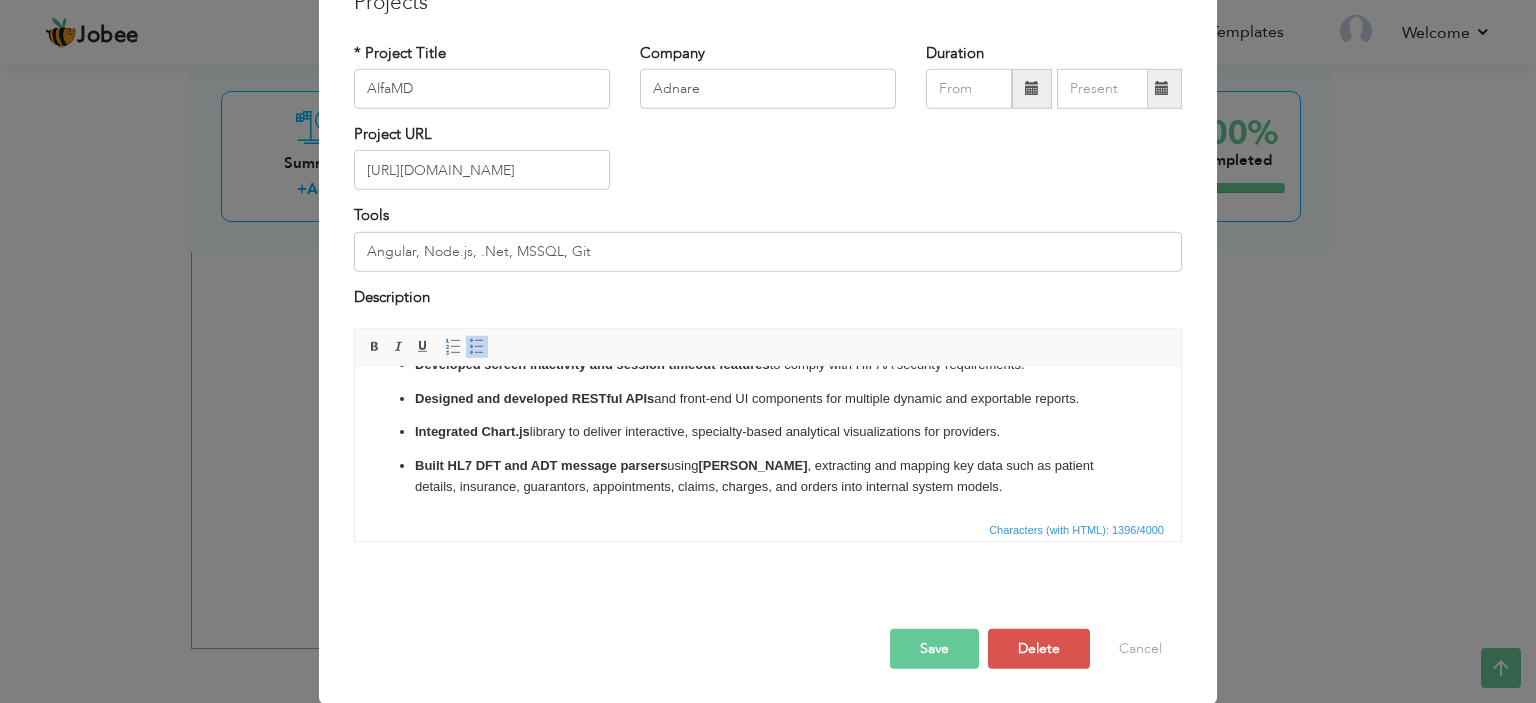click on "Built HL7 DFT and ADT message parsers  using  EDI Parser , extracting and mapping key data such as patient details, insurance, guarantors, appointments, claims, charges, and orders into internal system models." at bounding box center [768, 477] 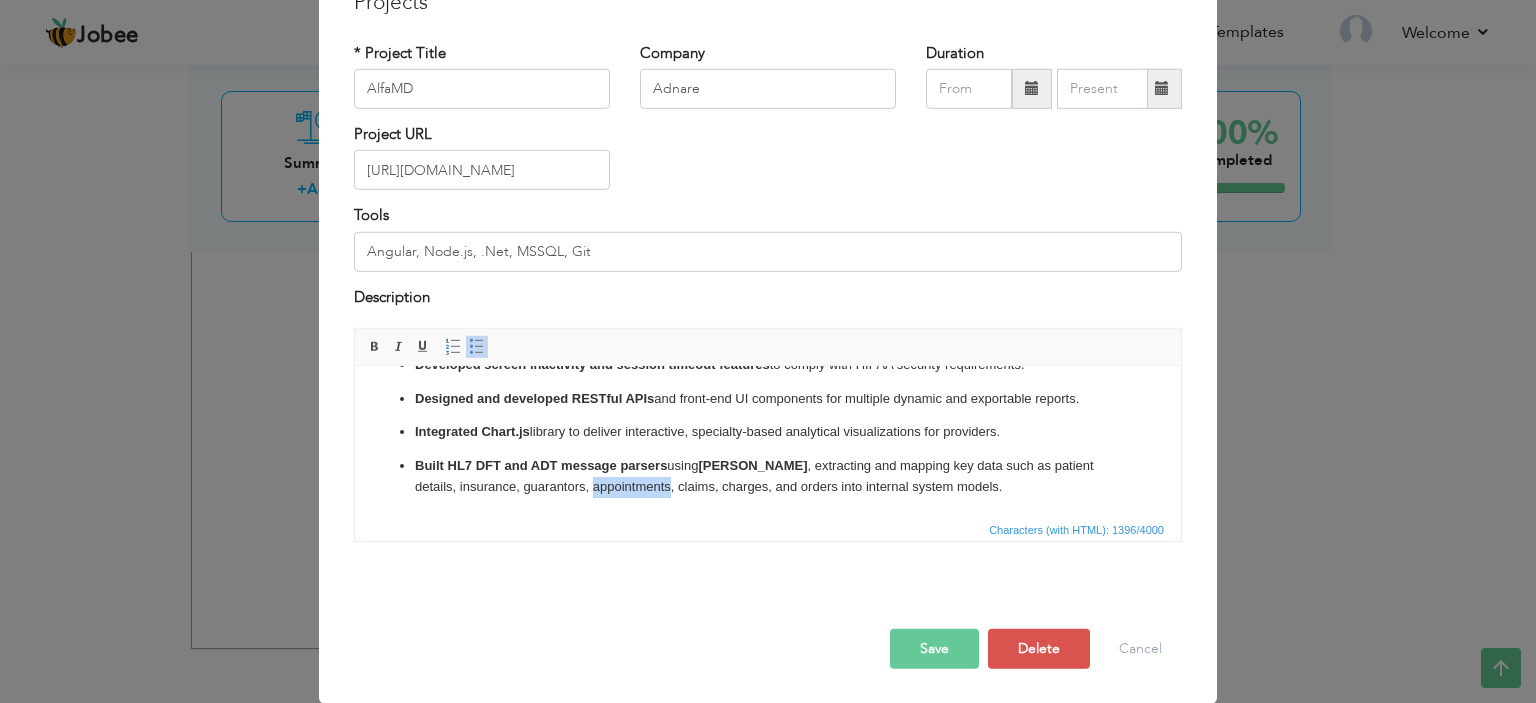 click on "Built HL7 DFT and ADT message parsers  using  EDI Parser , extracting and mapping key data such as patient details, insurance, guarantors, appointments, claims, charges, and orders into internal system models." at bounding box center [768, 477] 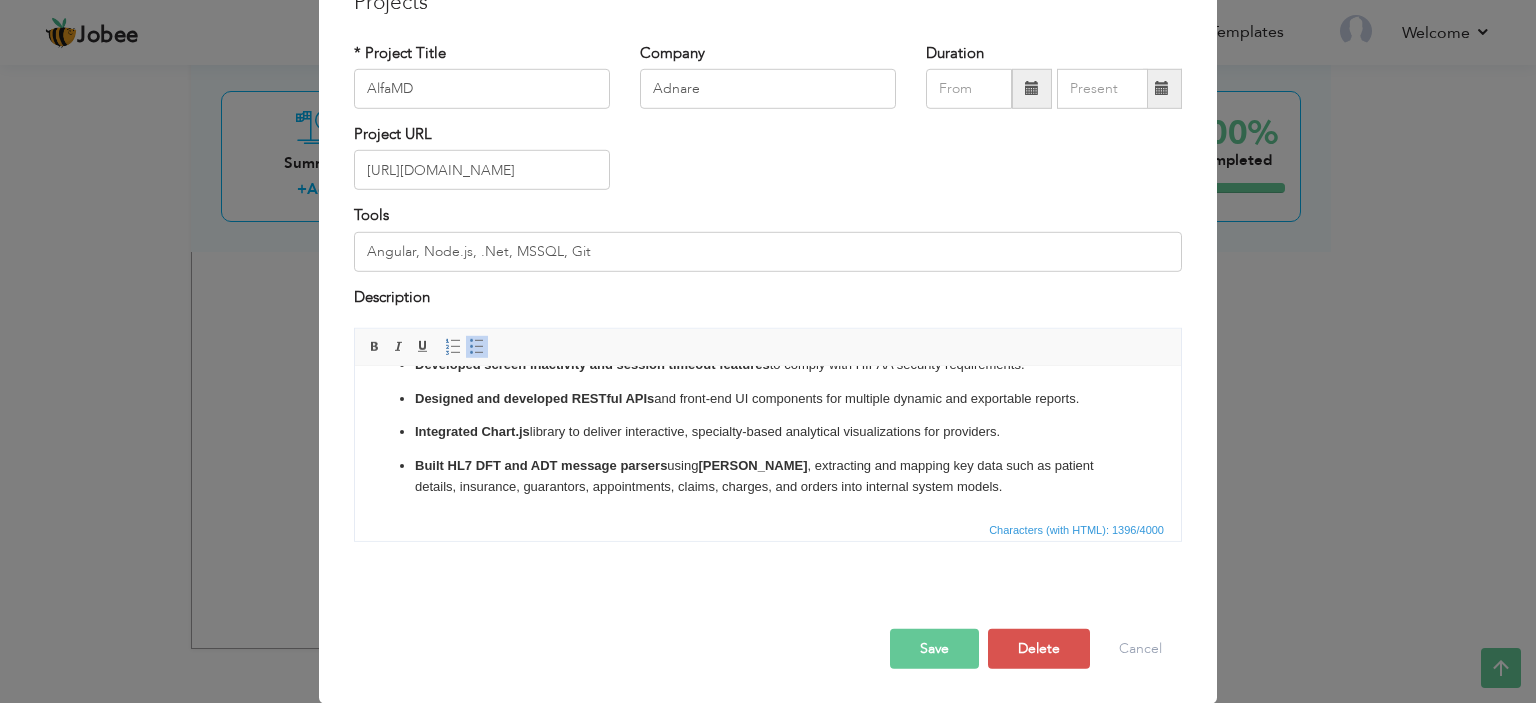 click on "Built HL7 DFT and ADT message parsers  using  EDI Parser , extracting and mapping key data such as patient details, insurance, guarantors, appointments, claims, charges, and orders into internal system models." at bounding box center [768, 477] 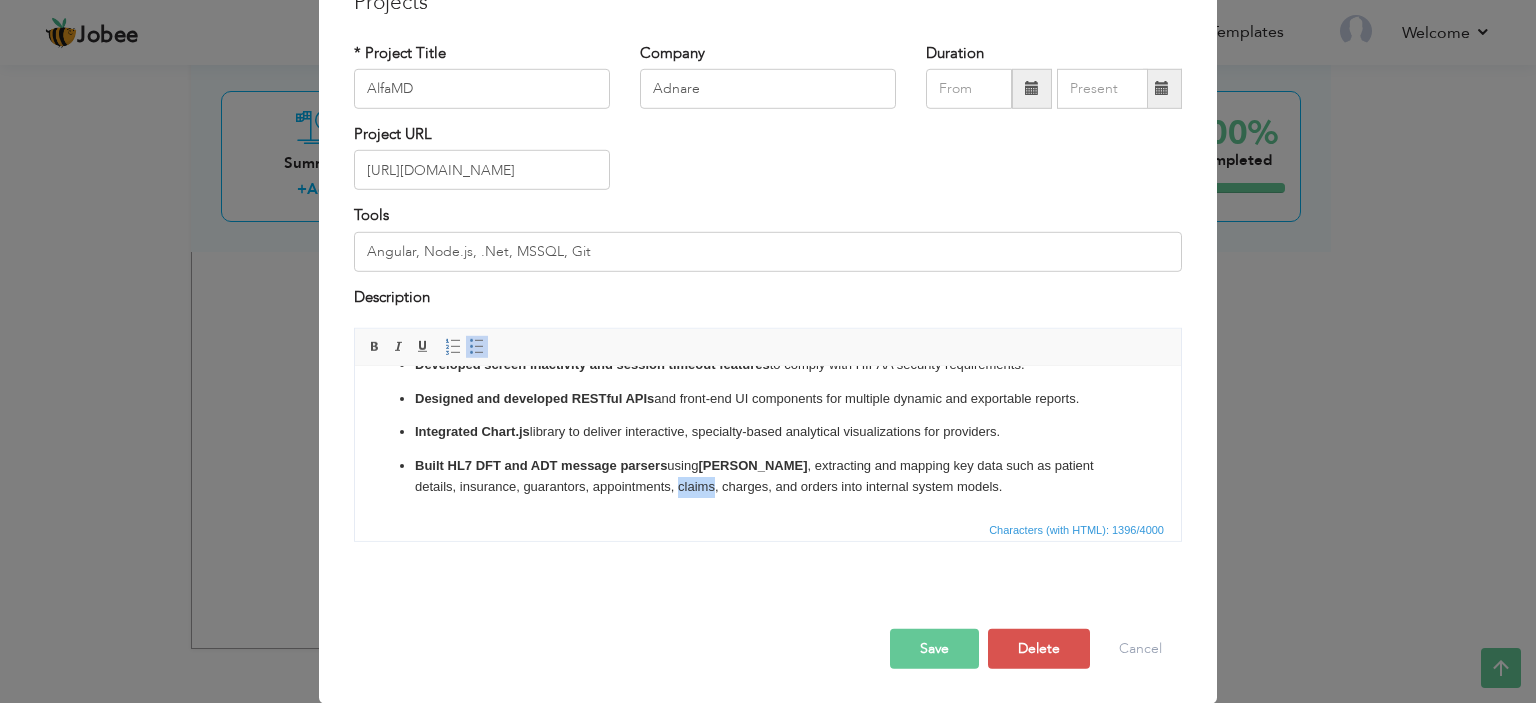 click on "Built HL7 DFT and ADT message parsers  using  EDI Parser , extracting and mapping key data such as patient details, insurance, guarantors, appointments, claims, charges, and orders into internal system models." at bounding box center (768, 477) 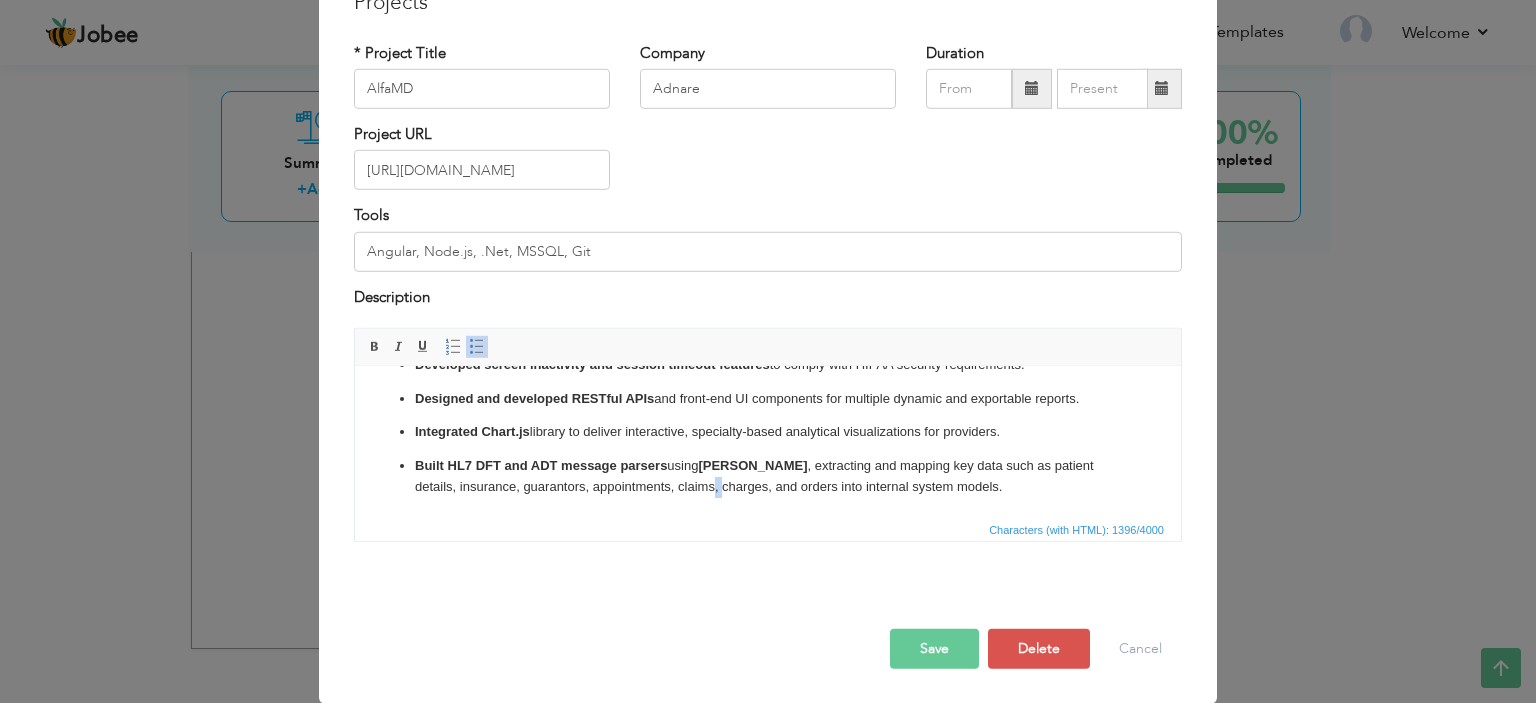 click on "Built HL7 DFT and ADT message parsers  using  EDI Parser , extracting and mapping key data such as patient details, insurance, guarantors, appointments, claims, charges, and orders into internal system models." at bounding box center [768, 477] 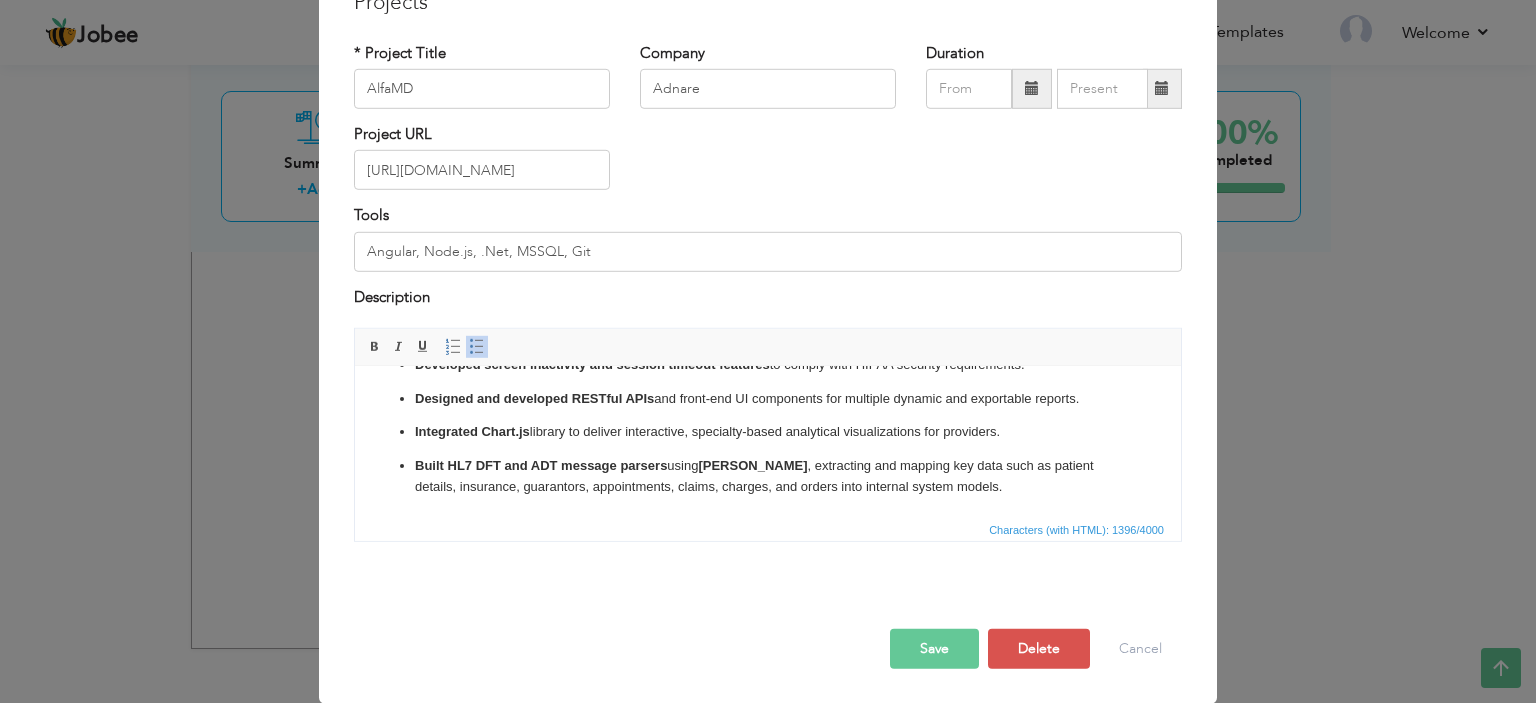click on "Built HL7 DFT and ADT message parsers  using  EDI Parser , extracting and mapping key data such as patient details, insurance, guarantors, appointments, claims, charges, and orders into internal system models." at bounding box center (768, 477) 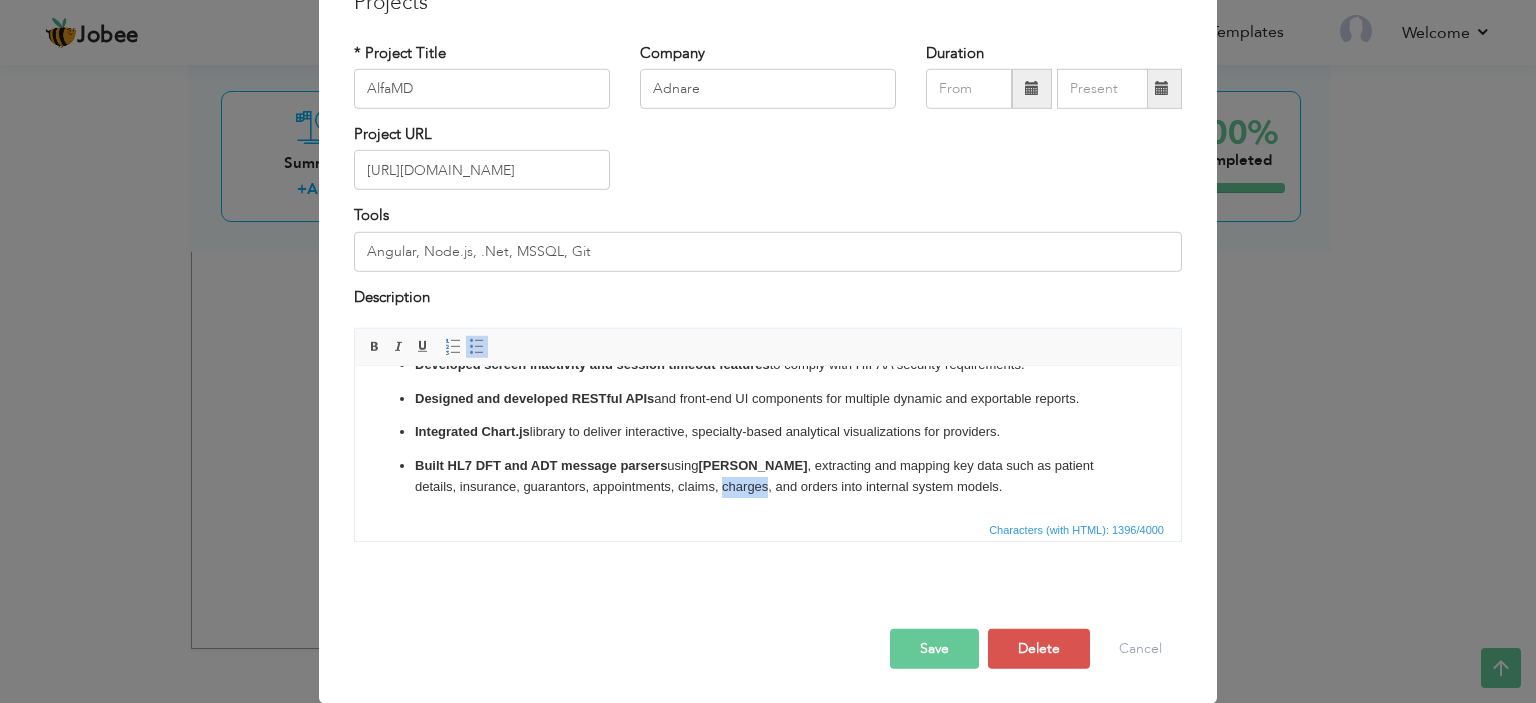 click on "Built HL7 DFT and ADT message parsers  using  EDI Parser , extracting and mapping key data such as patient details, insurance, guarantors, appointments, claims, charges, and orders into internal system models." at bounding box center [768, 477] 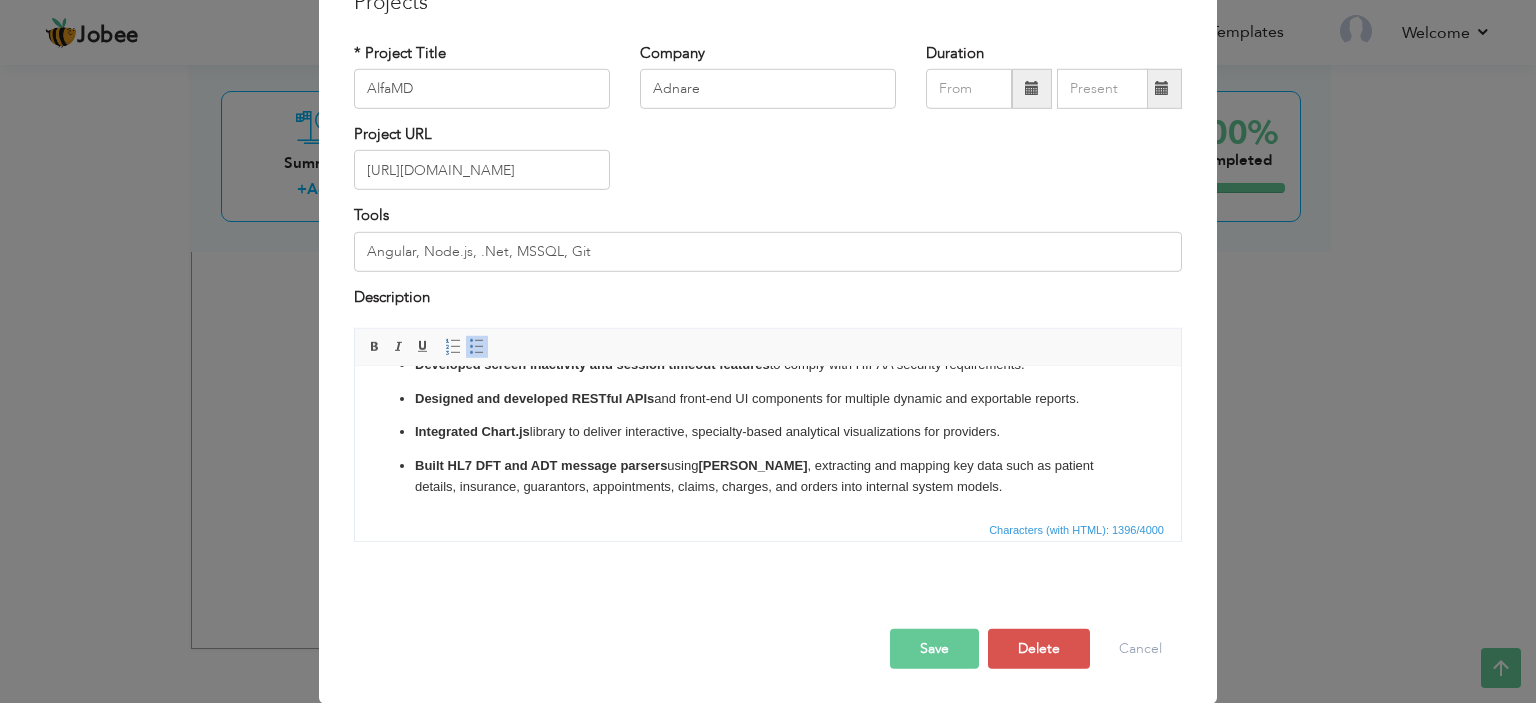 click on "Built HL7 DFT and ADT message parsers  using  EDI Parser , extracting and mapping key data such as patient details, insurance, guarantors, appointments, claims, charges, and orders into internal system models." at bounding box center [768, 477] 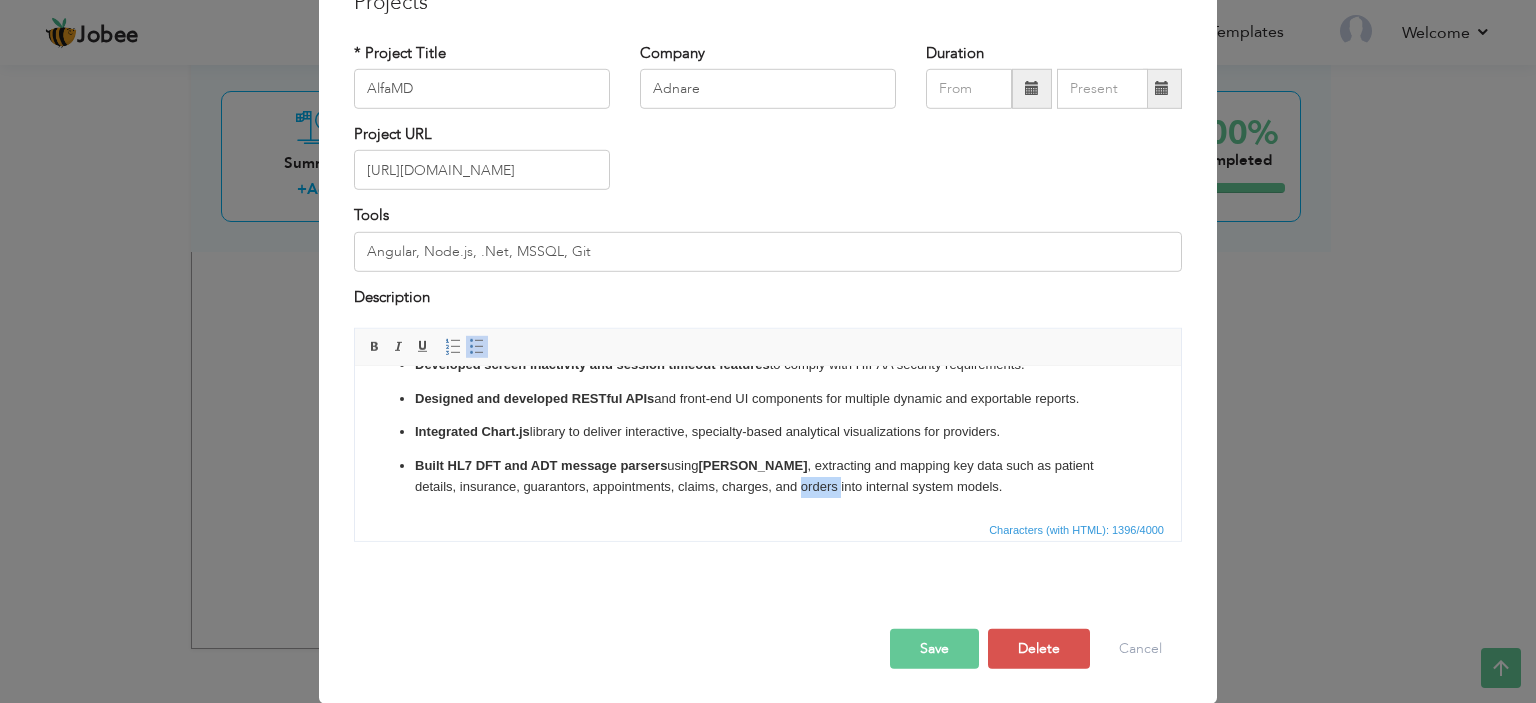 click on "Built HL7 DFT and ADT message parsers  using  EDI Parser , extracting and mapping key data such as patient details, insurance, guarantors, appointments, claims, charges, and orders into internal system models." at bounding box center [768, 477] 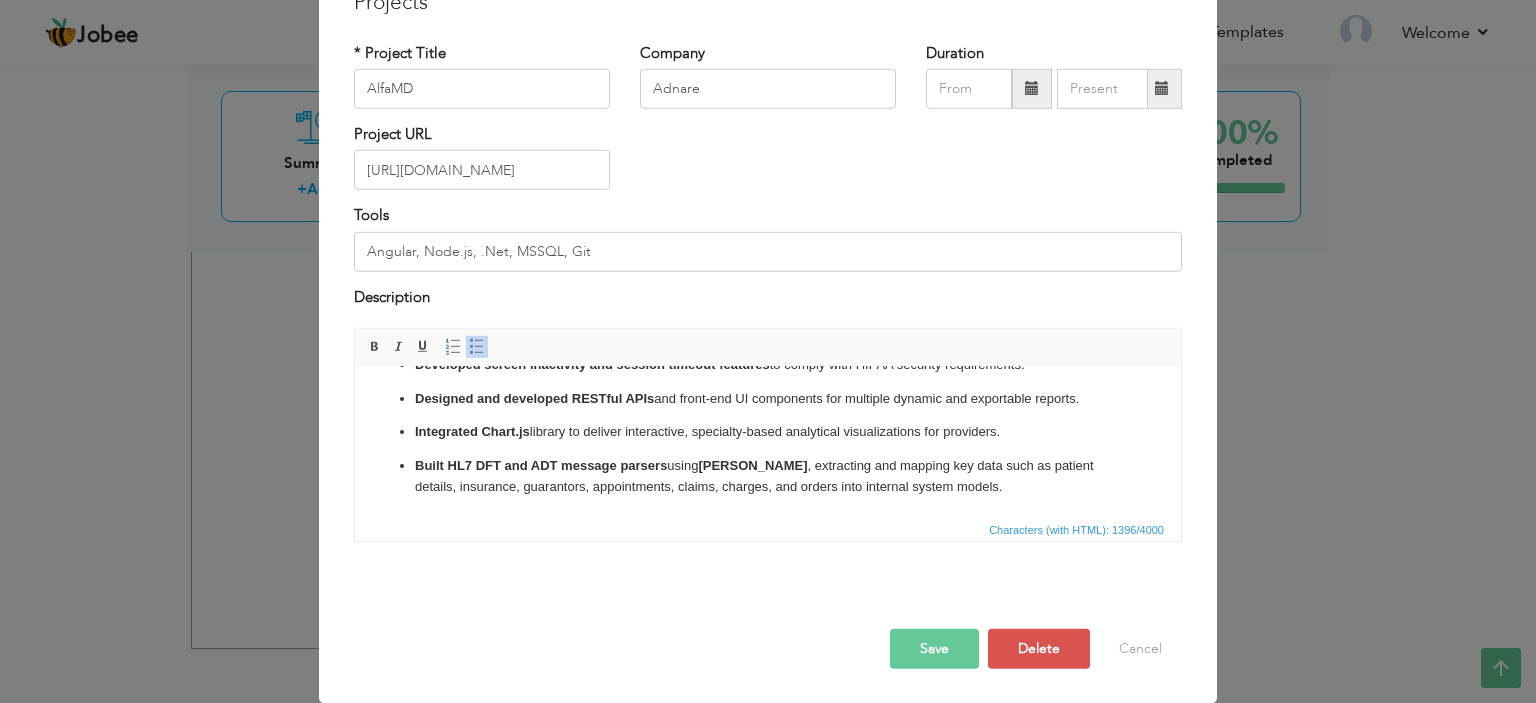 click on "Built HL7 DFT and ADT message parsers  using  EDI Parser , extracting and mapping key data such as patient details, insurance, guarantors, appointments, claims, charges, and orders into internal system models." at bounding box center [768, 477] 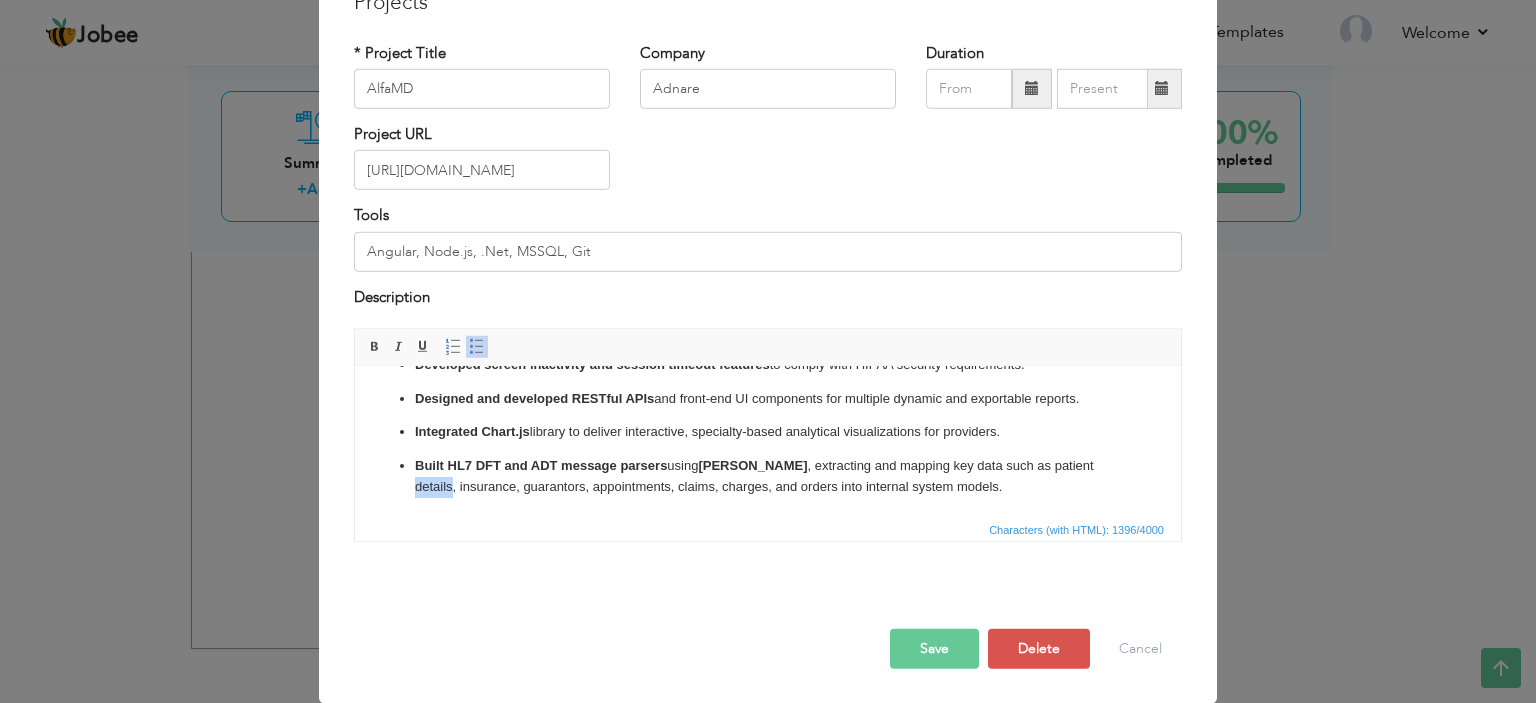 click on "Built HL7 DFT and ADT message parsers  using  EDI Parser , extracting and mapping key data such as patient details, insurance, guarantors, appointments, claims, charges, and orders into internal system models." at bounding box center (768, 477) 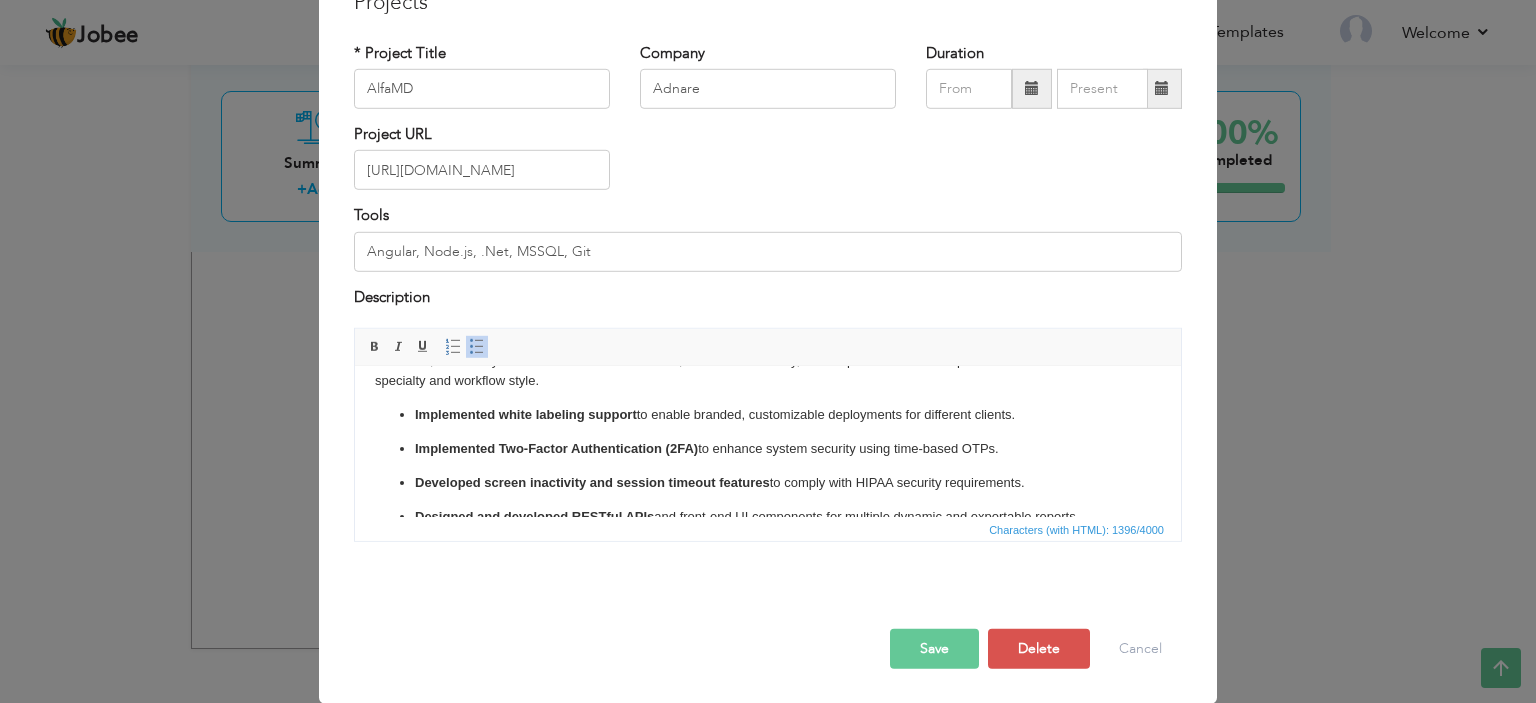 scroll, scrollTop: 196, scrollLeft: 0, axis: vertical 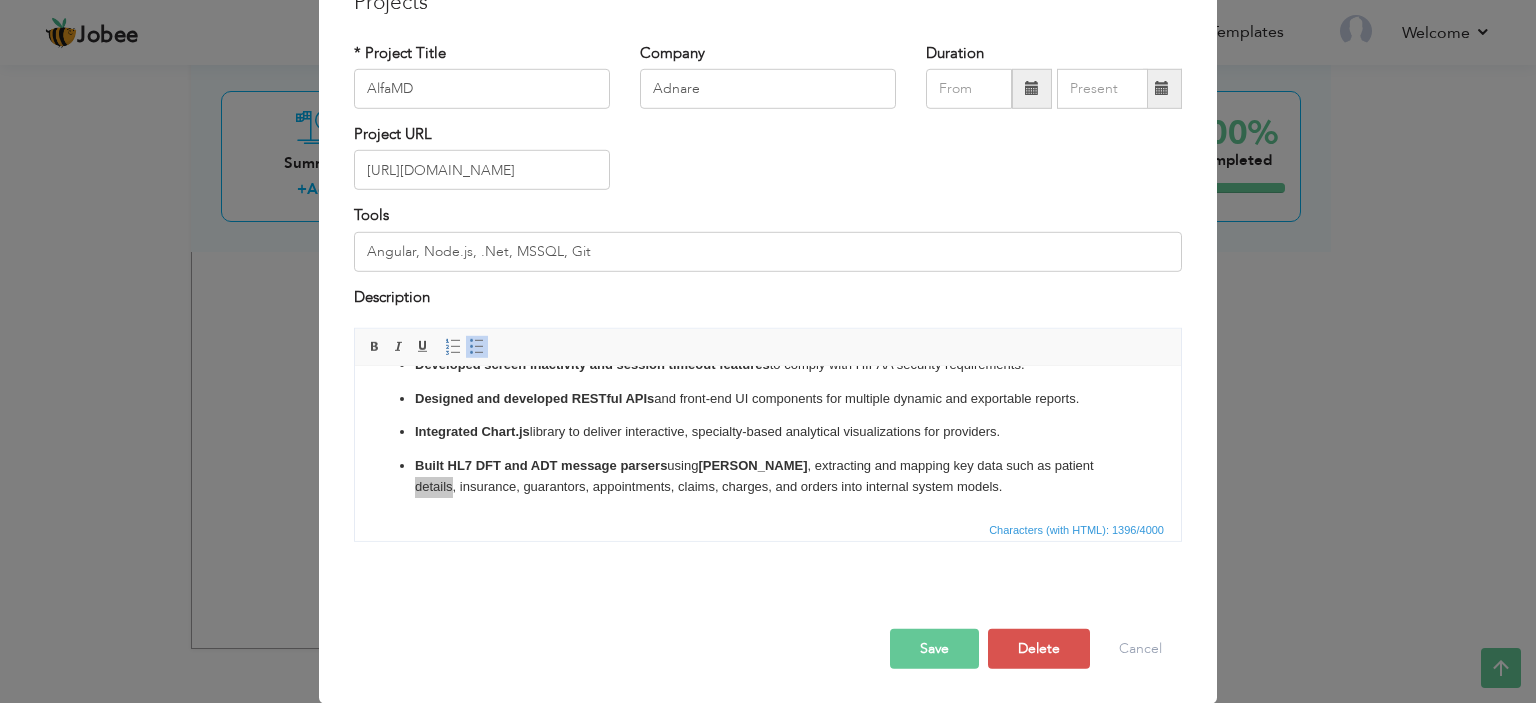 click on "Save" at bounding box center [934, 649] 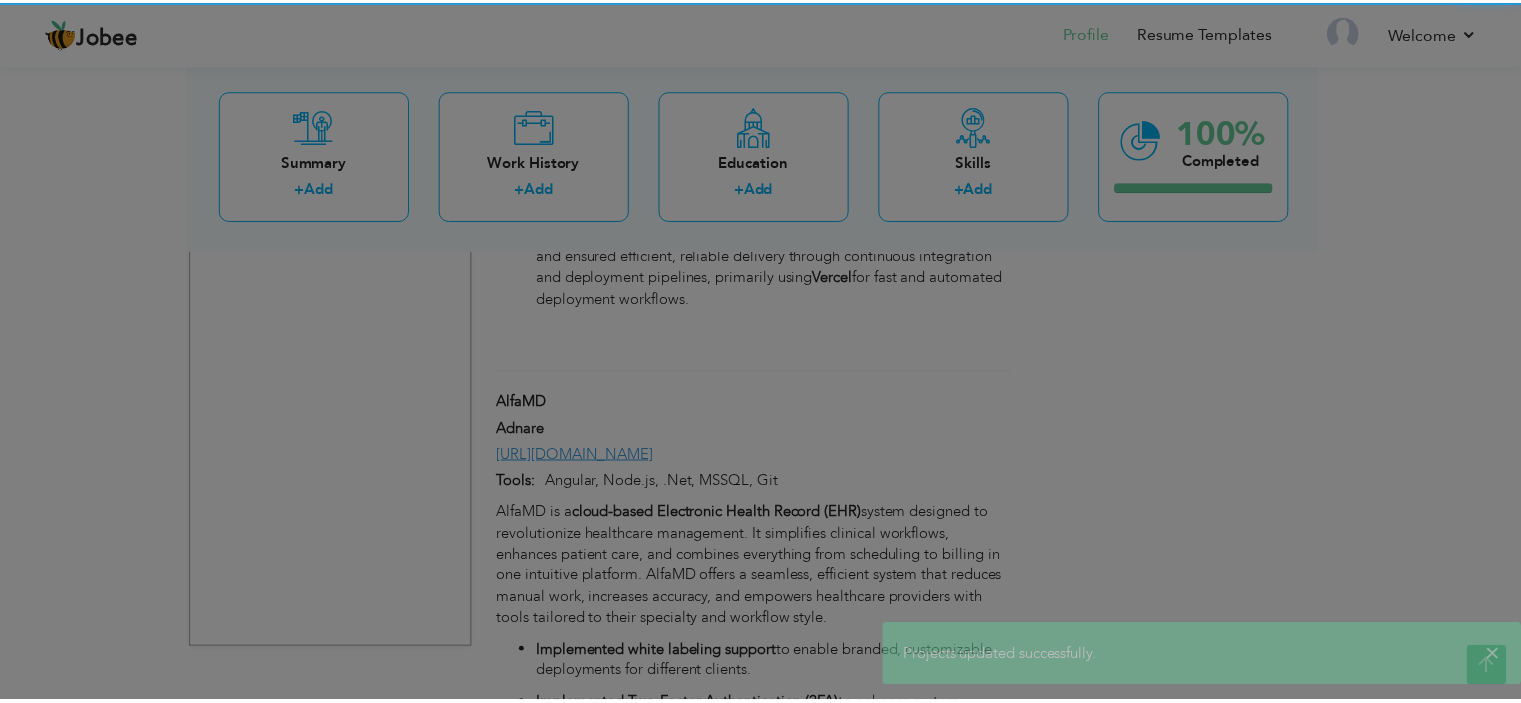 scroll, scrollTop: 0, scrollLeft: 0, axis: both 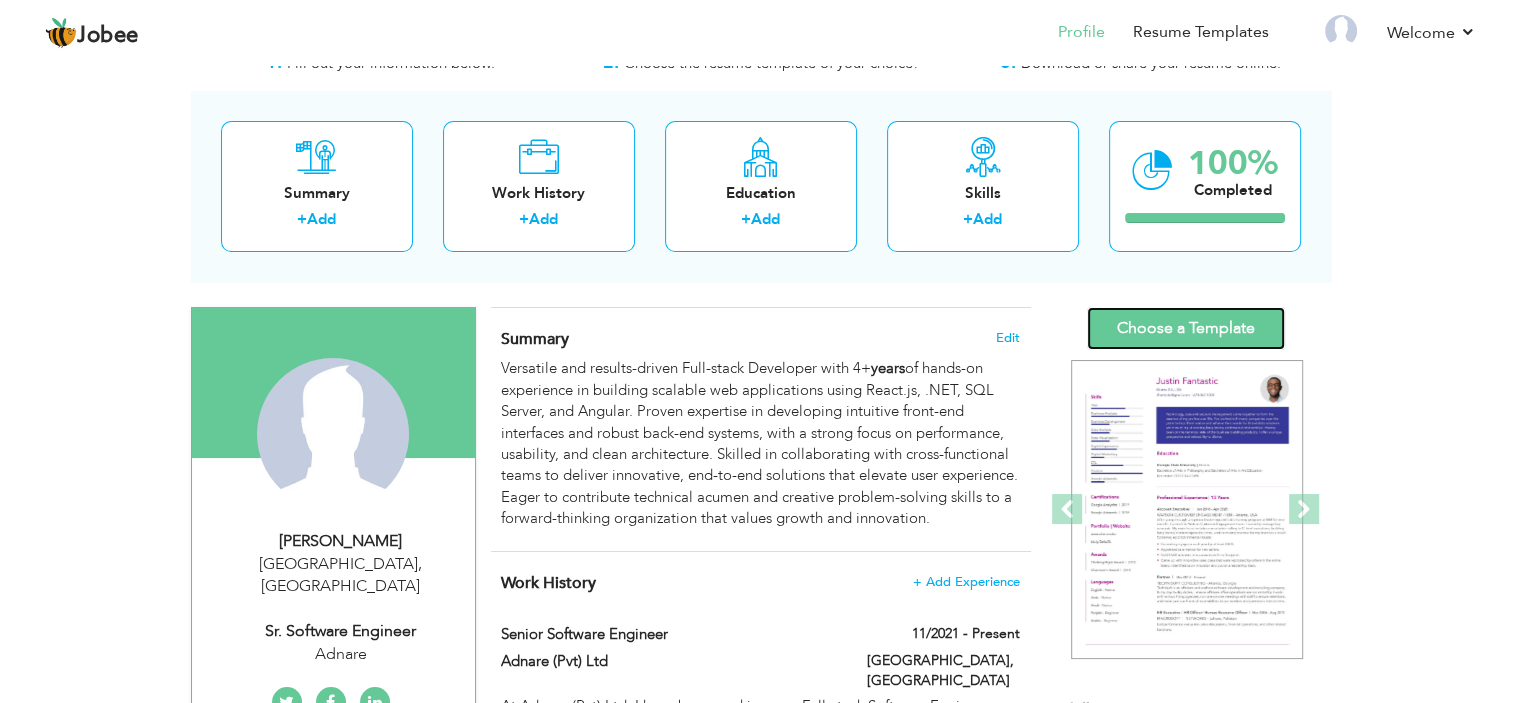 click on "Choose a Template" at bounding box center (1186, 328) 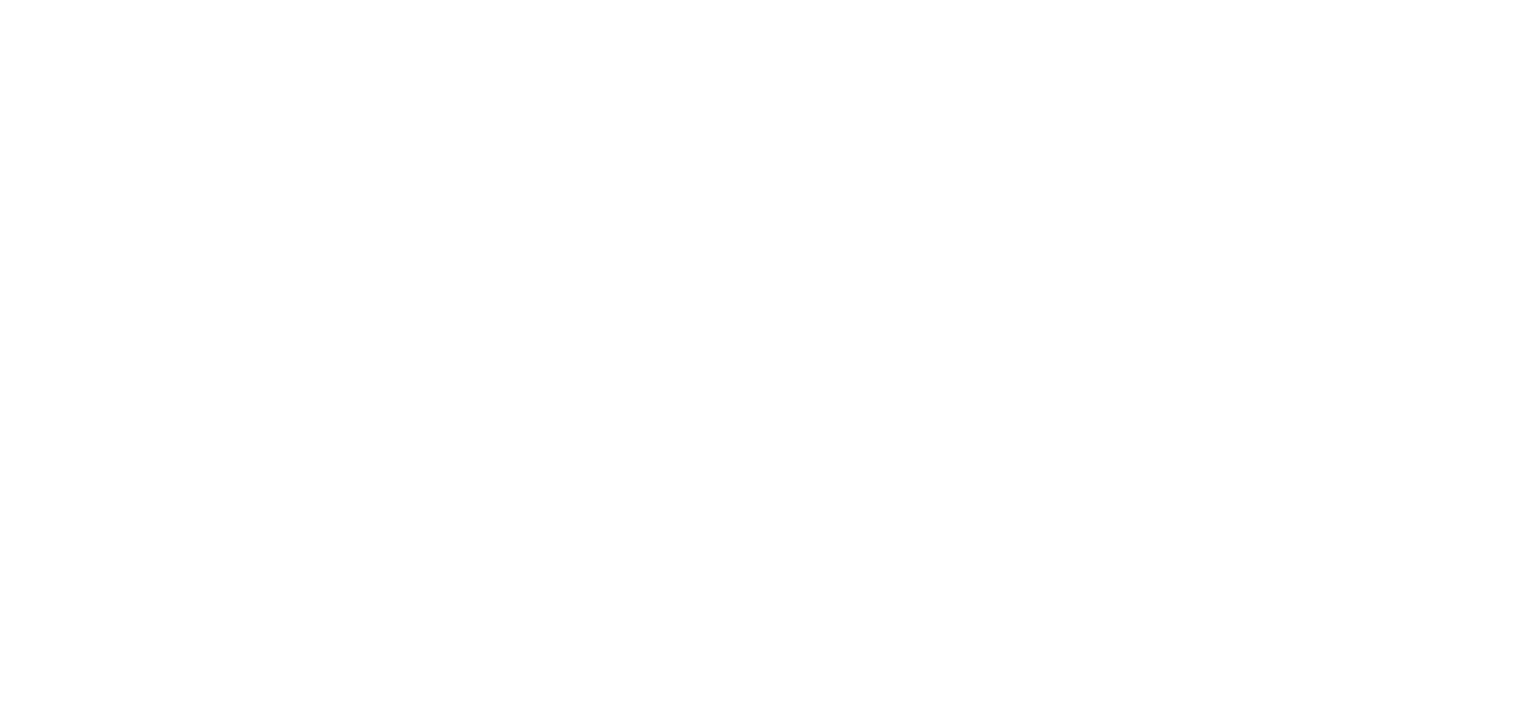 scroll, scrollTop: 0, scrollLeft: 0, axis: both 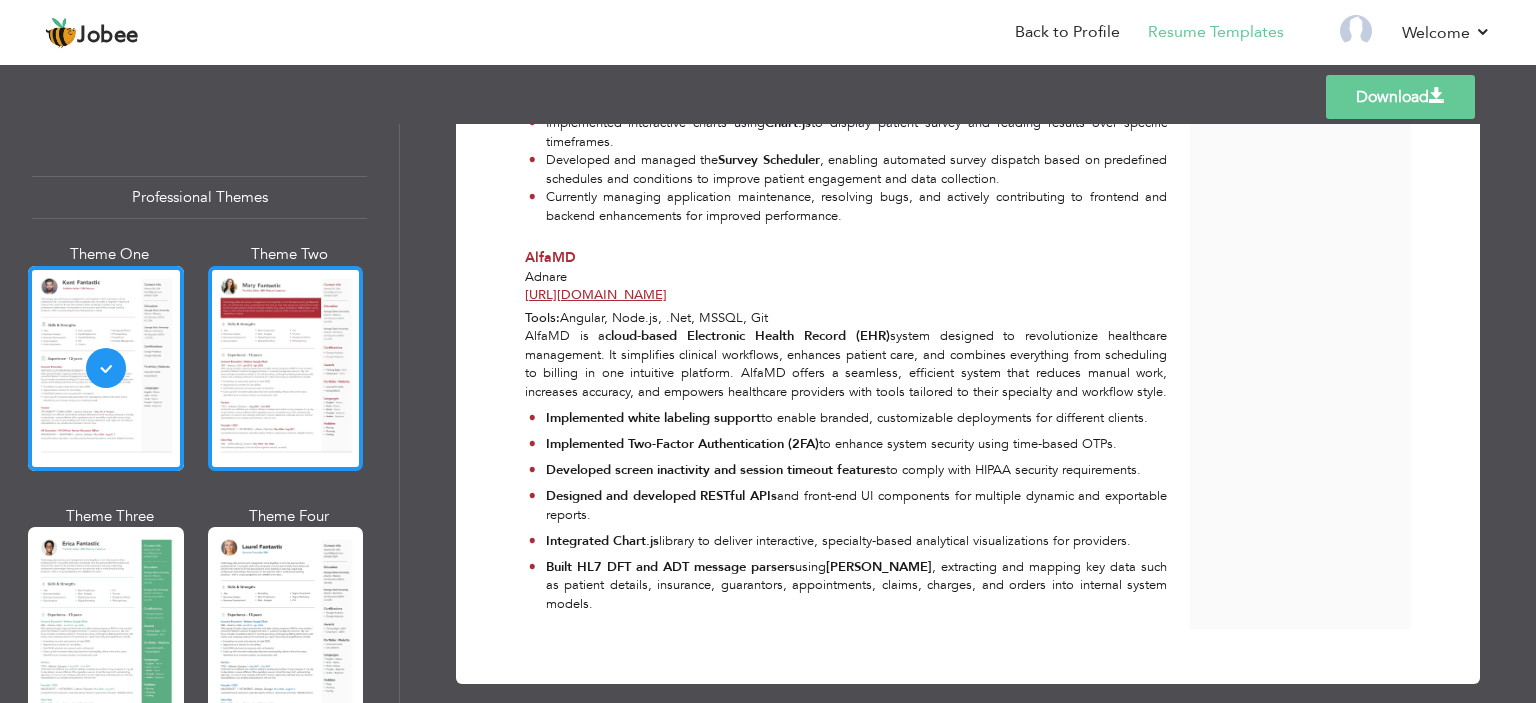 click at bounding box center [286, 368] 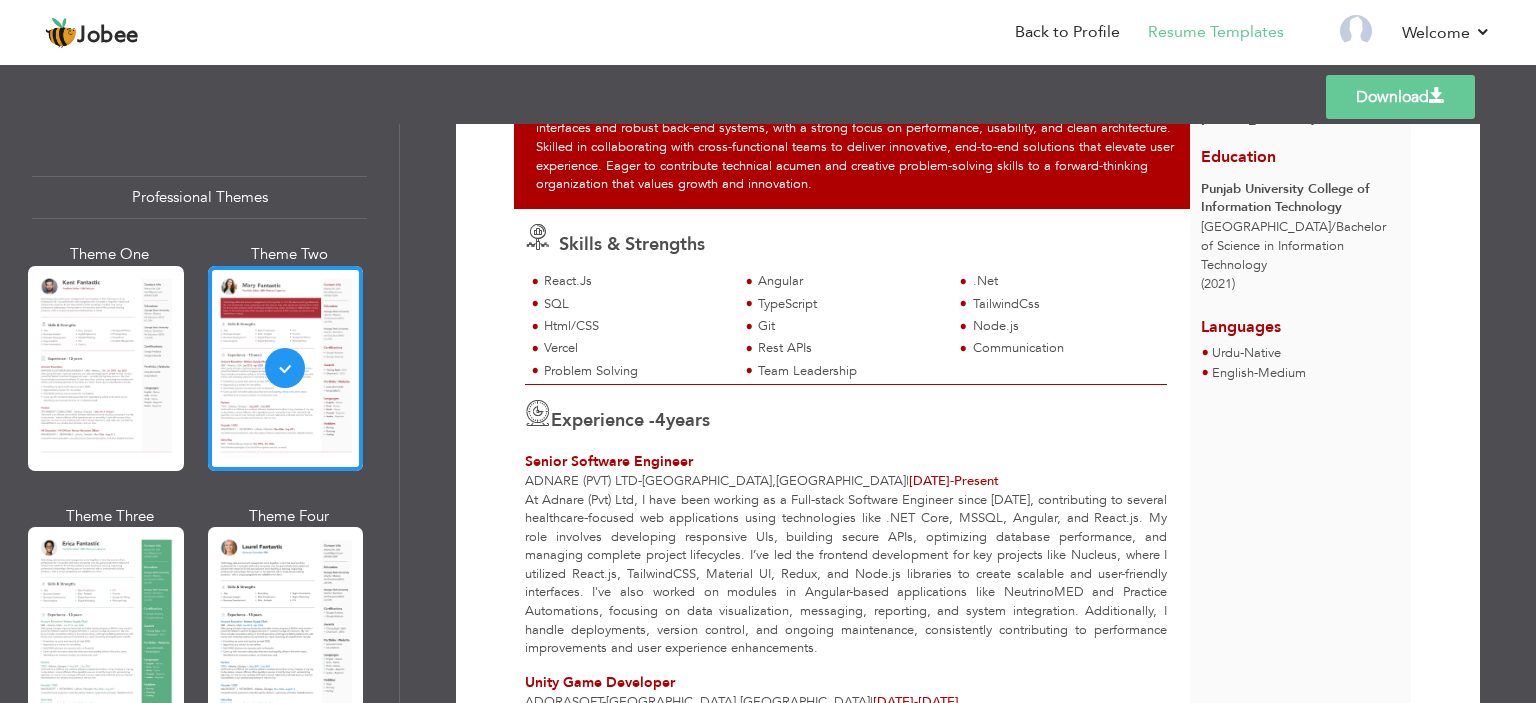 scroll, scrollTop: 300, scrollLeft: 0, axis: vertical 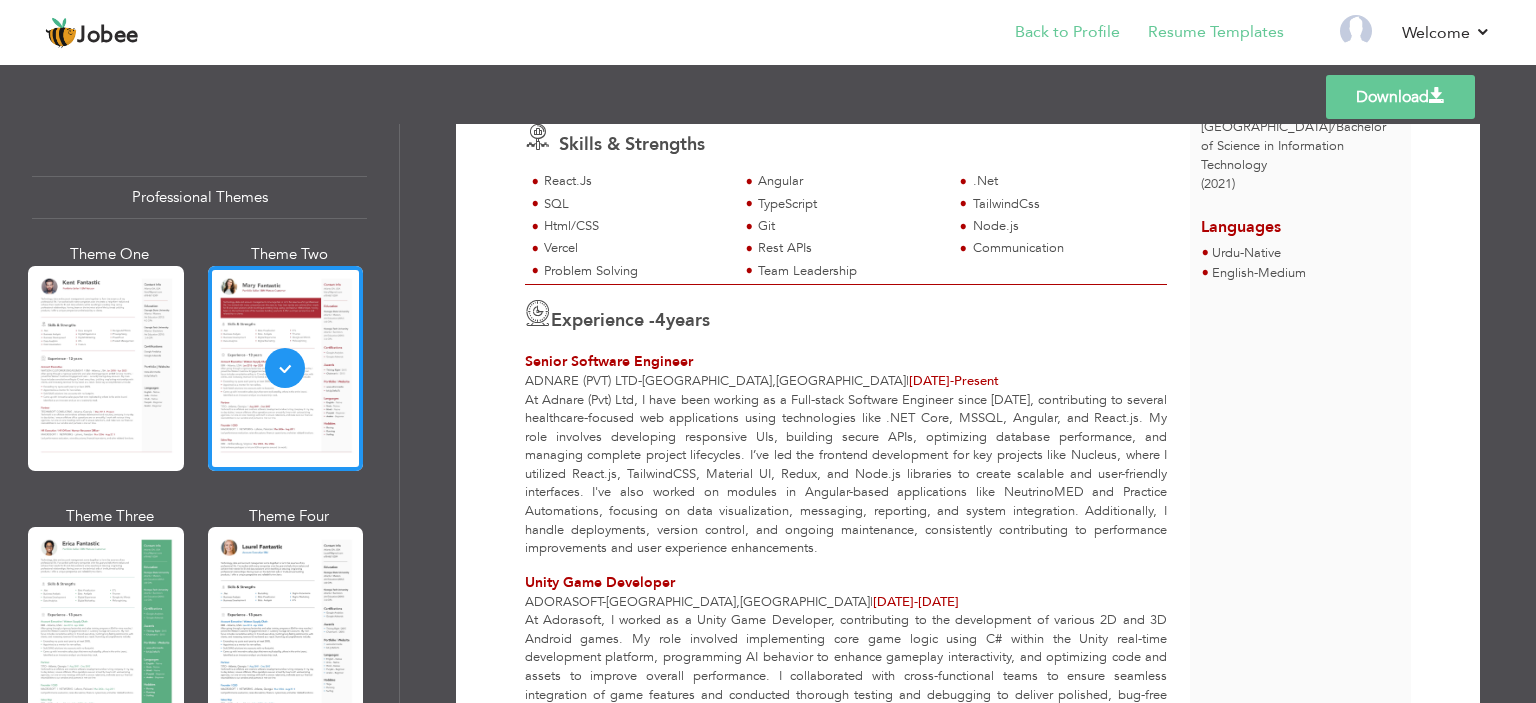 click on "Back to Profile" at bounding box center (1053, 34) 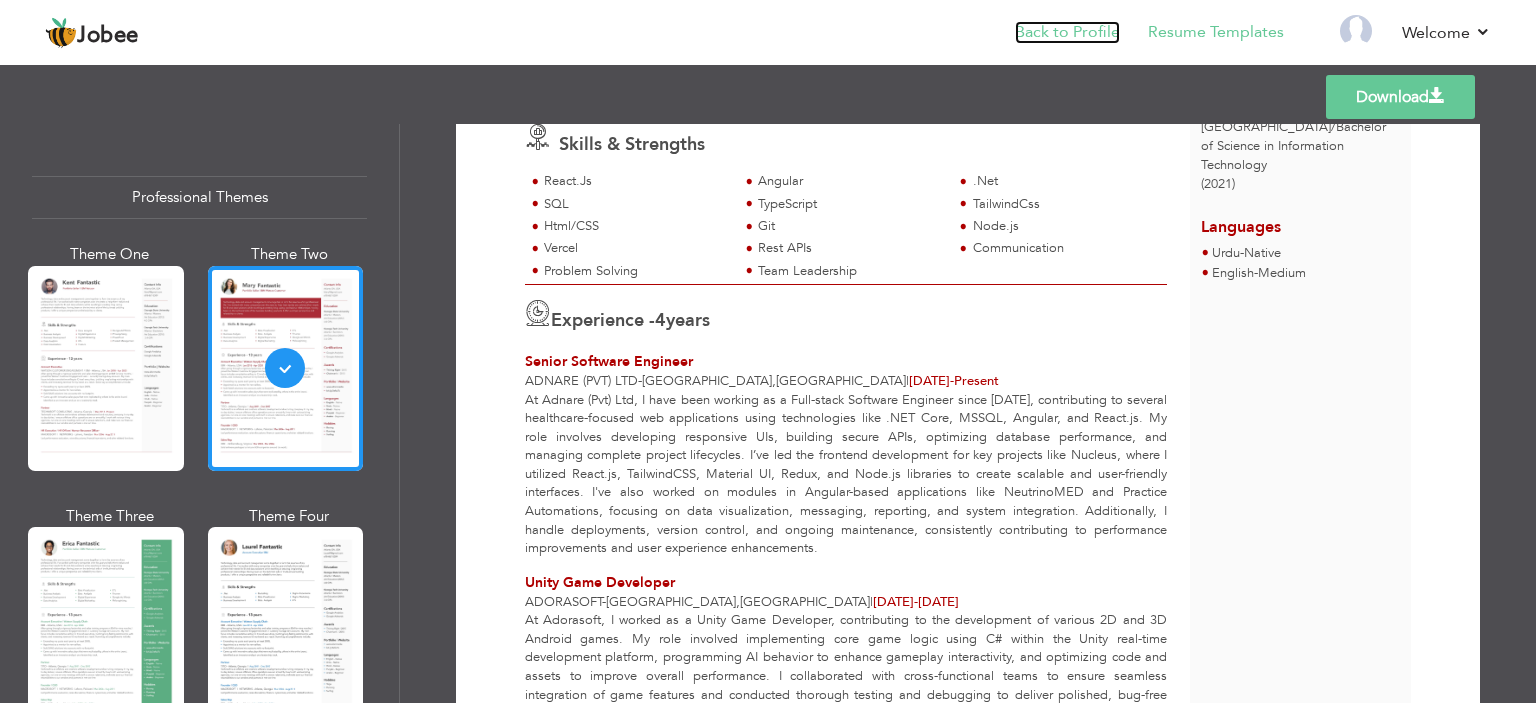 click on "Back to Profile" at bounding box center [1067, 32] 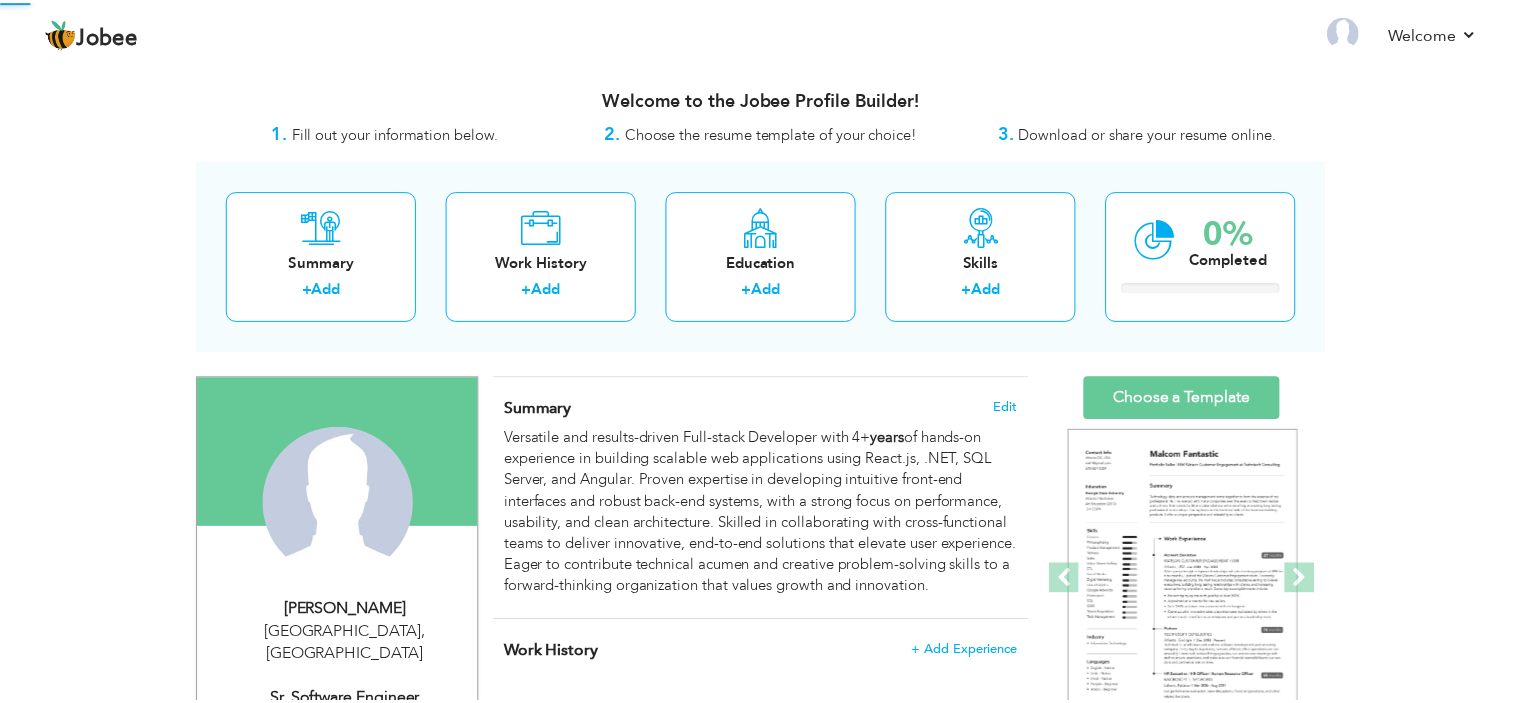 scroll, scrollTop: 0, scrollLeft: 0, axis: both 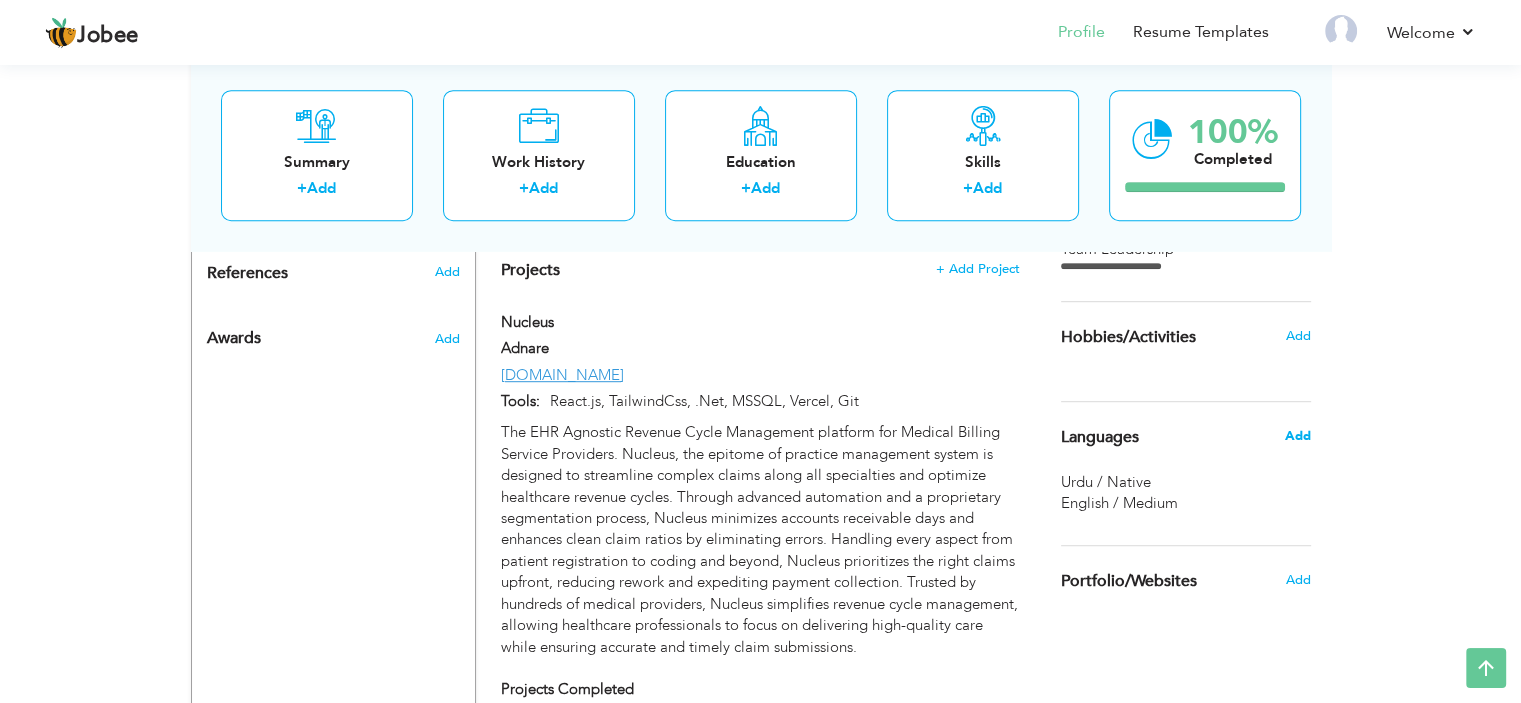 click on "Add" at bounding box center (1297, 436) 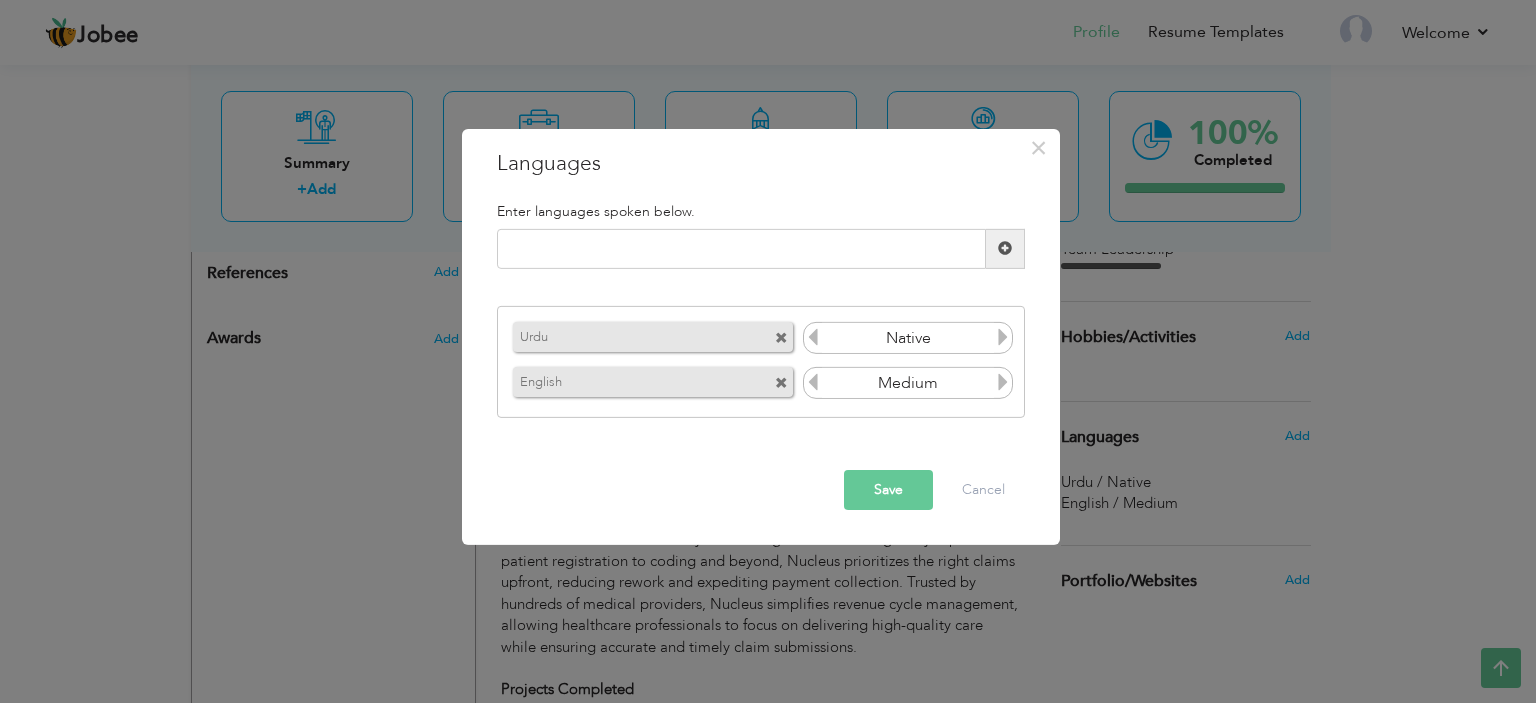 click at bounding box center (1003, 382) 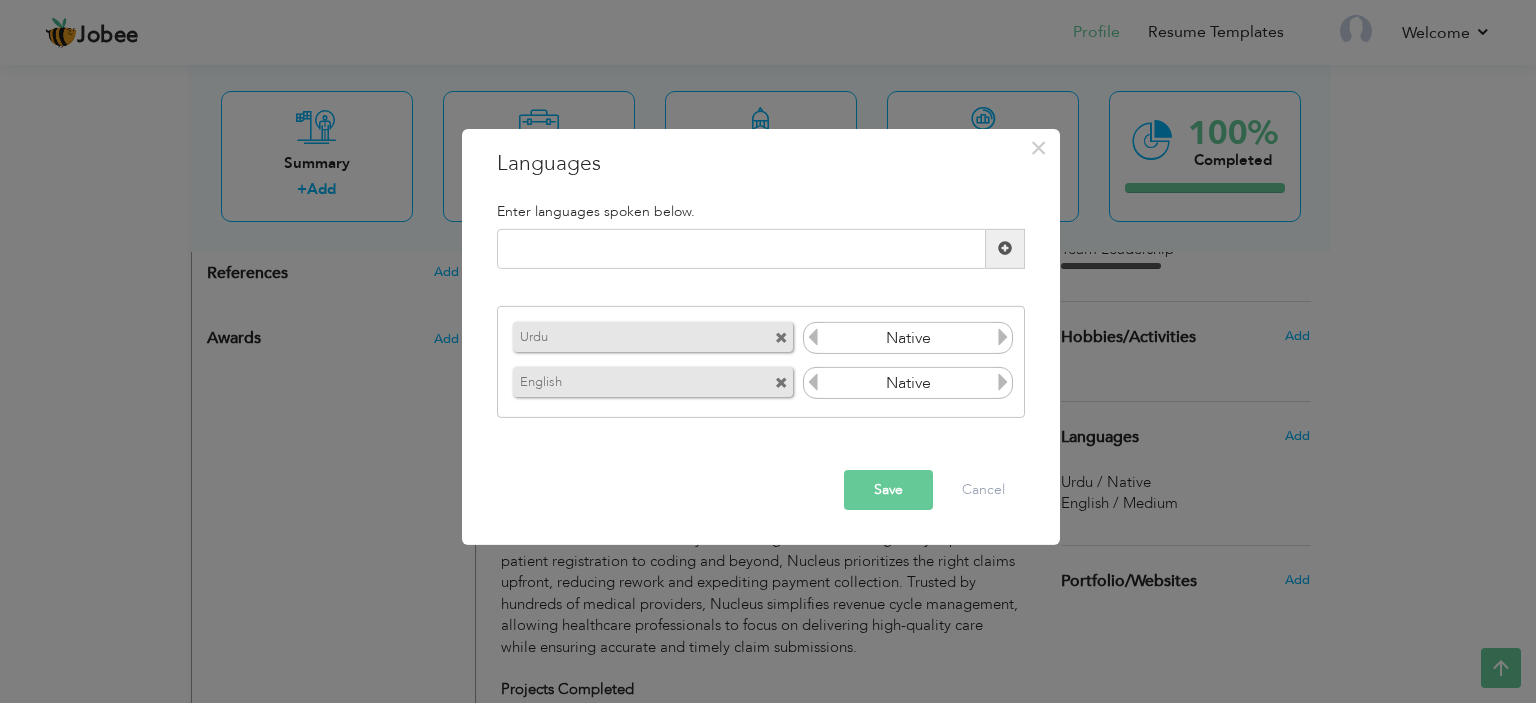 click at bounding box center (1003, 382) 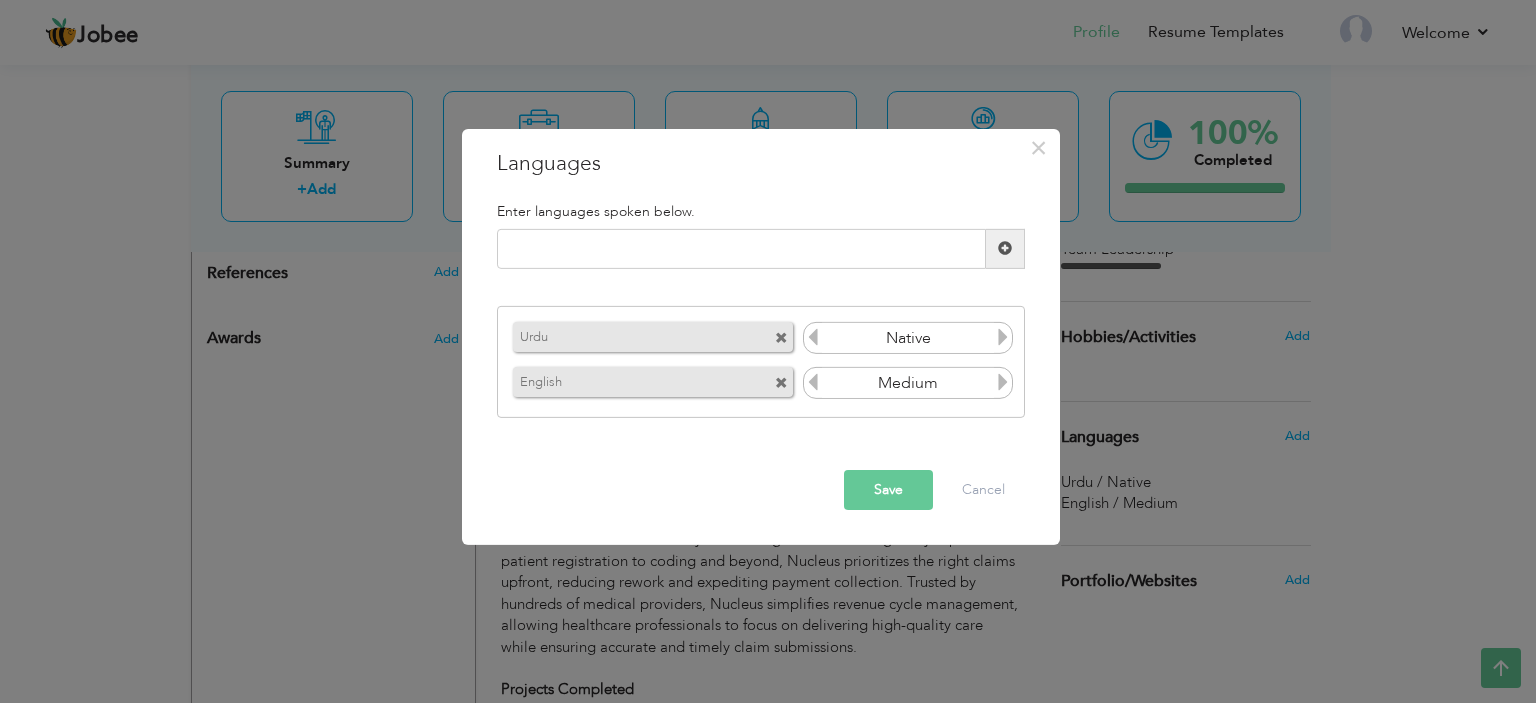 click at bounding box center [813, 382] 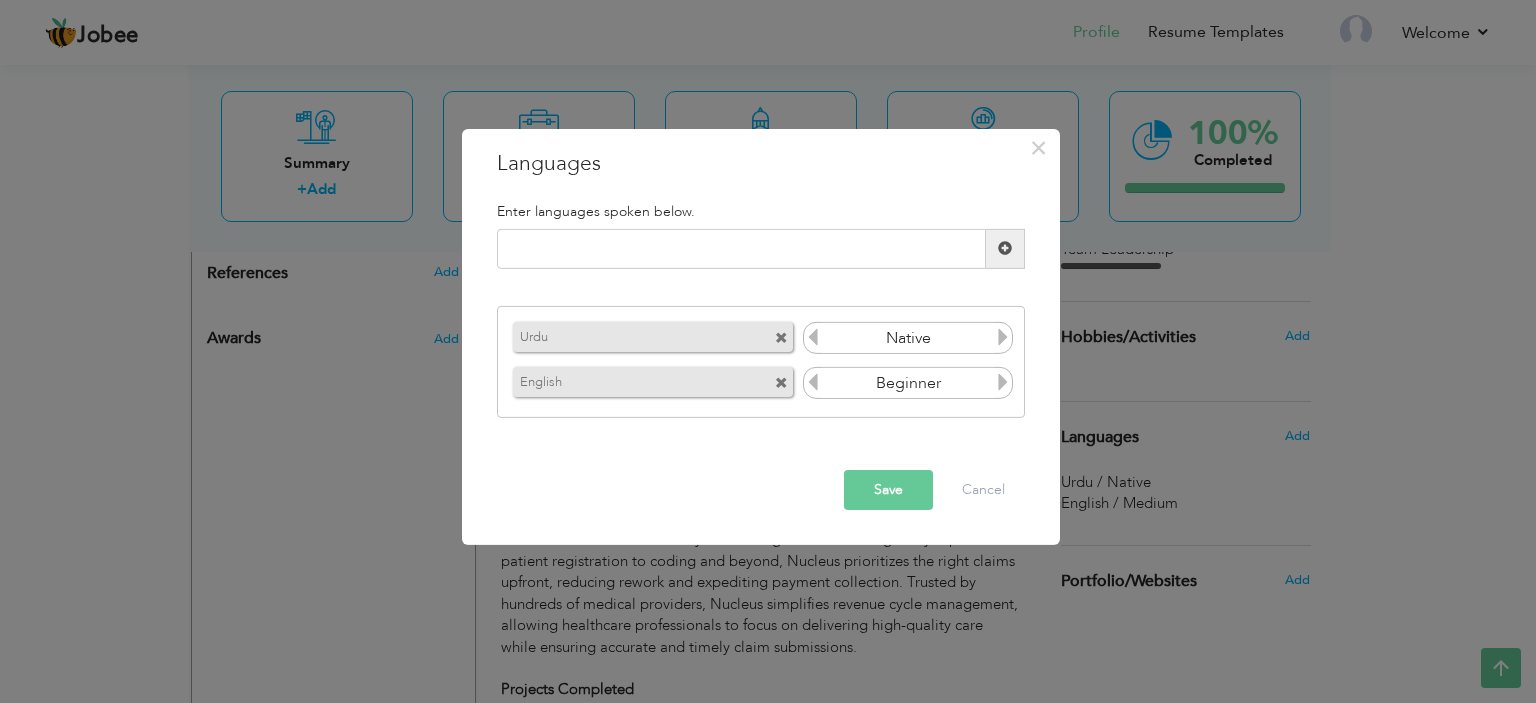 click at bounding box center [813, 382] 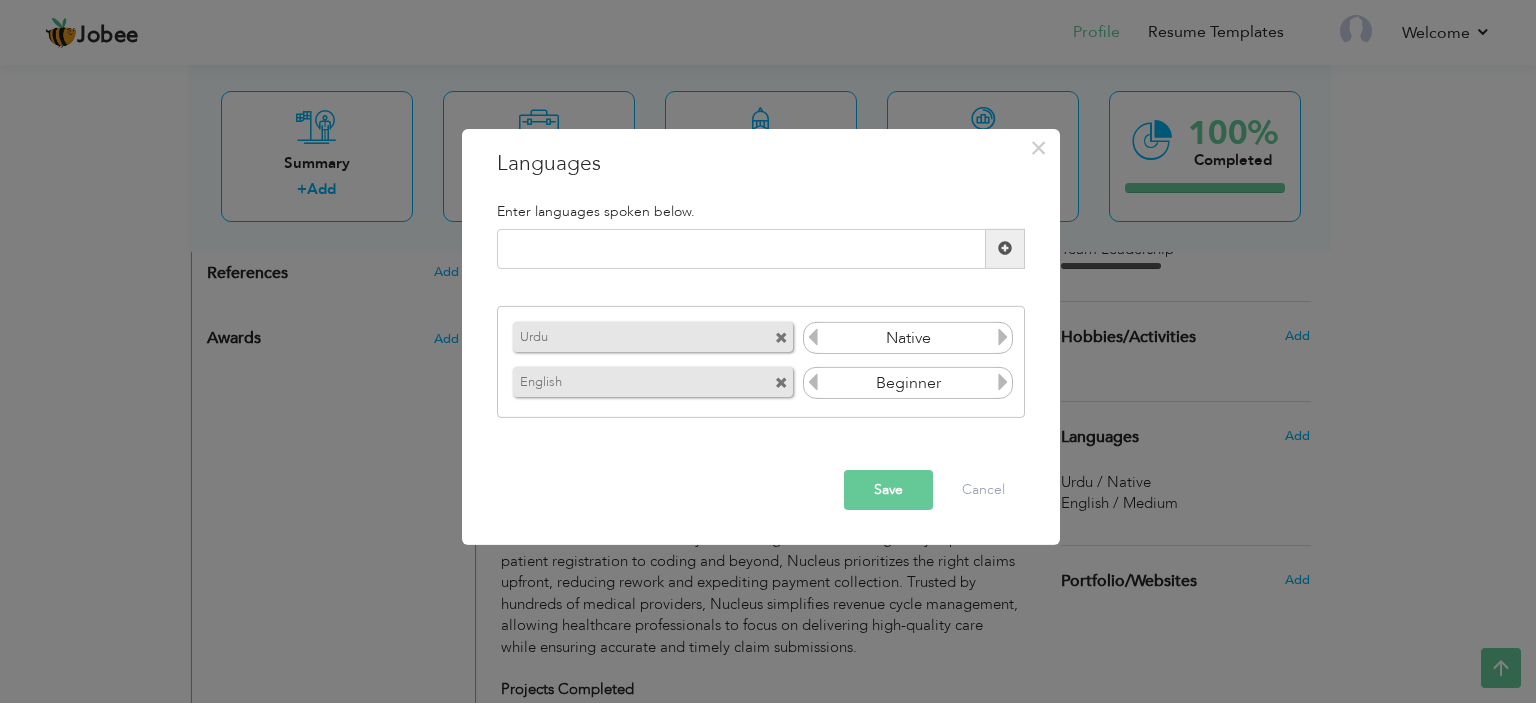 click at bounding box center (1003, 382) 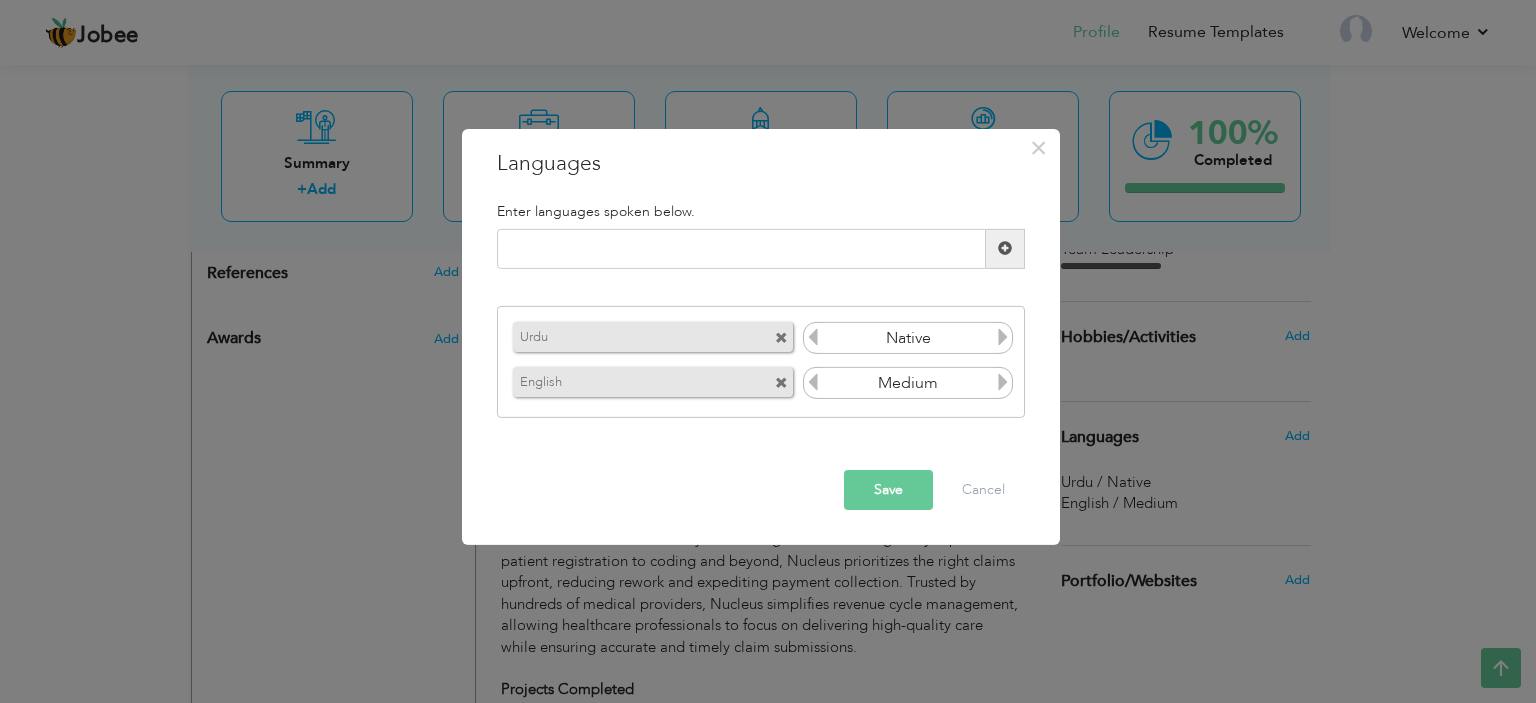 click at bounding box center [1003, 382] 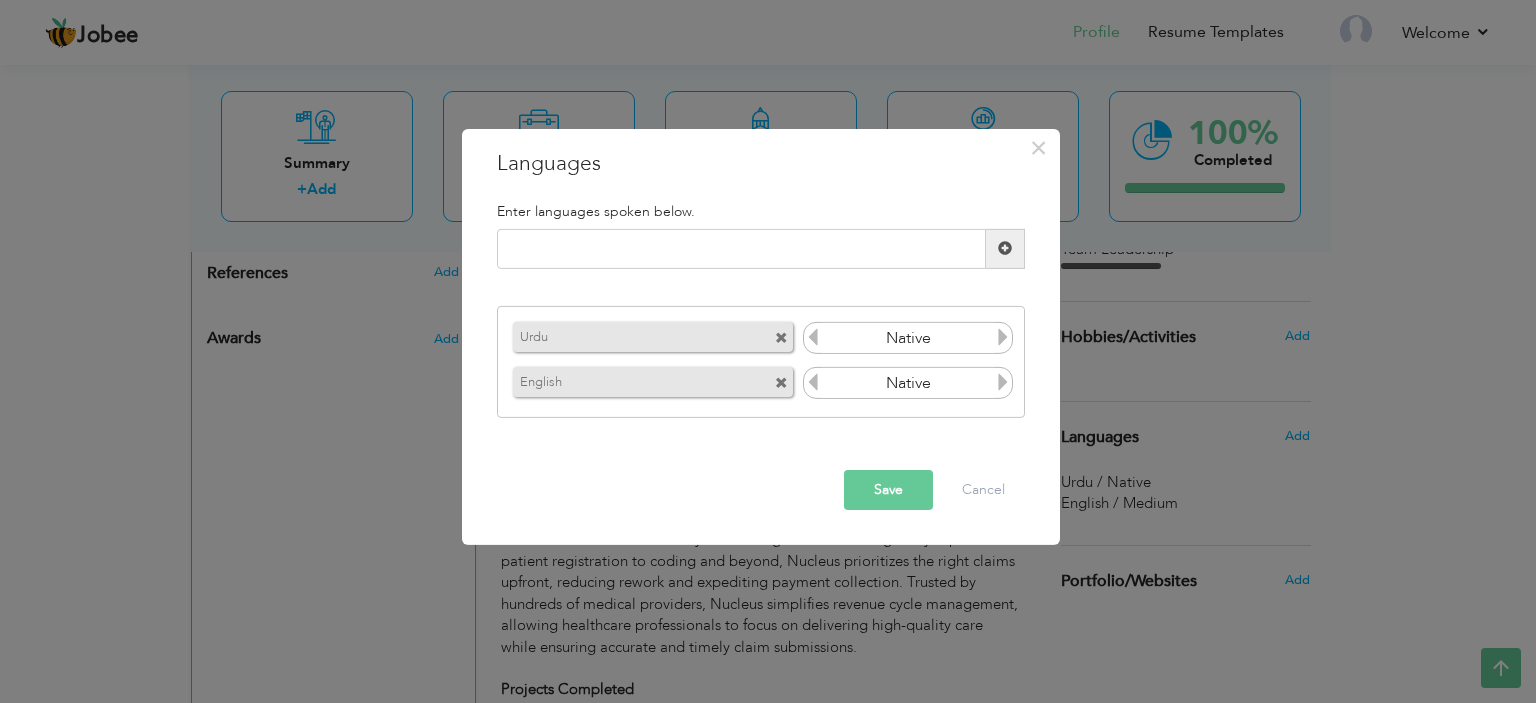 click at bounding box center [1003, 337] 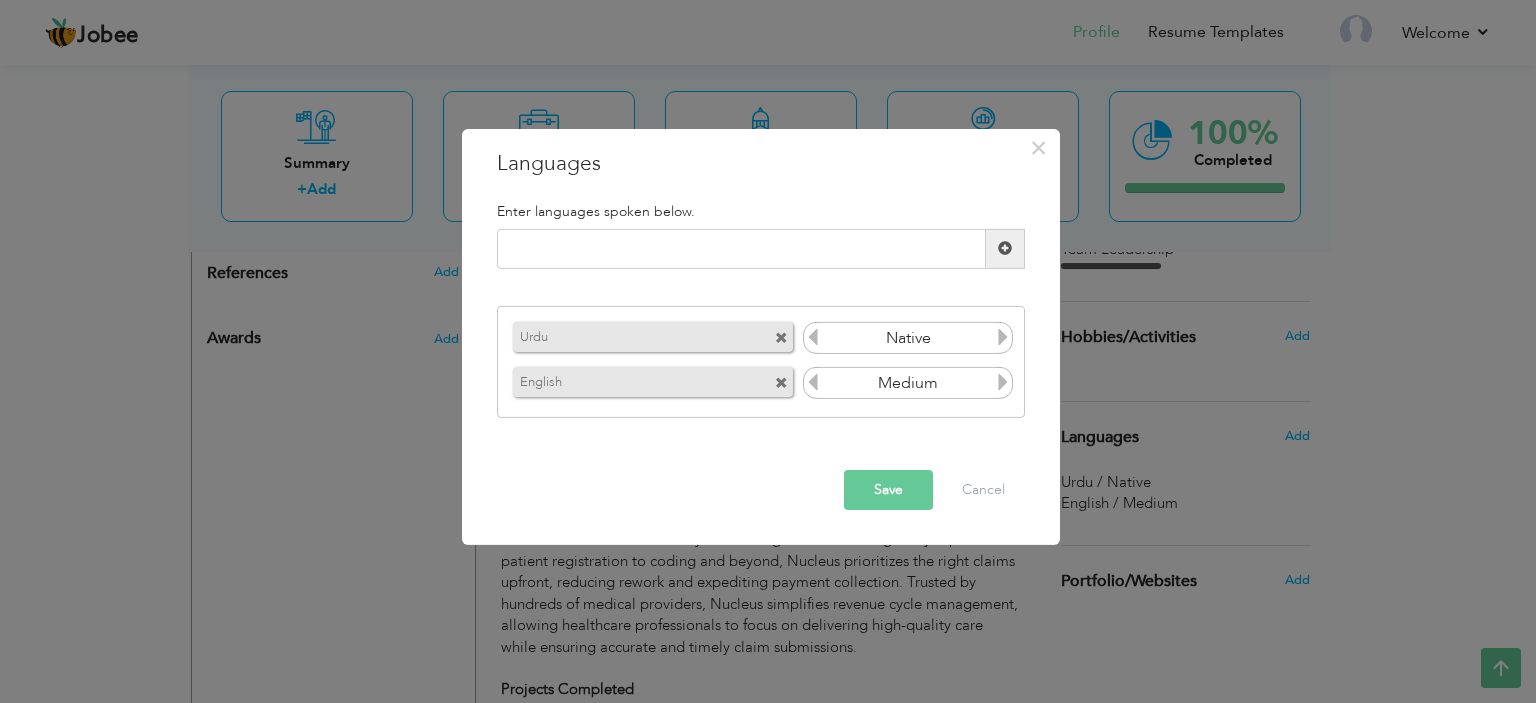click on "Save" at bounding box center [888, 490] 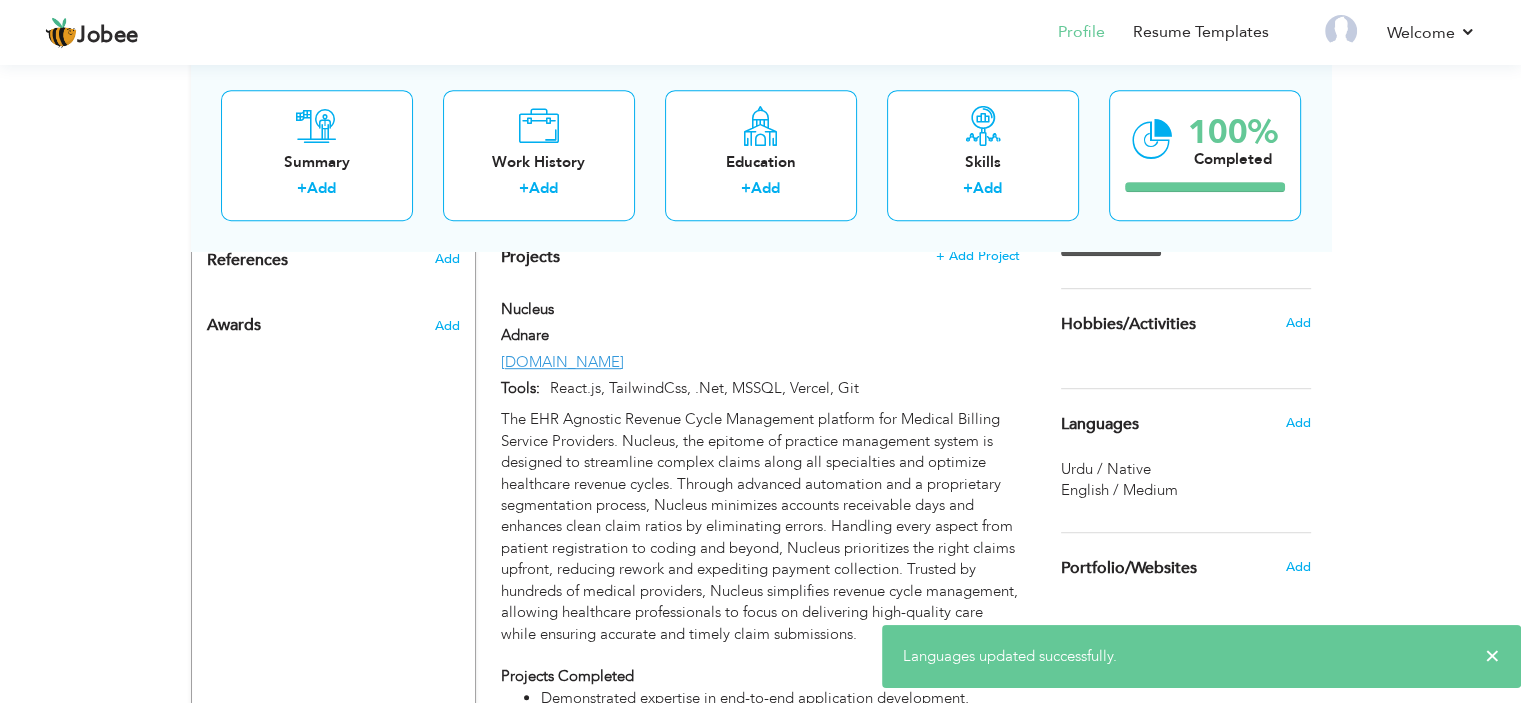 scroll, scrollTop: 1200, scrollLeft: 0, axis: vertical 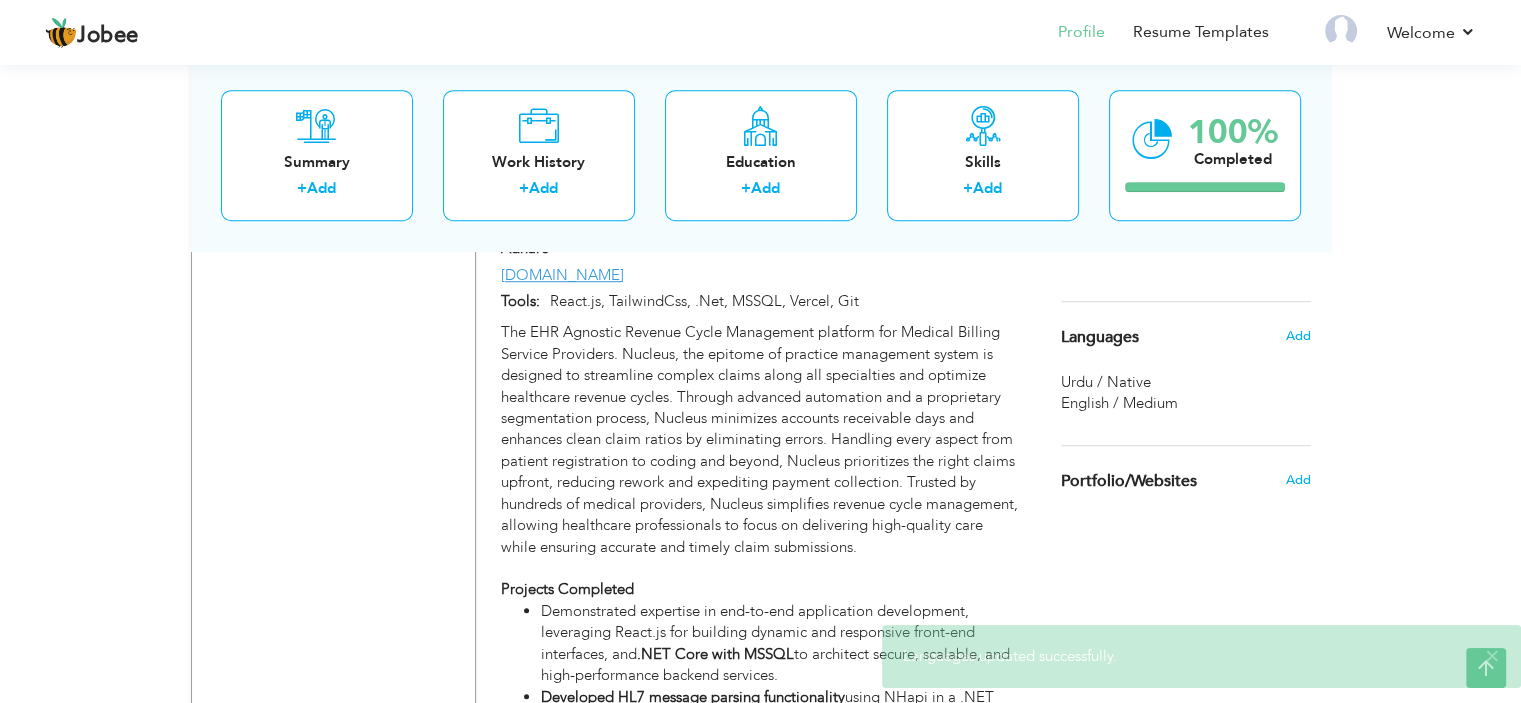click on "English / Medium" at bounding box center [1119, 403] 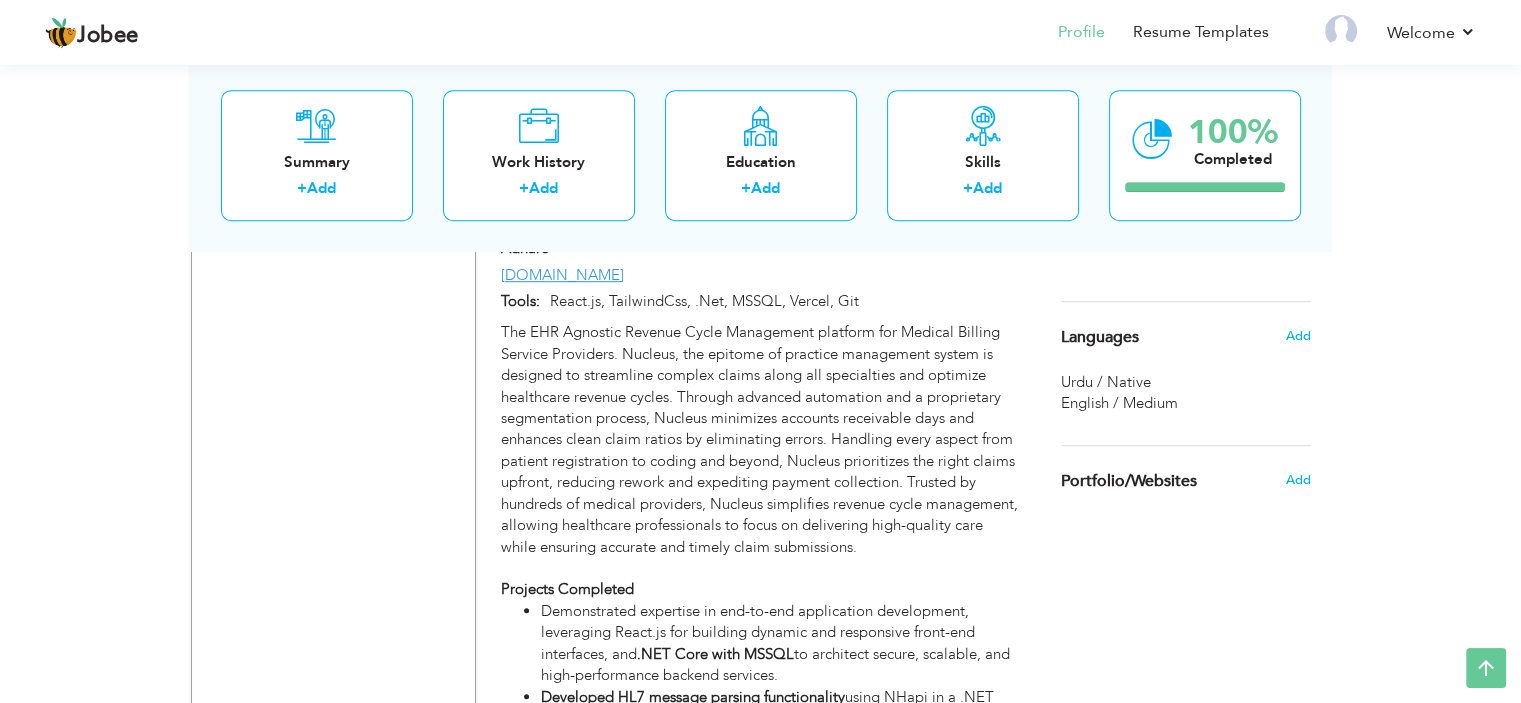 click on "English / Medium" at bounding box center (1119, 403) 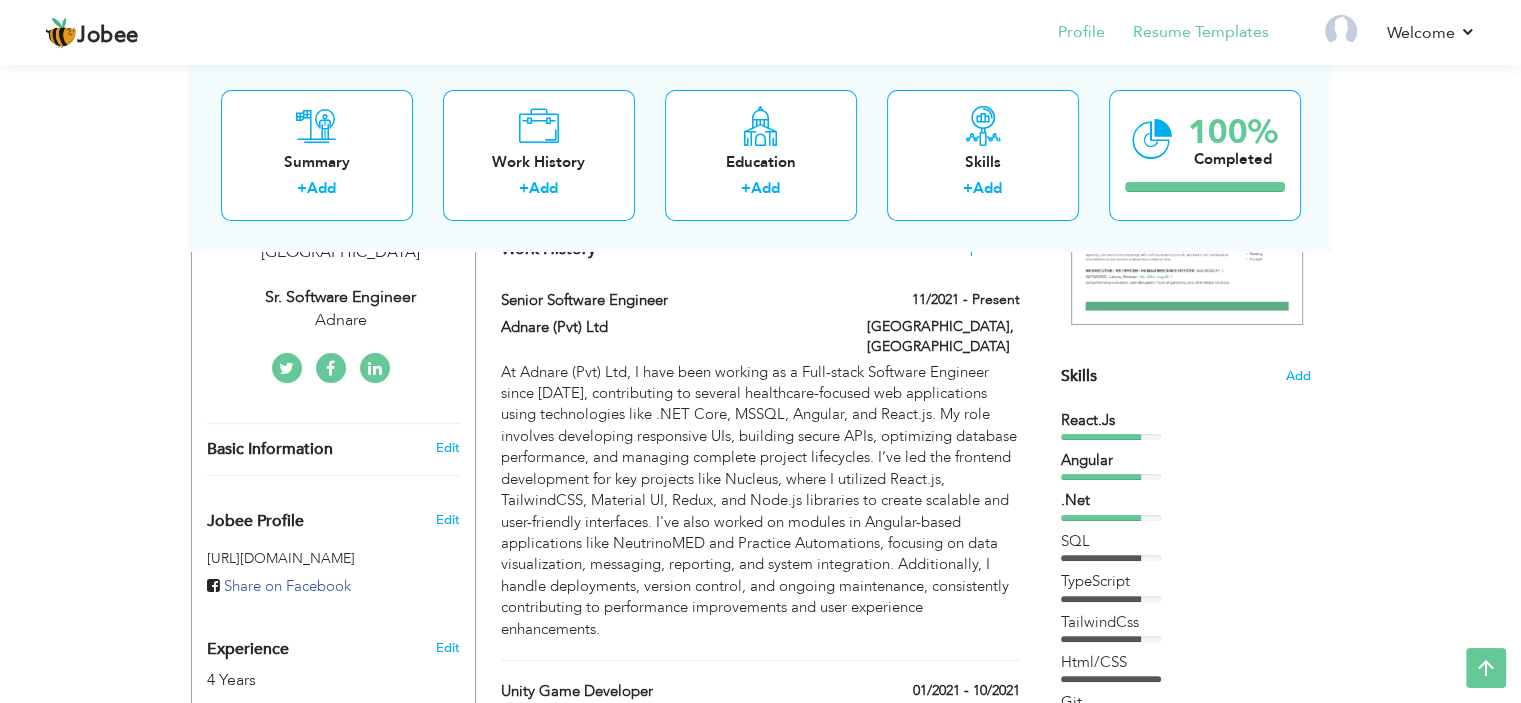 scroll, scrollTop: 400, scrollLeft: 0, axis: vertical 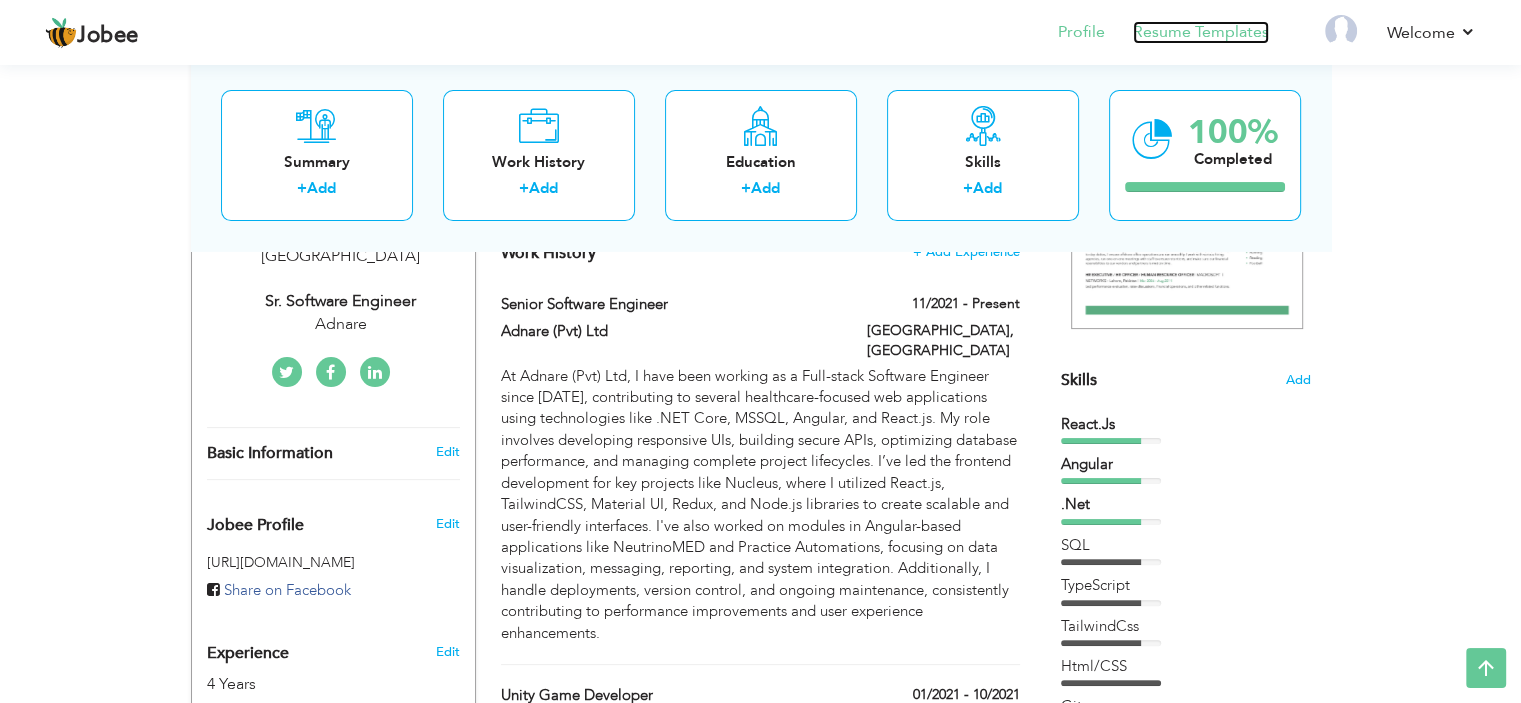 click on "Resume Templates" at bounding box center (1201, 32) 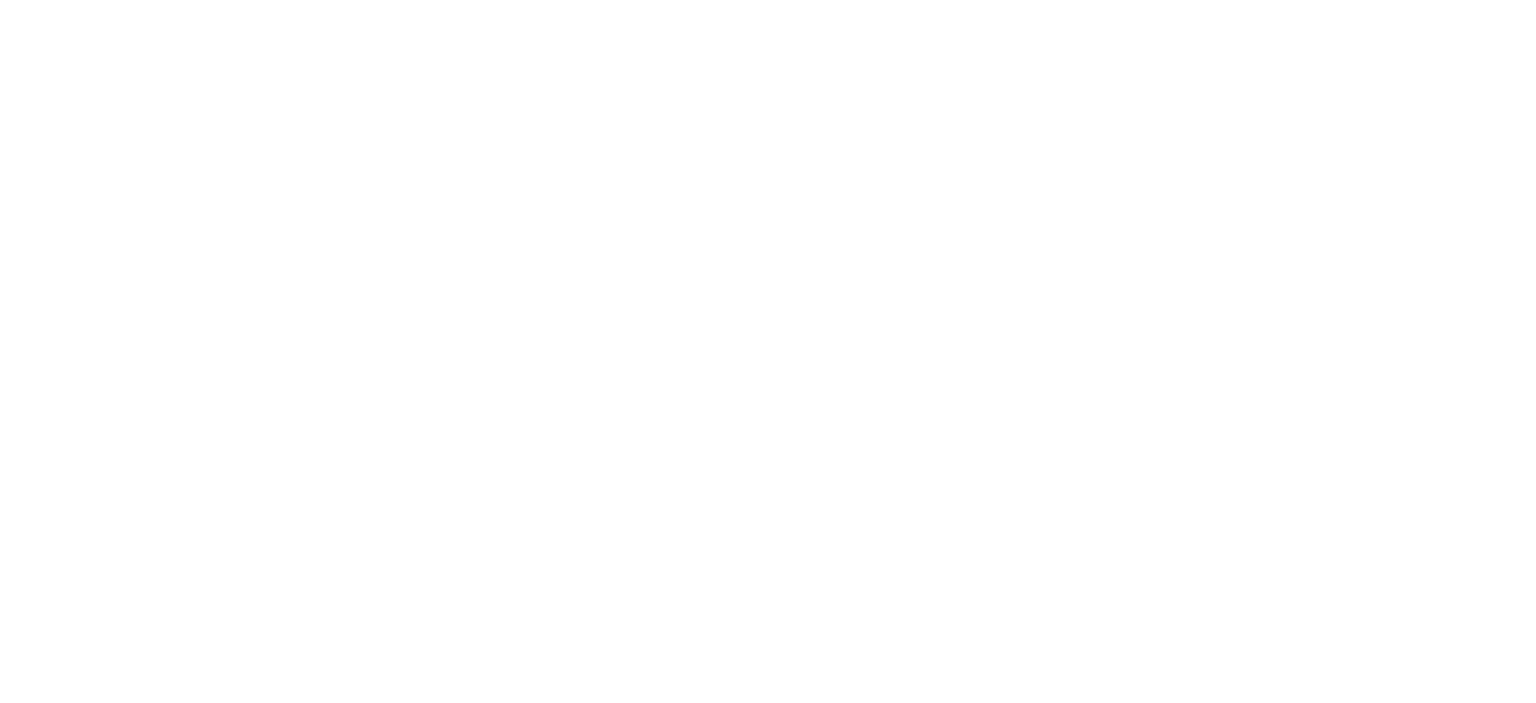 scroll, scrollTop: 0, scrollLeft: 0, axis: both 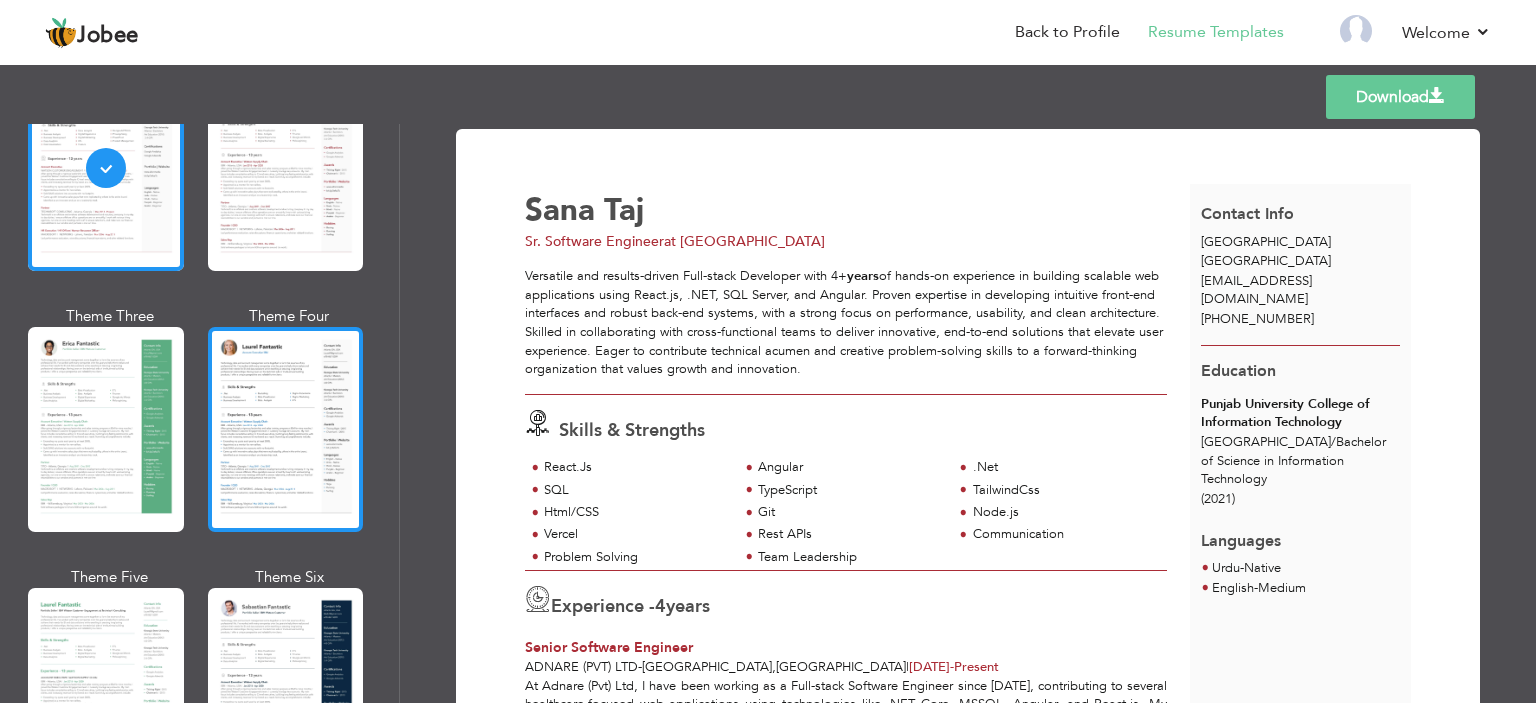 click at bounding box center (286, 429) 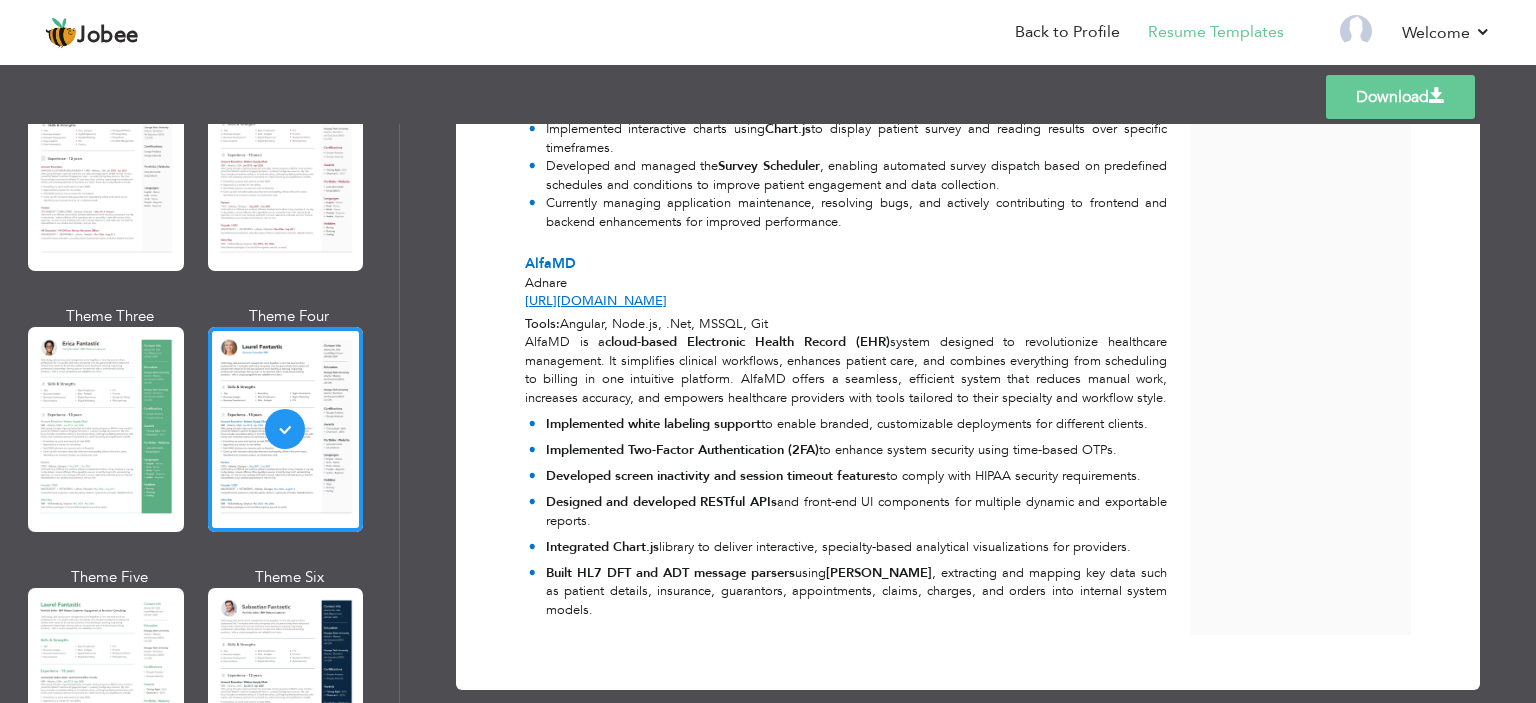 scroll, scrollTop: 2381, scrollLeft: 0, axis: vertical 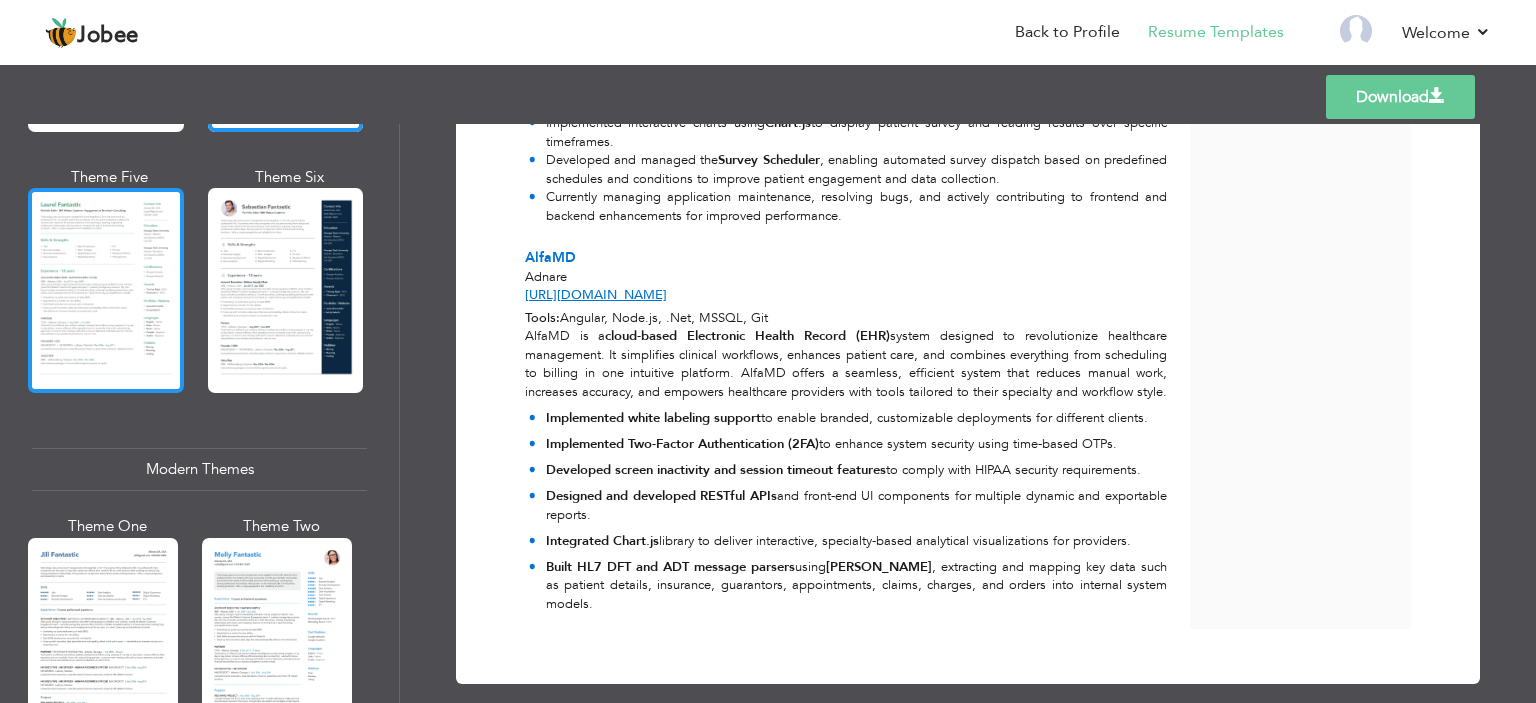 click at bounding box center [106, 290] 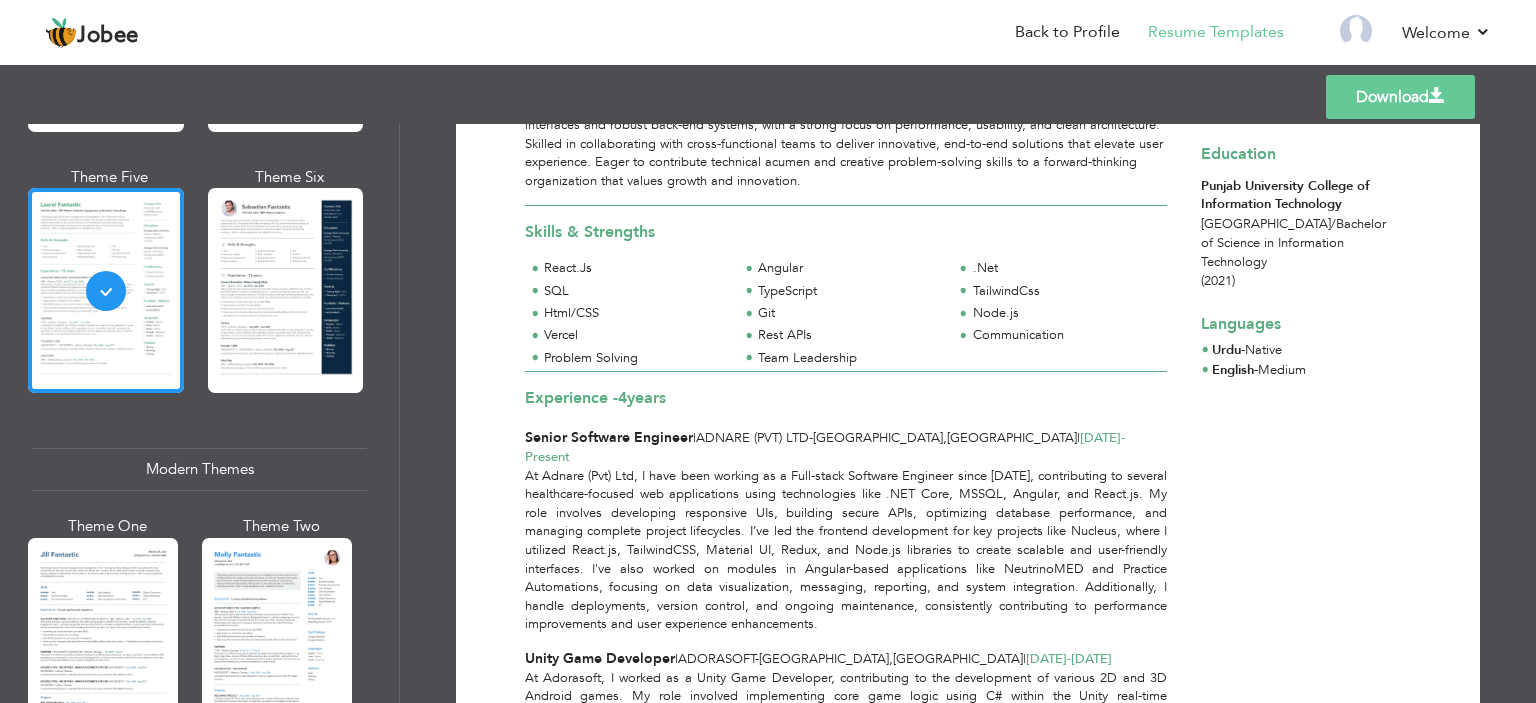 scroll, scrollTop: 200, scrollLeft: 0, axis: vertical 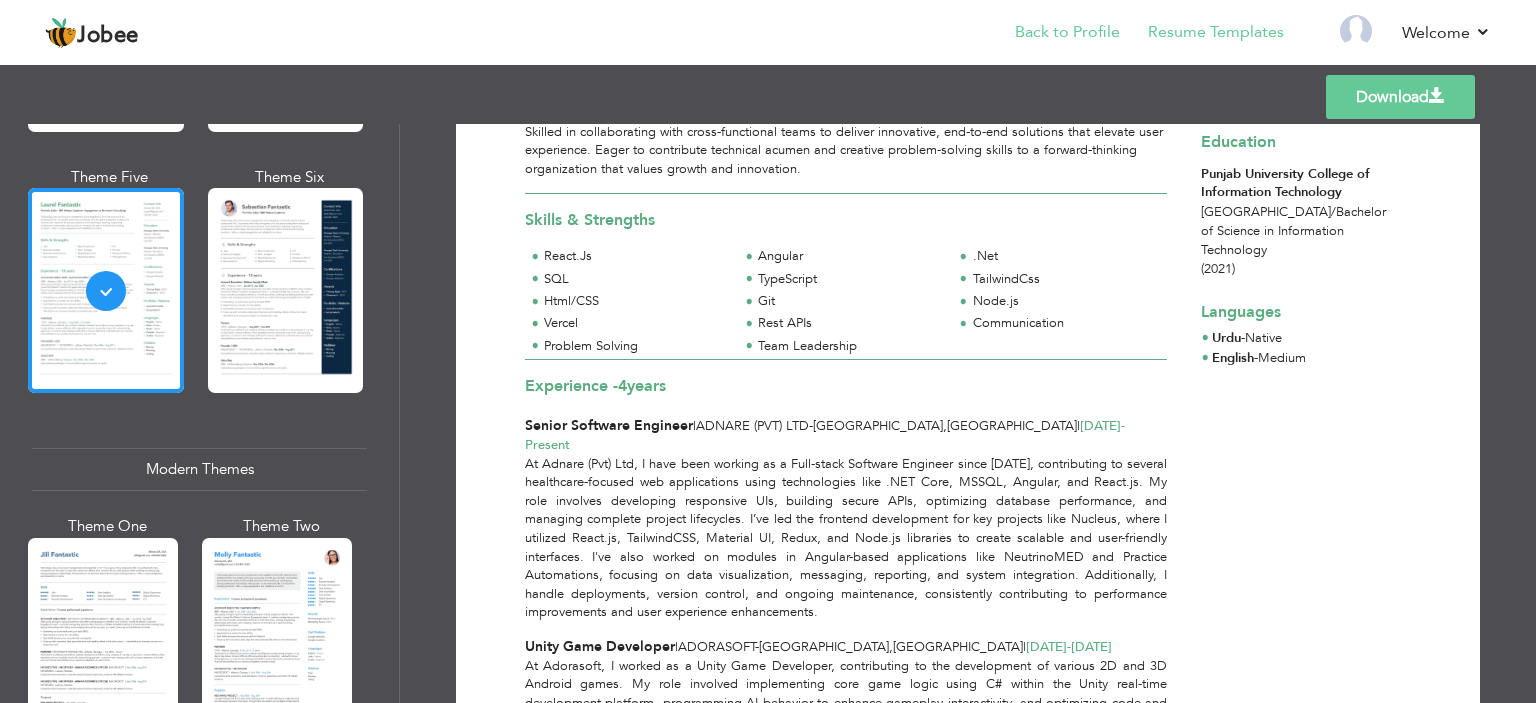 click on "Back to Profile" at bounding box center [1053, 34] 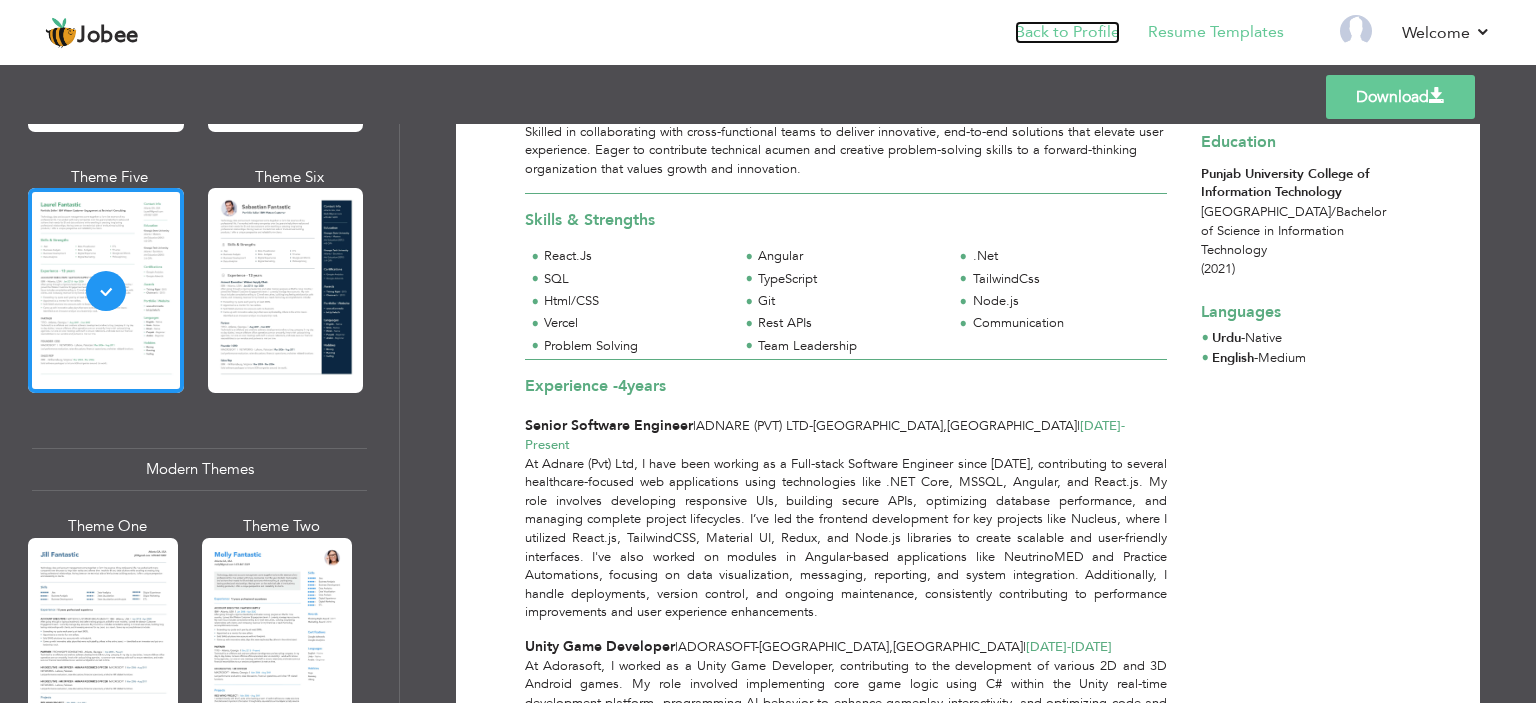 click on "Back to Profile" at bounding box center (1067, 32) 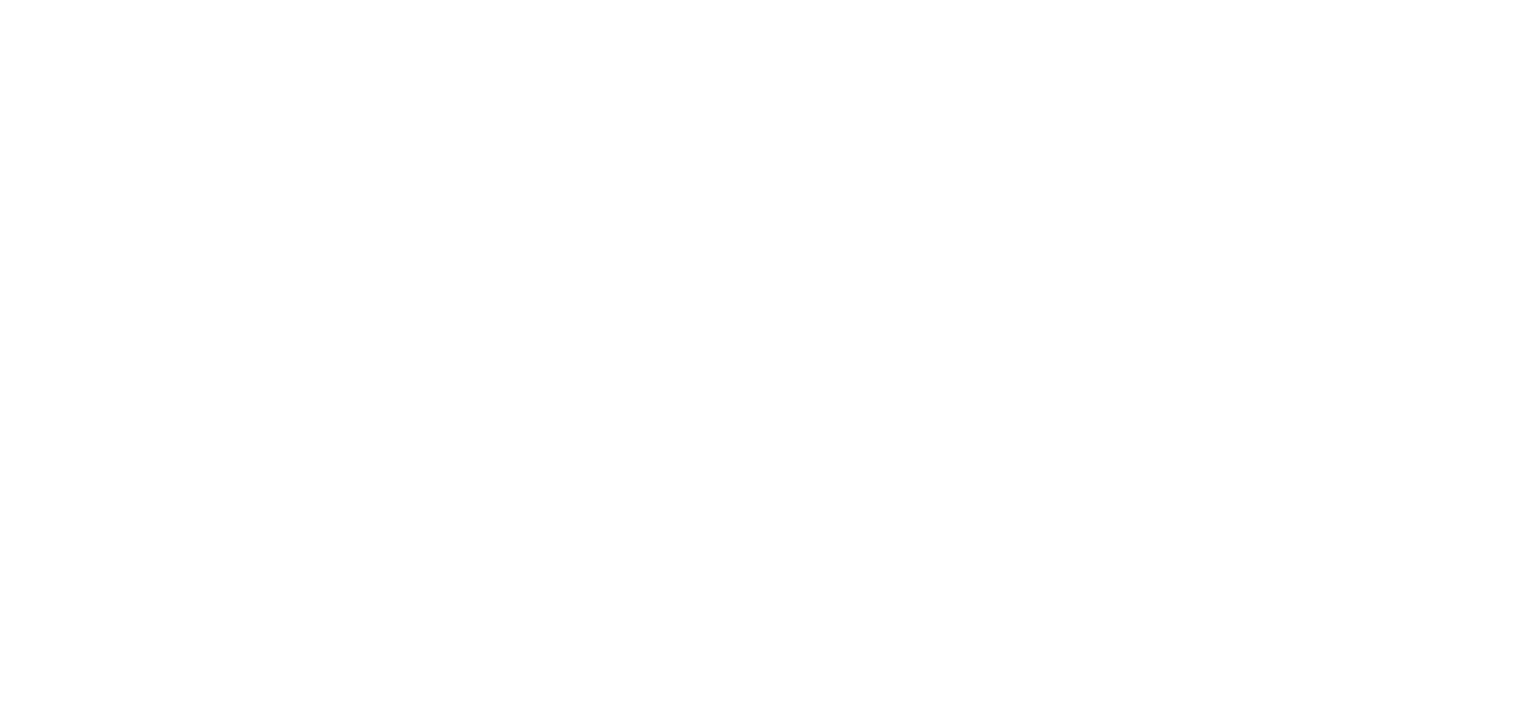 scroll, scrollTop: 0, scrollLeft: 0, axis: both 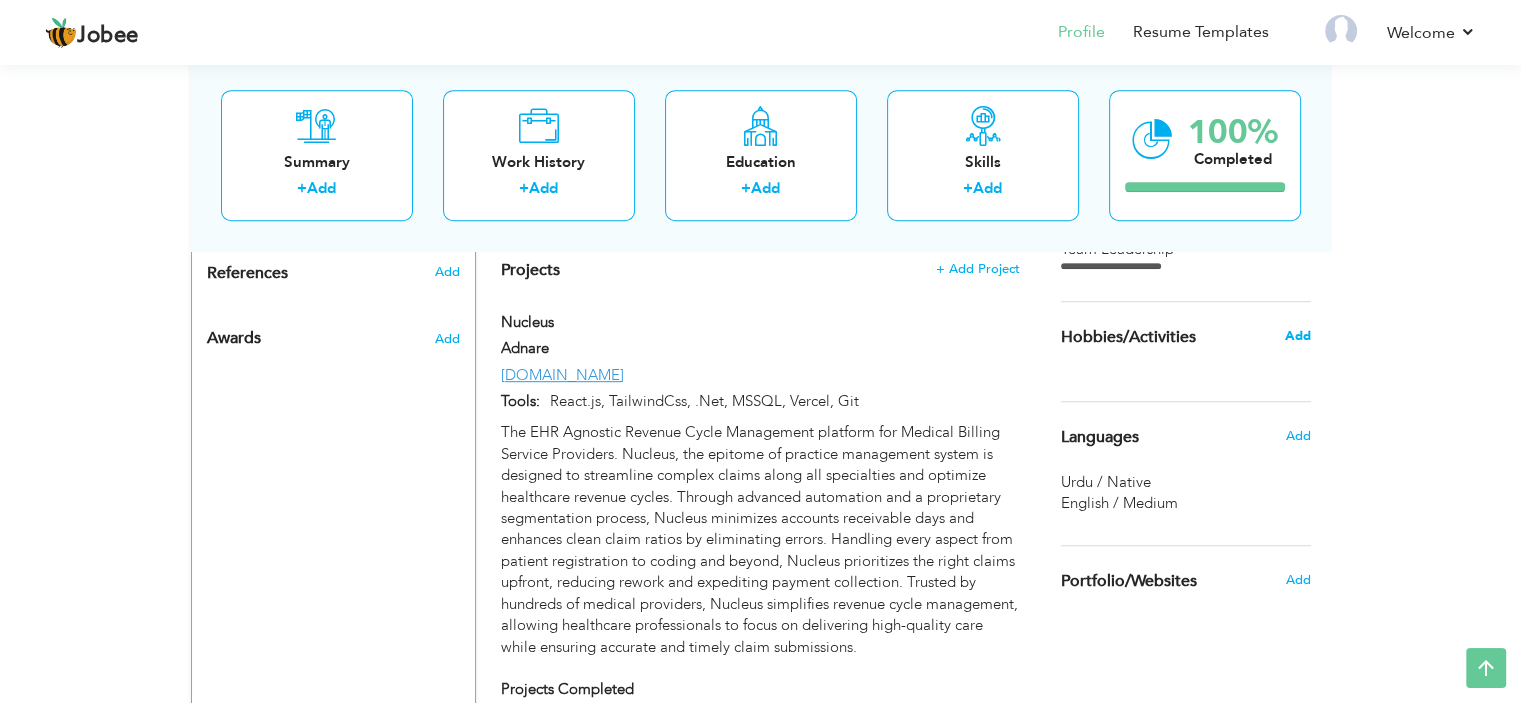 click on "Add" at bounding box center (1297, 336) 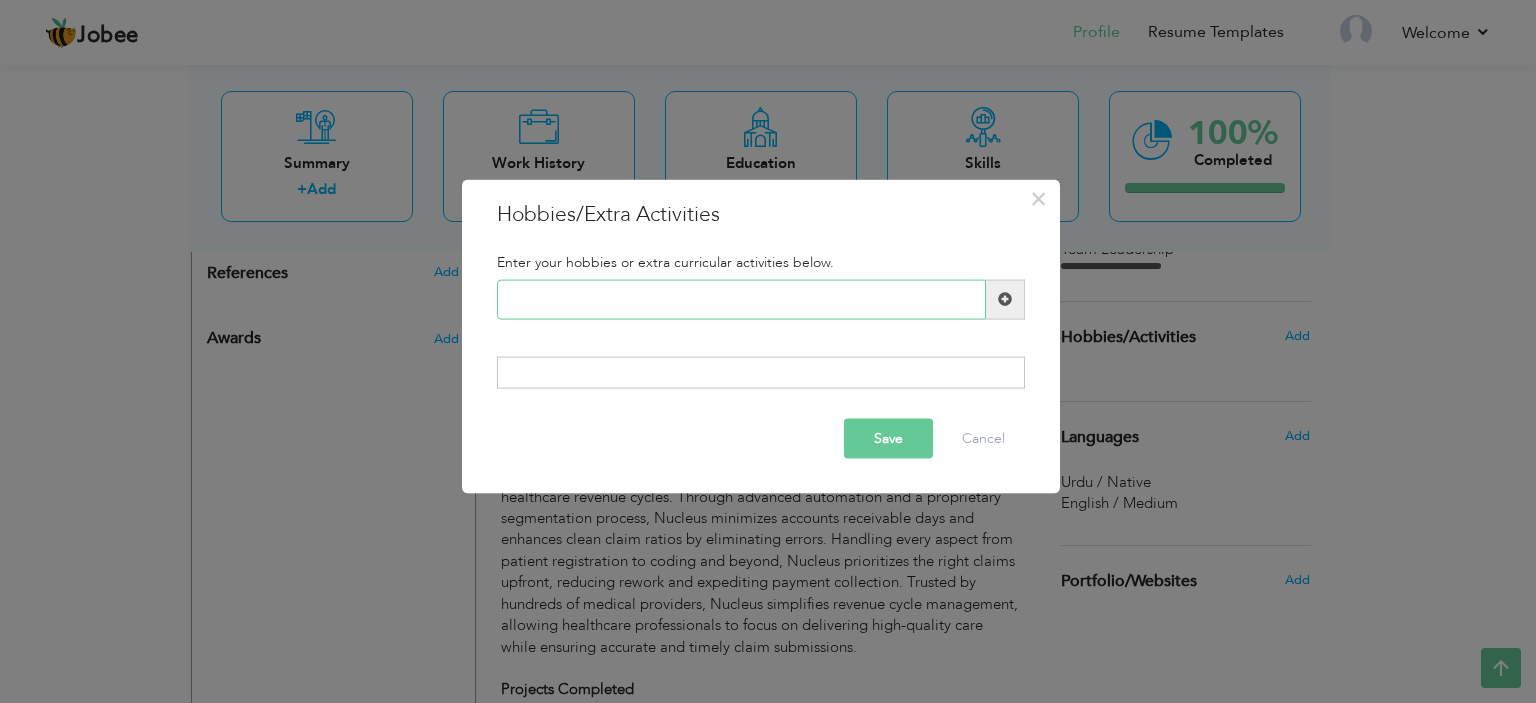 click at bounding box center [741, 299] 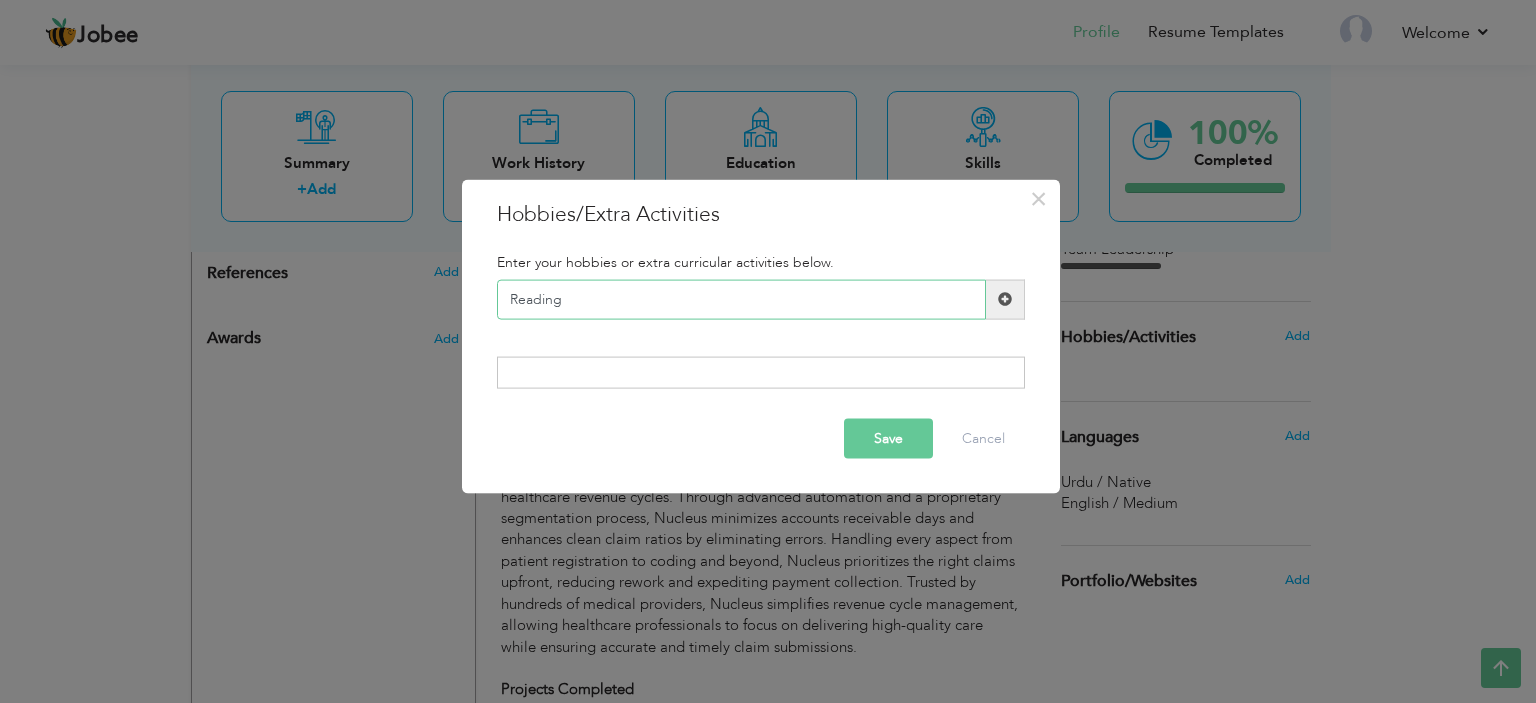 type on "Reading" 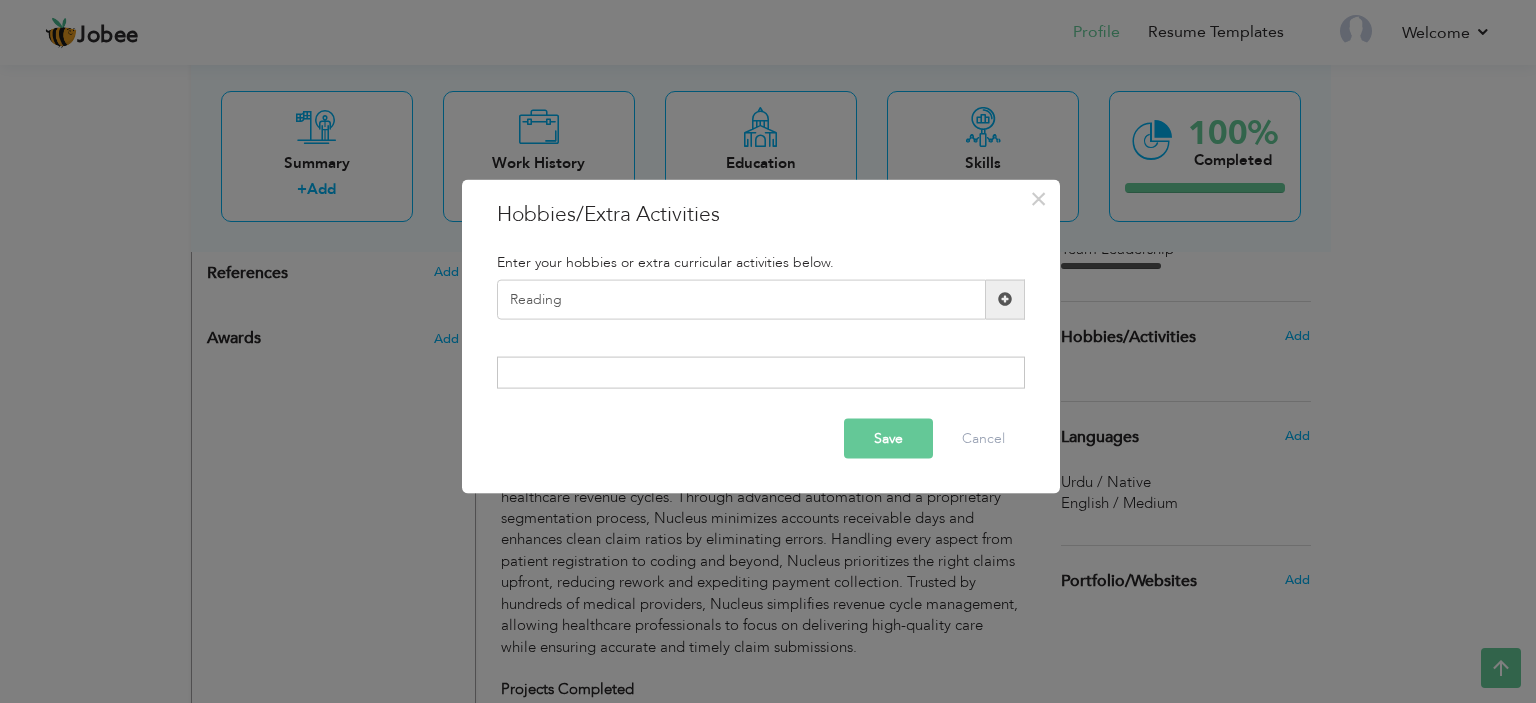 click at bounding box center (1005, 299) 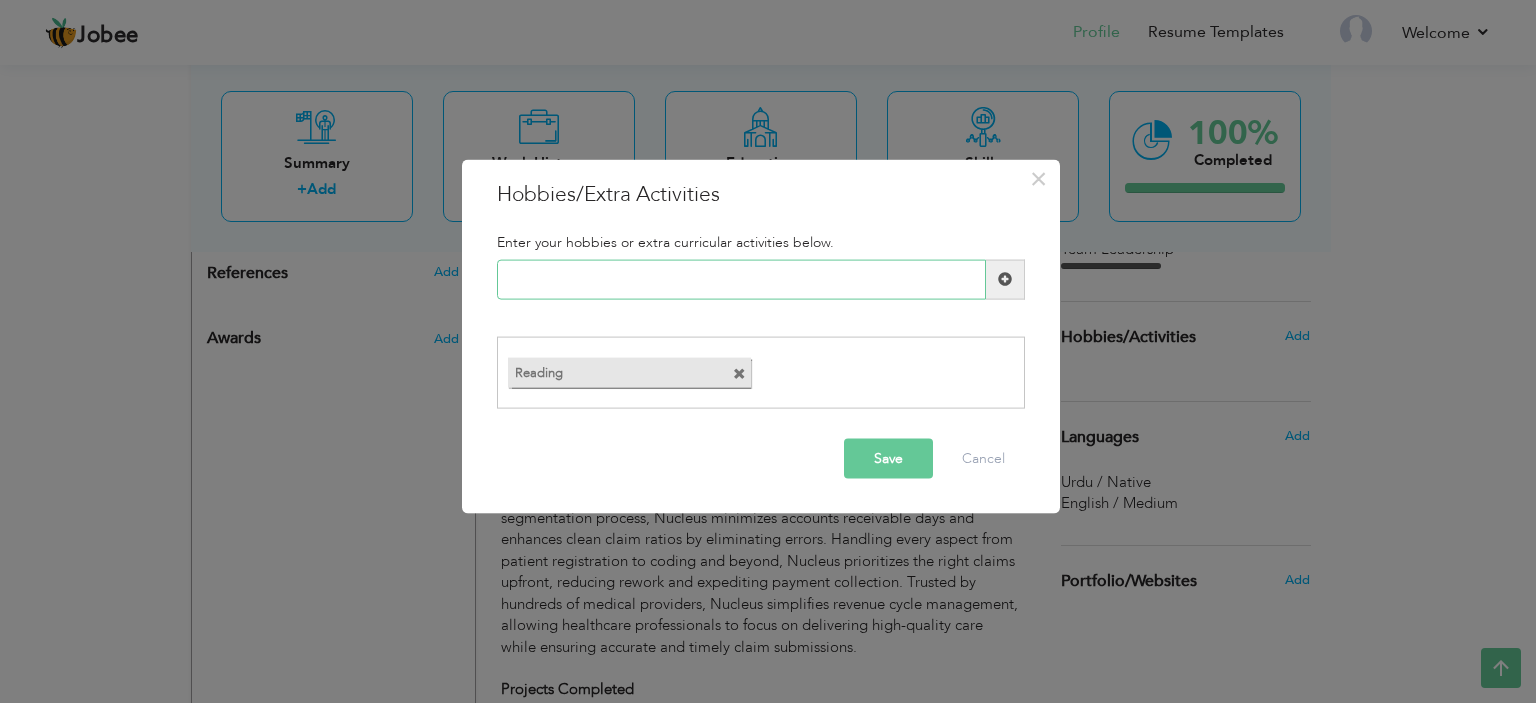 click at bounding box center [741, 279] 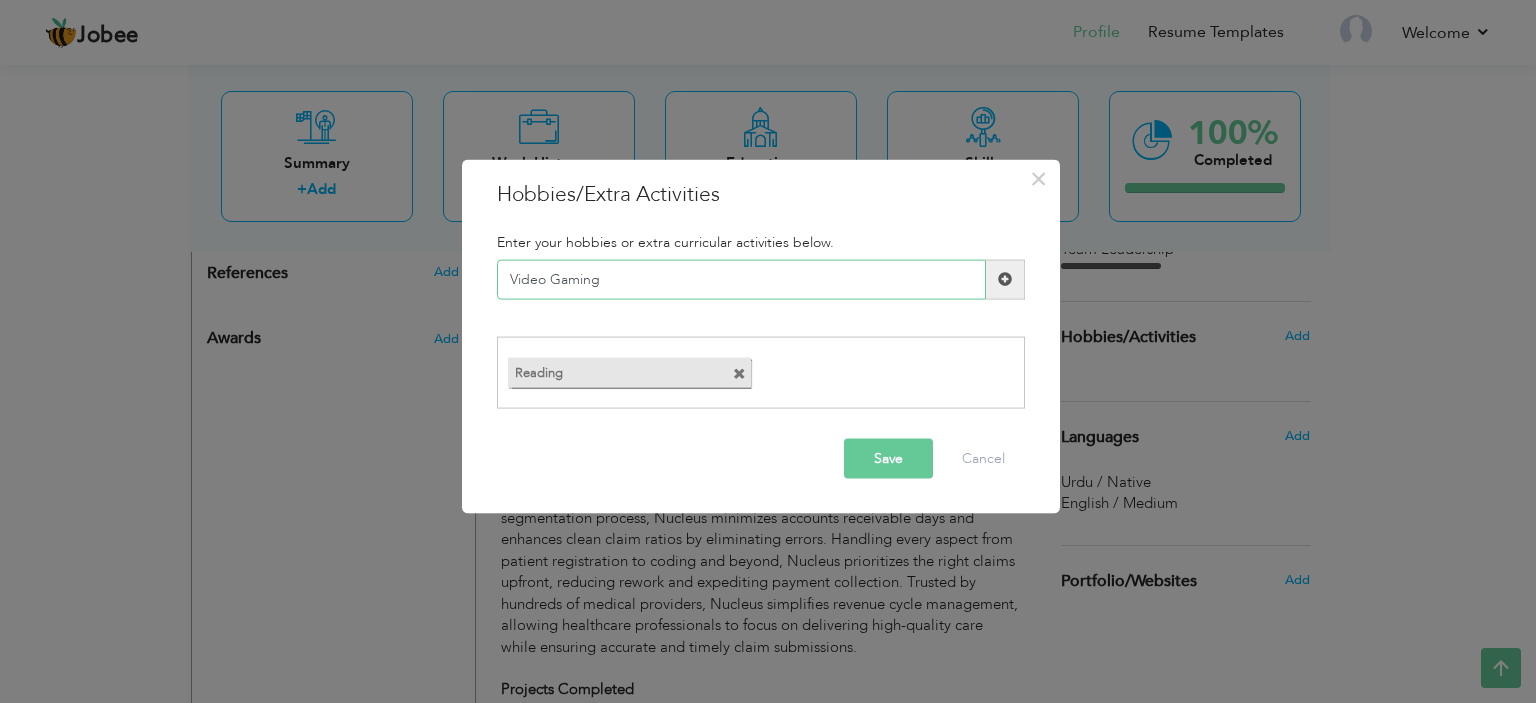 type on "Video Gaming" 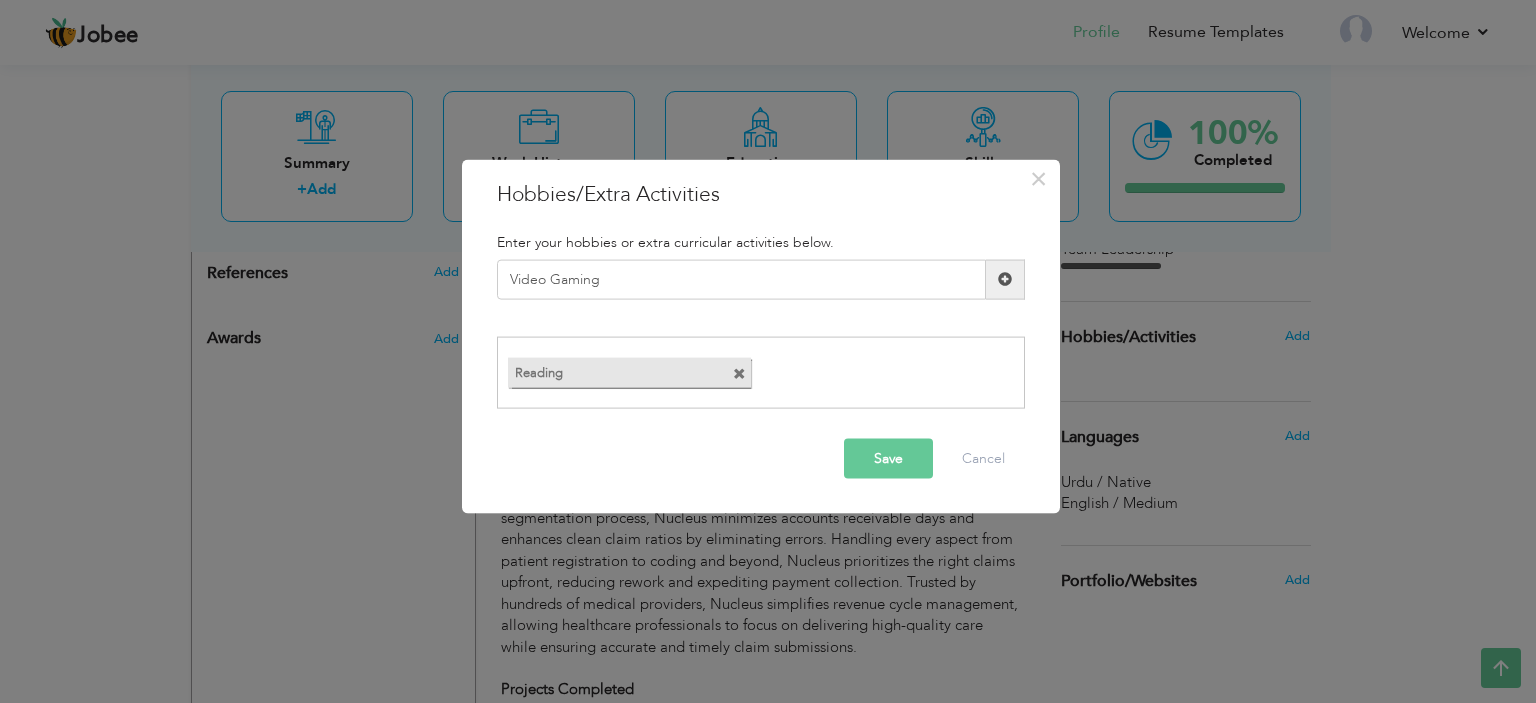 click at bounding box center (1005, 279) 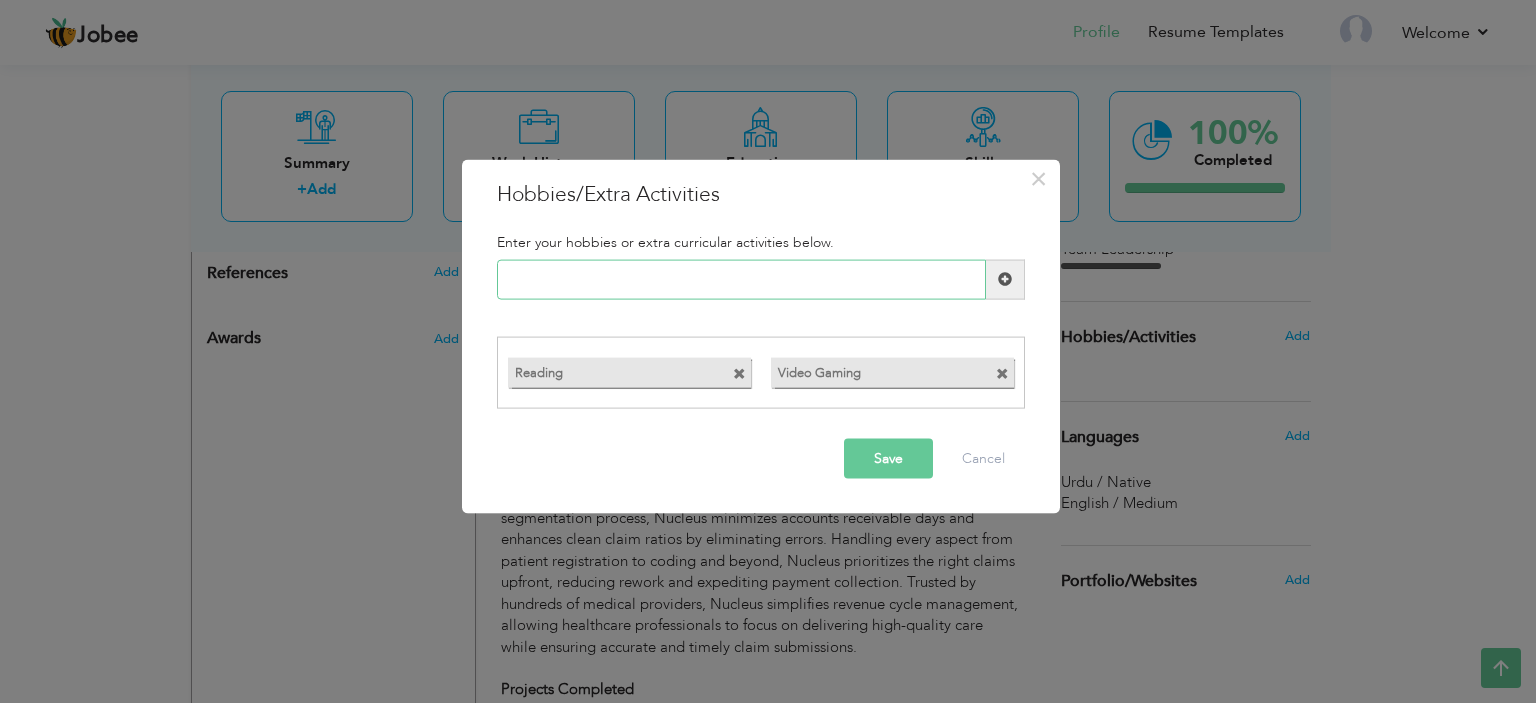 click at bounding box center [741, 279] 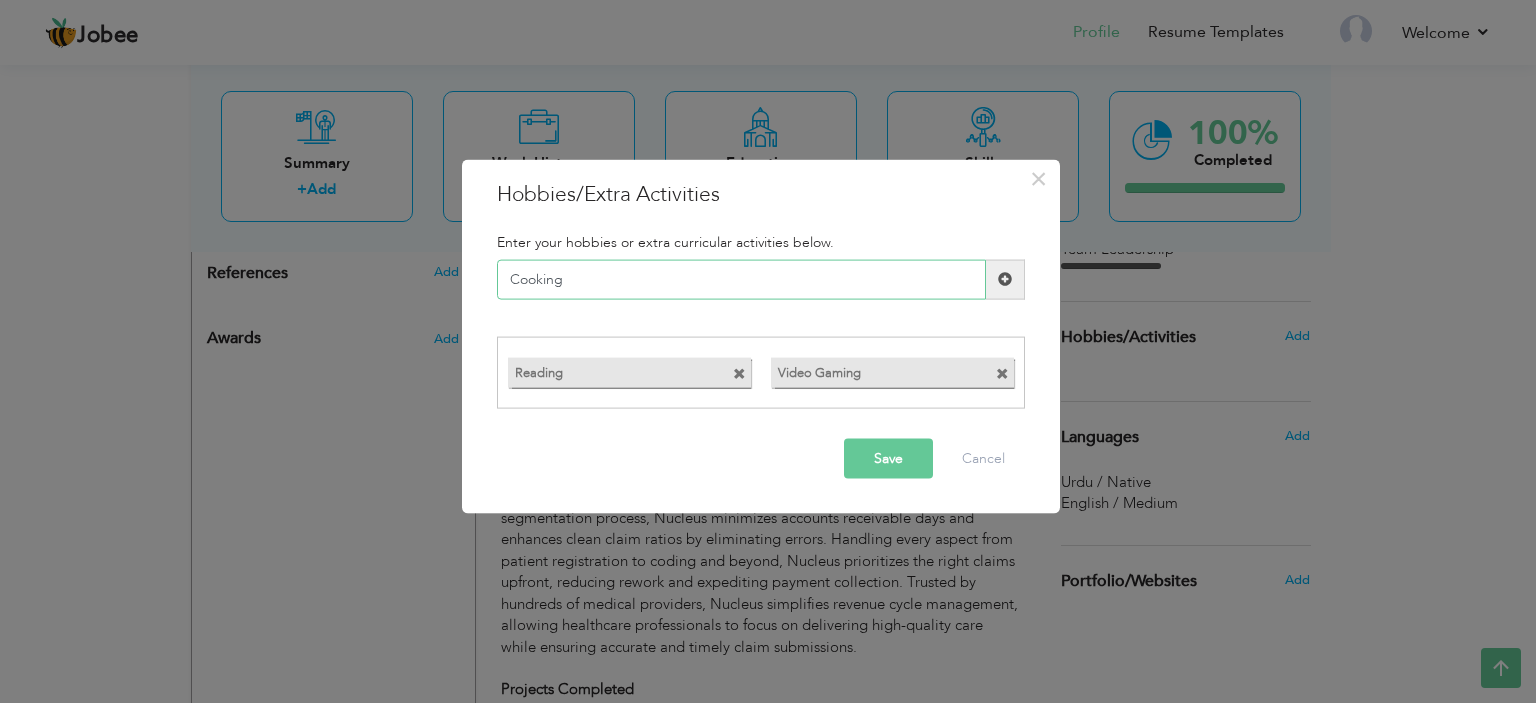 type on "Cooking" 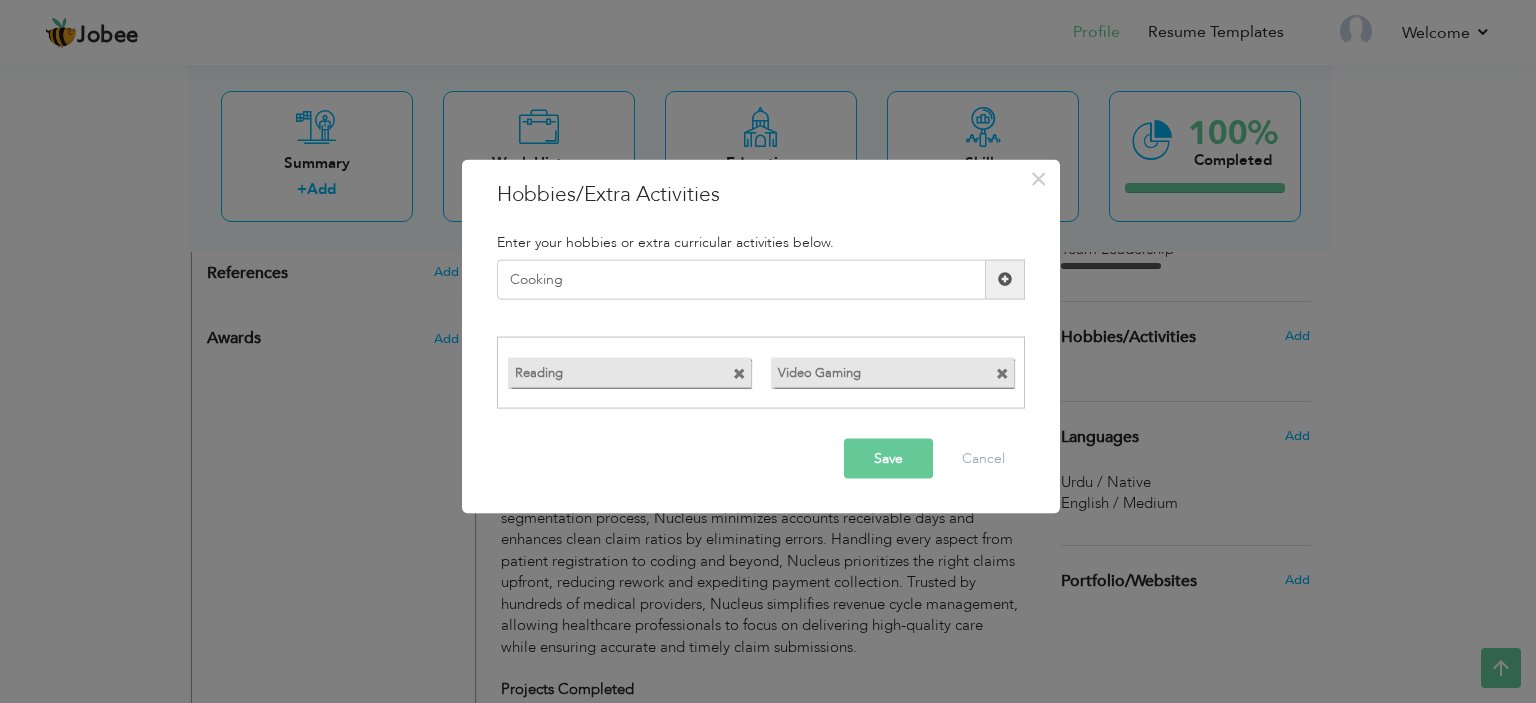 click at bounding box center (1005, 279) 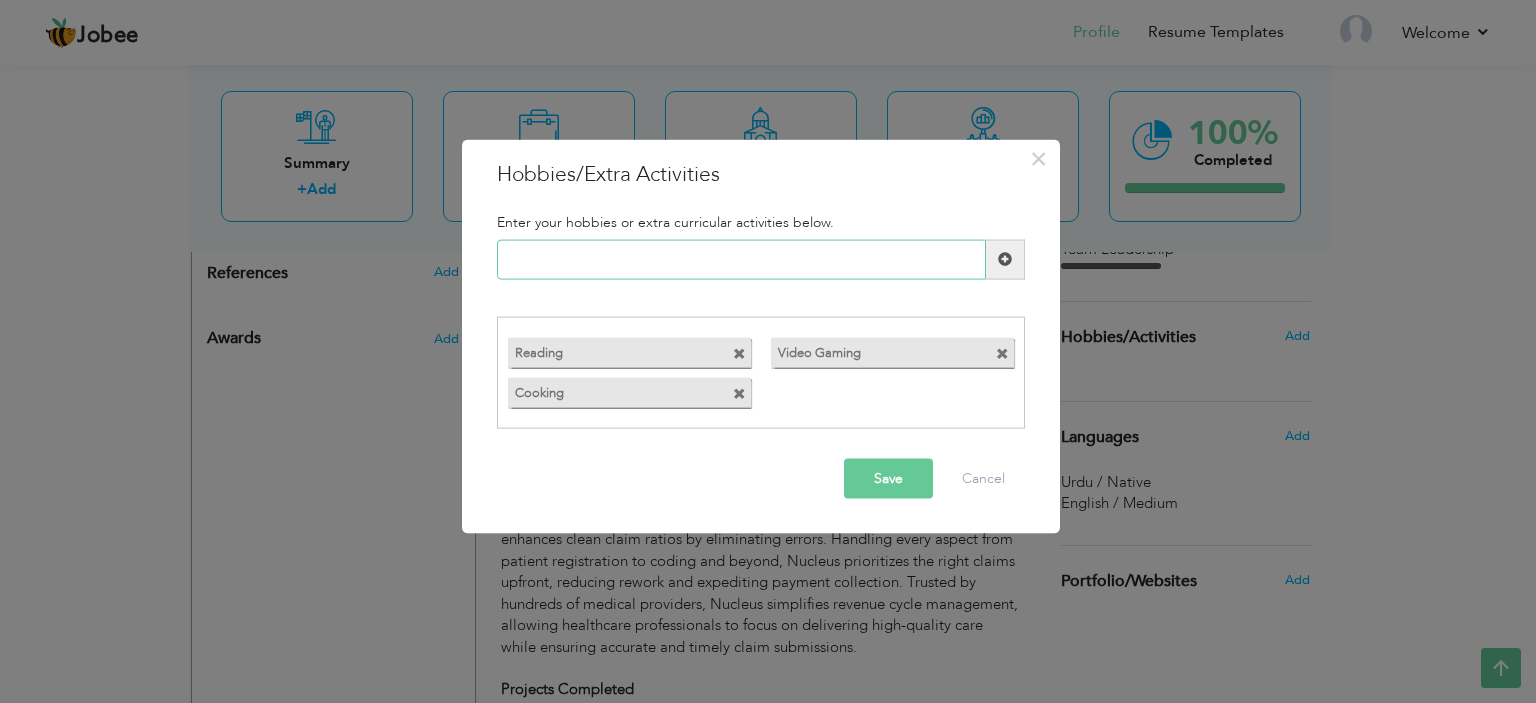 click at bounding box center (741, 259) 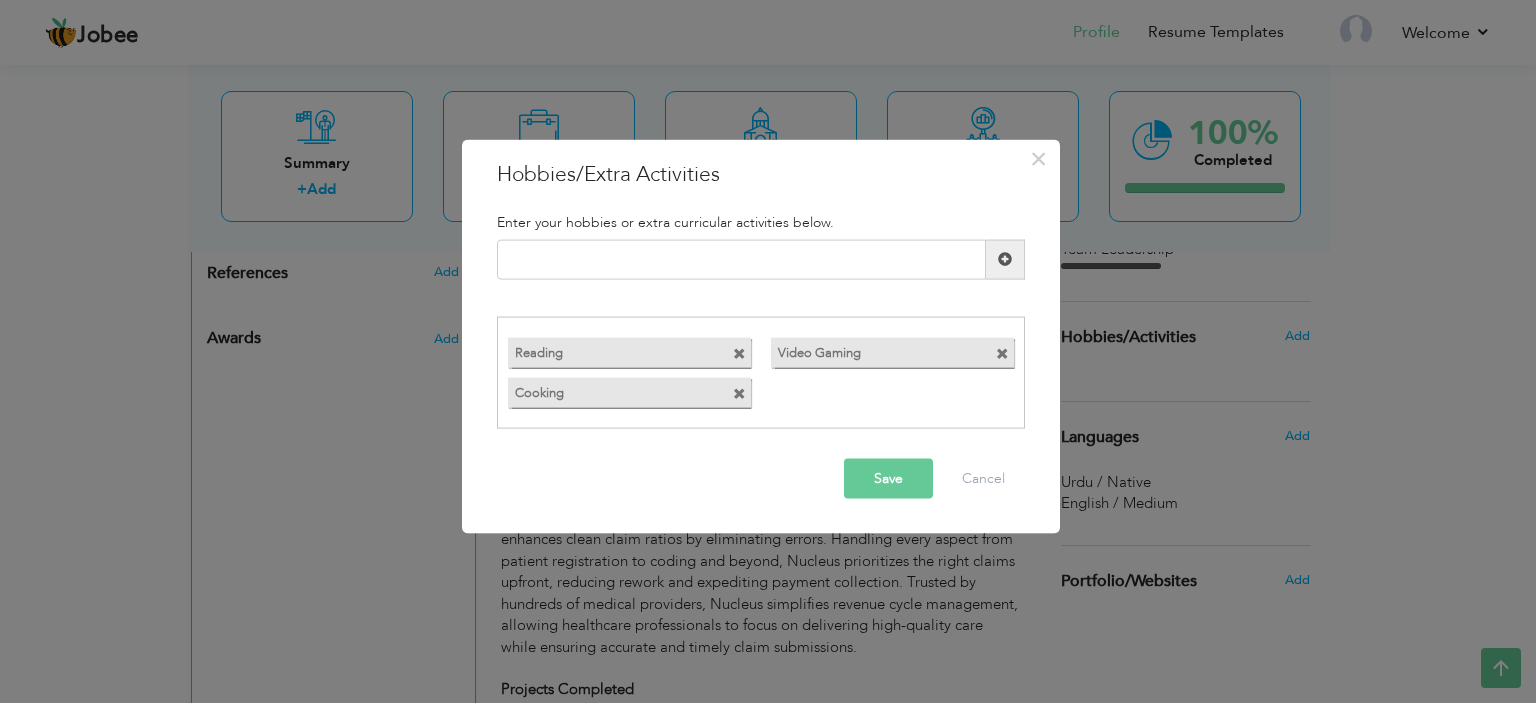 click on "Save" at bounding box center (888, 479) 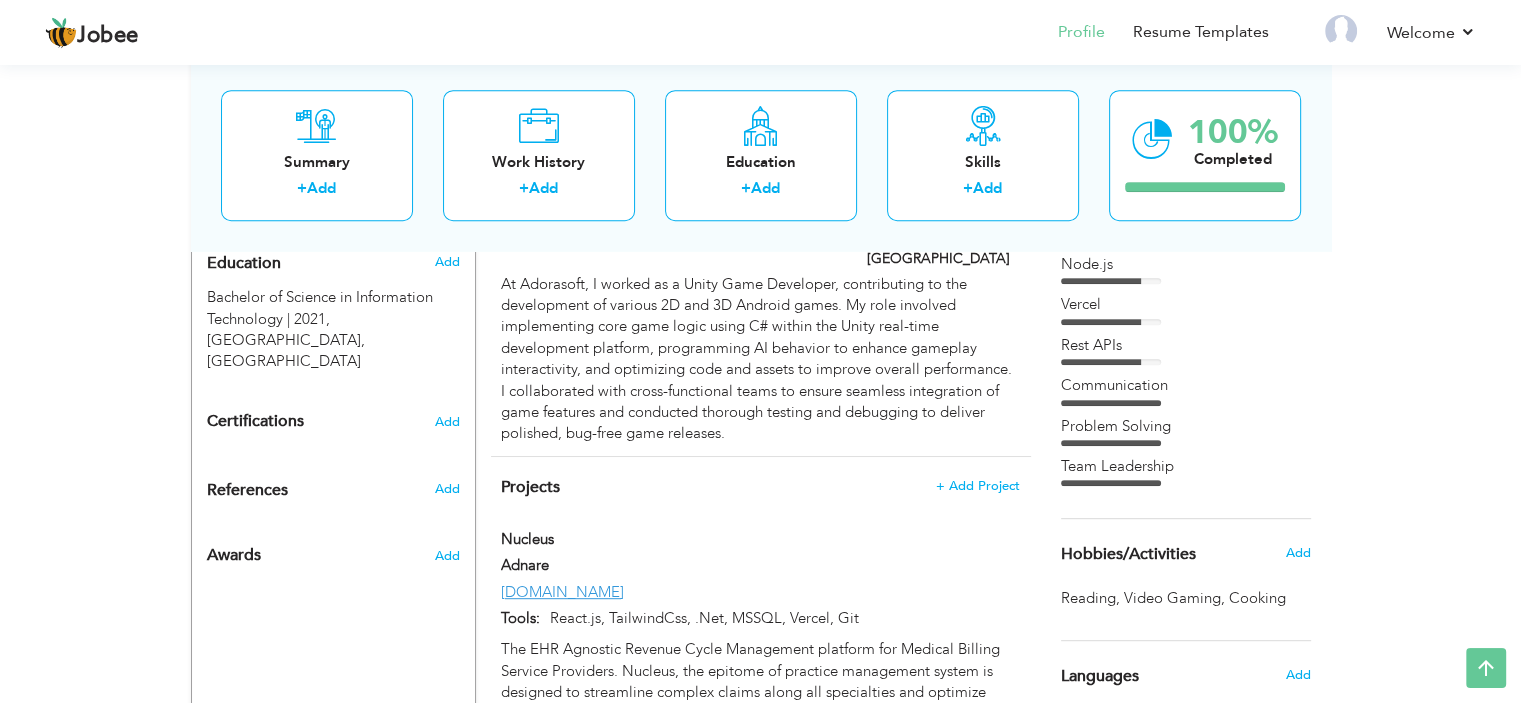scroll, scrollTop: 916, scrollLeft: 0, axis: vertical 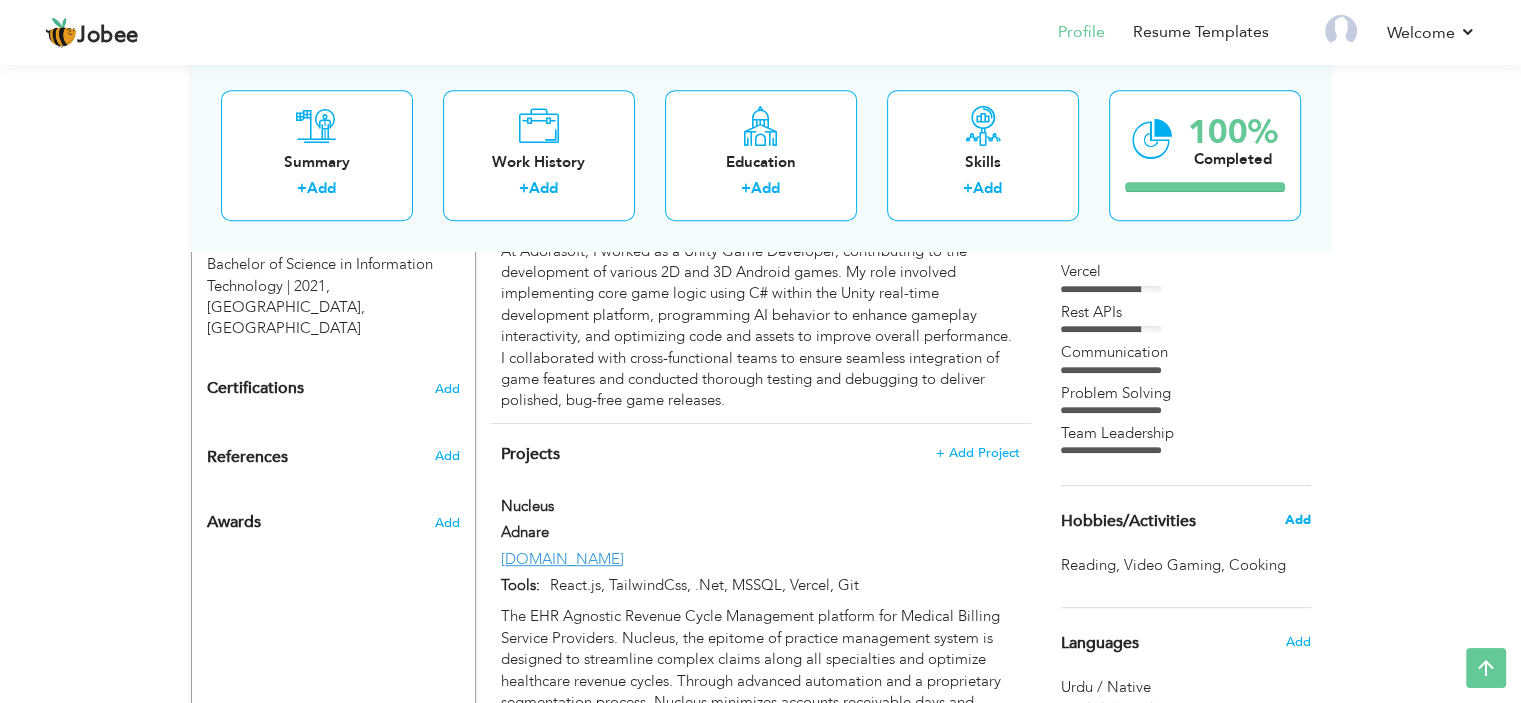 click on "Add" at bounding box center [1297, 520] 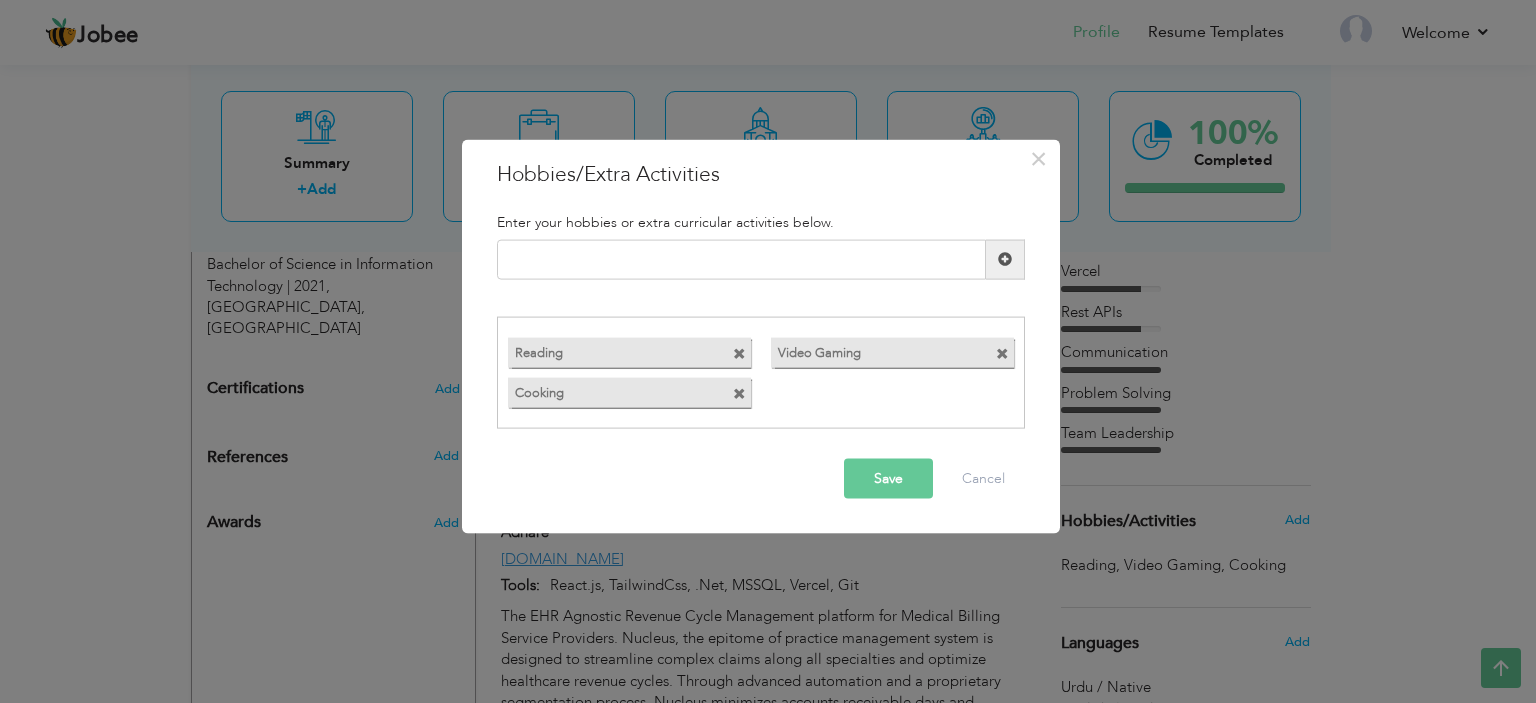 click at bounding box center (1005, 348) 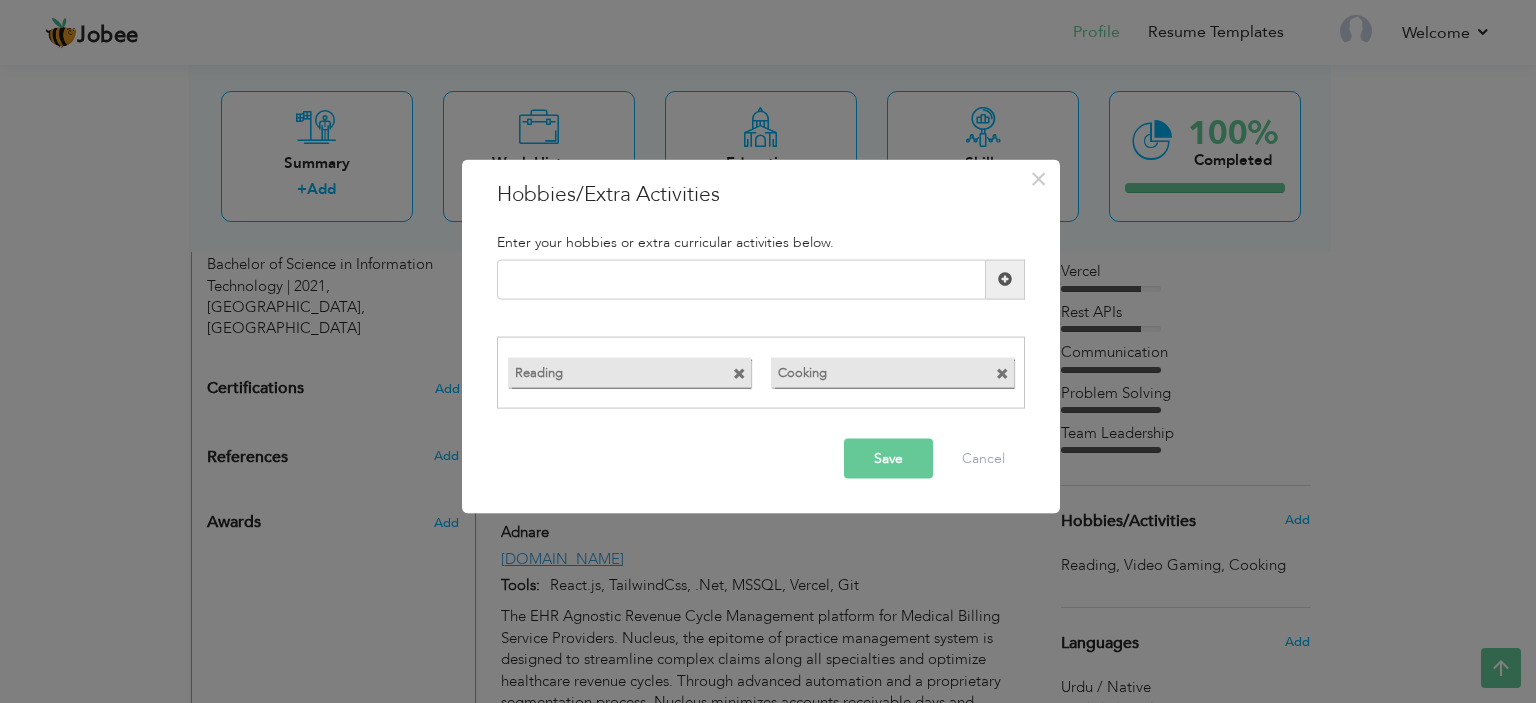 click at bounding box center [739, 374] 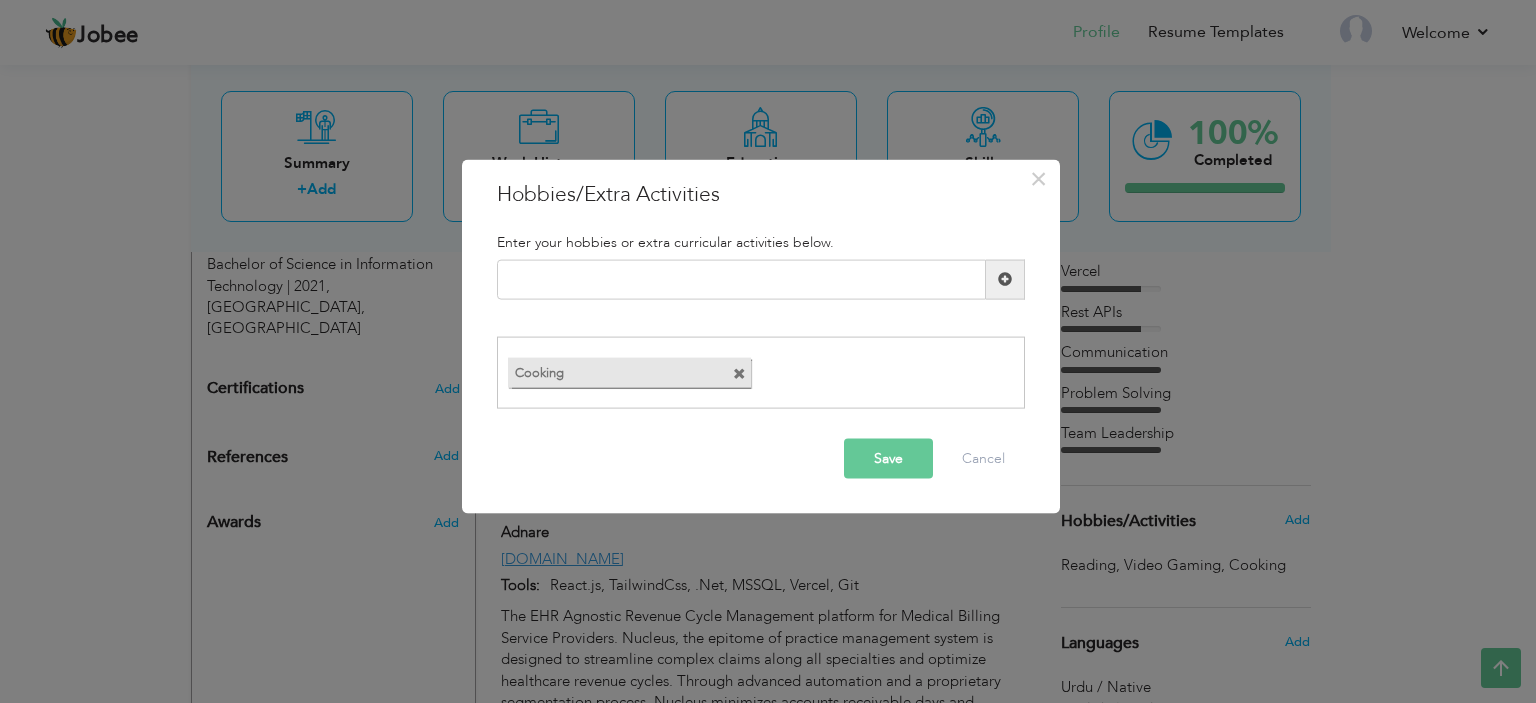 click at bounding box center (739, 374) 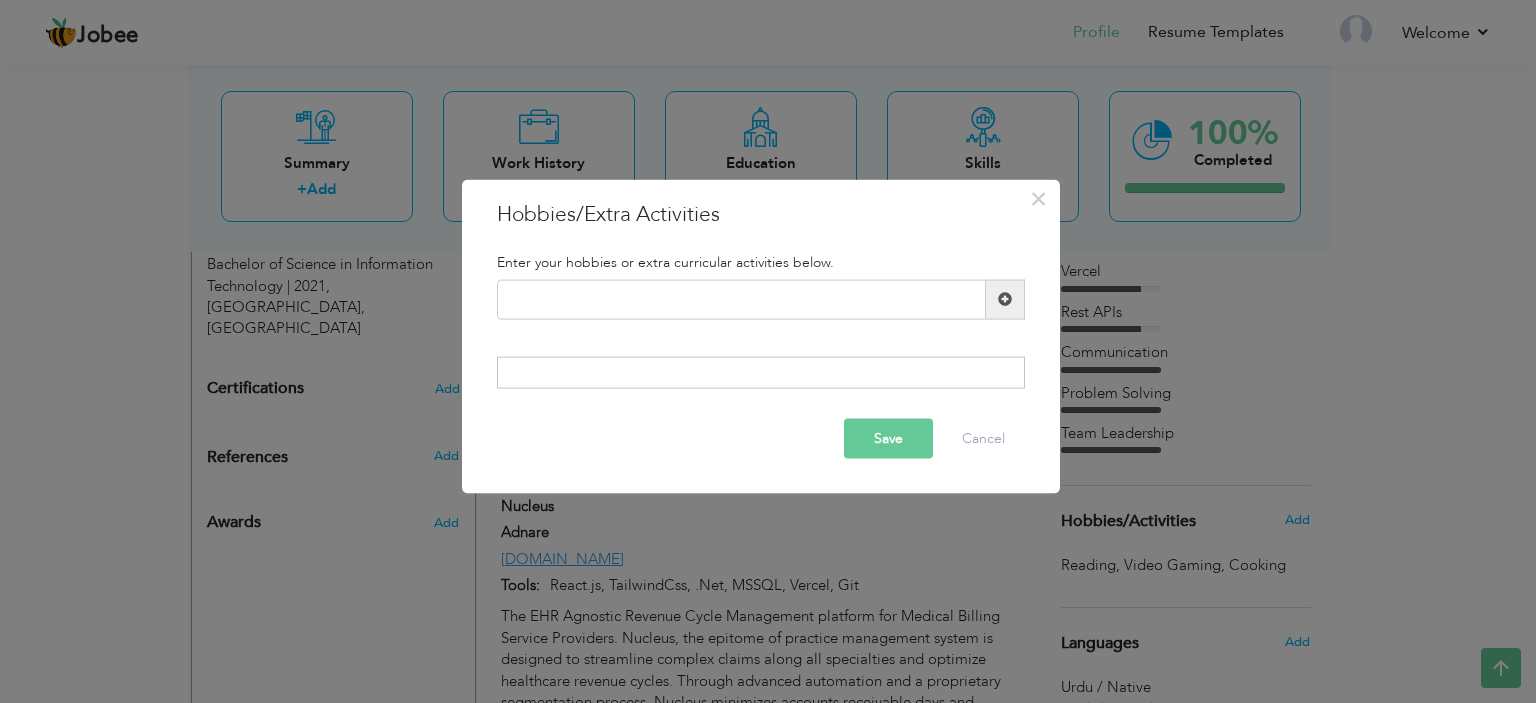 click on "Save" at bounding box center (888, 439) 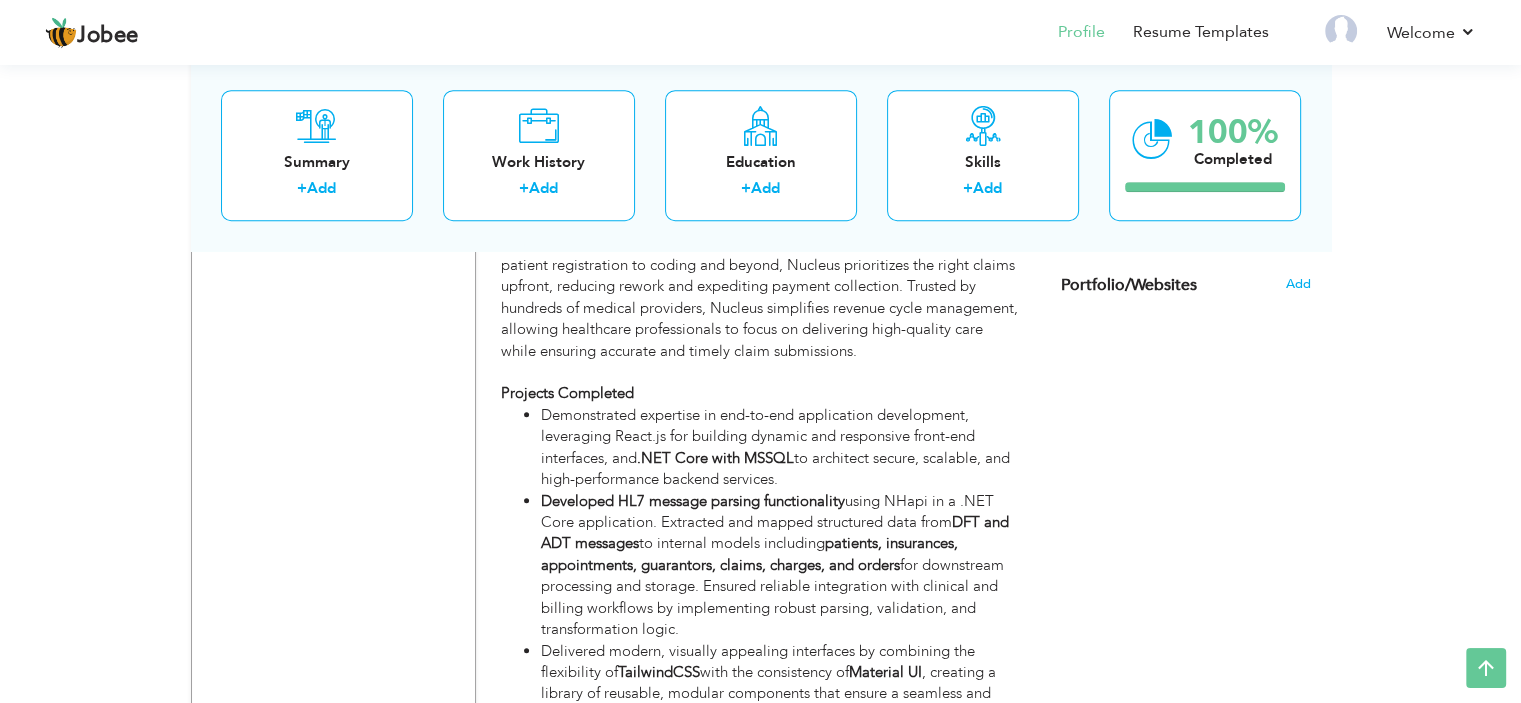 scroll, scrollTop: 1516, scrollLeft: 0, axis: vertical 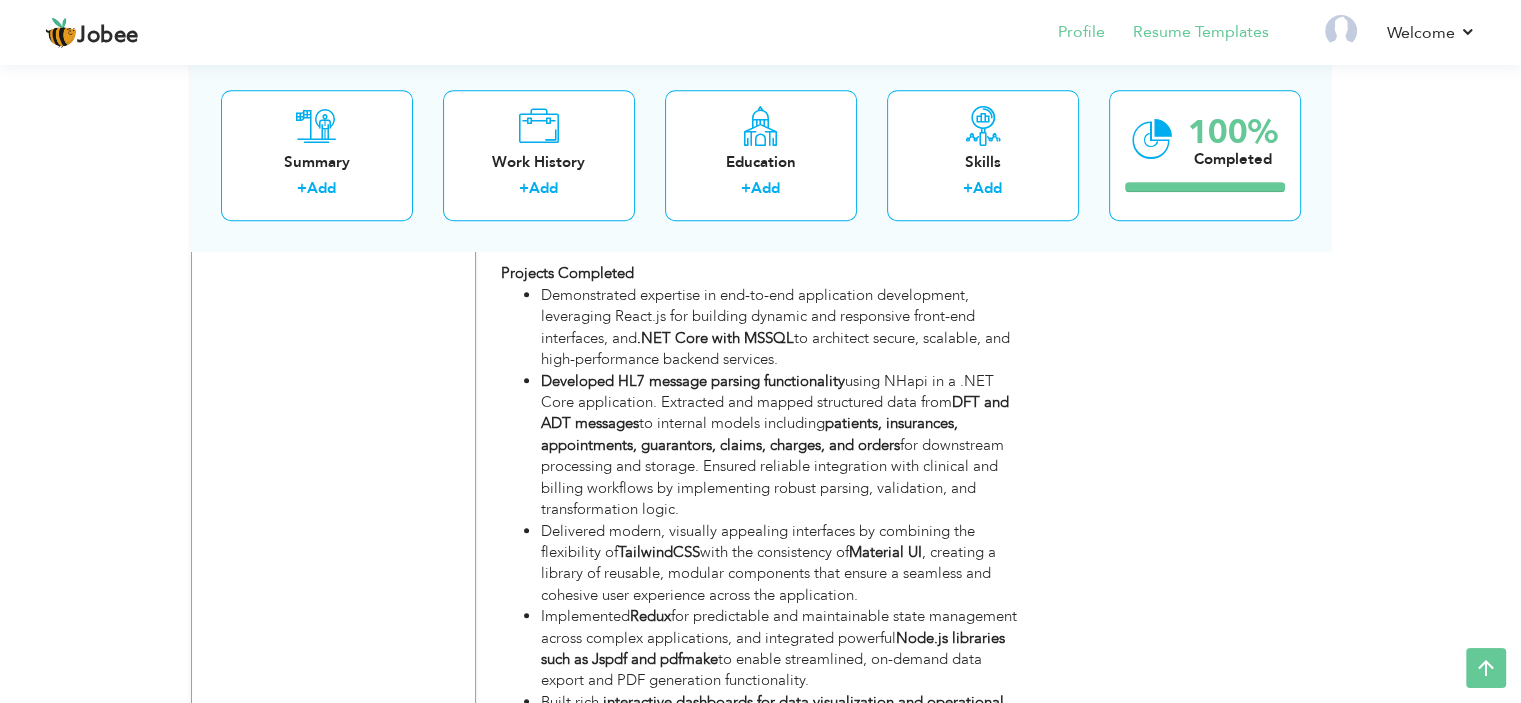 click on "Resume Templates" at bounding box center [1187, 34] 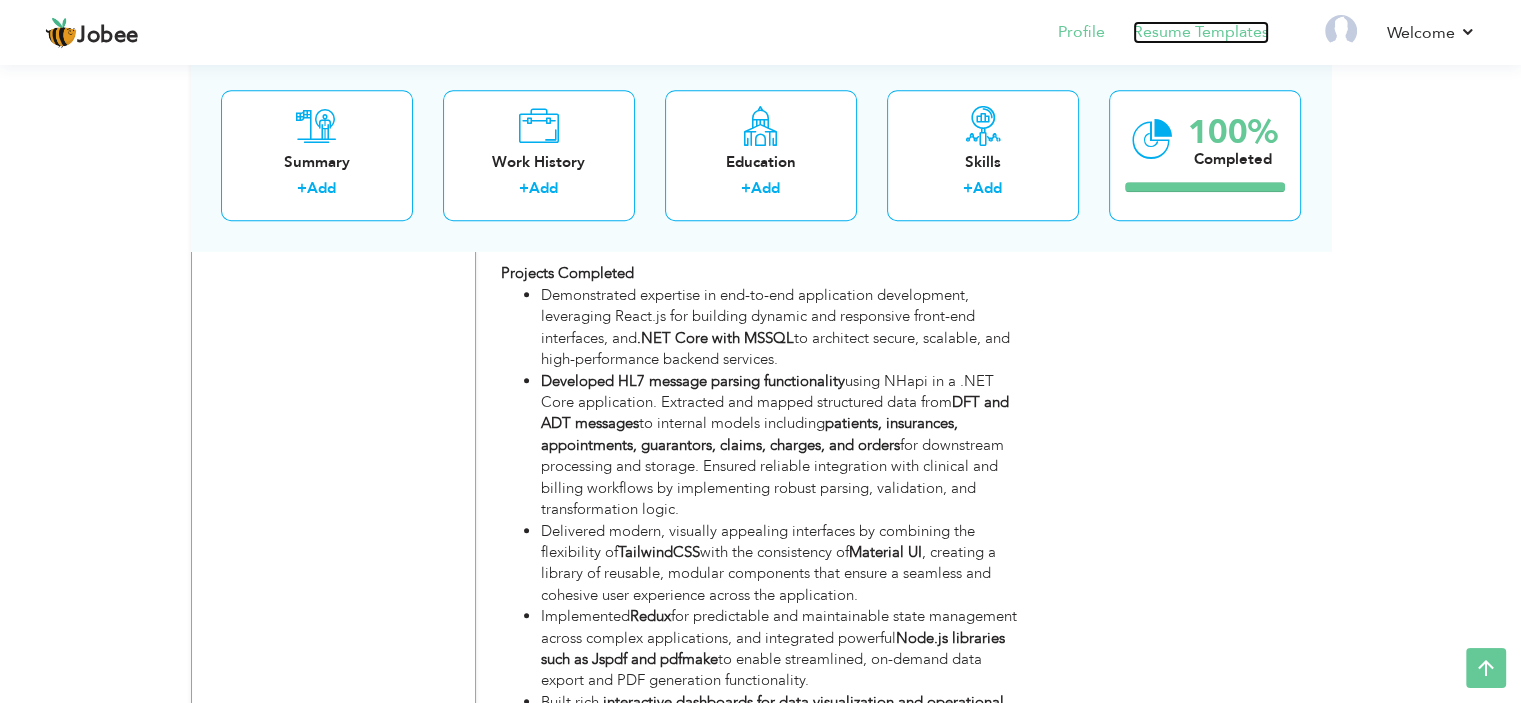 click on "Resume Templates" at bounding box center [1201, 32] 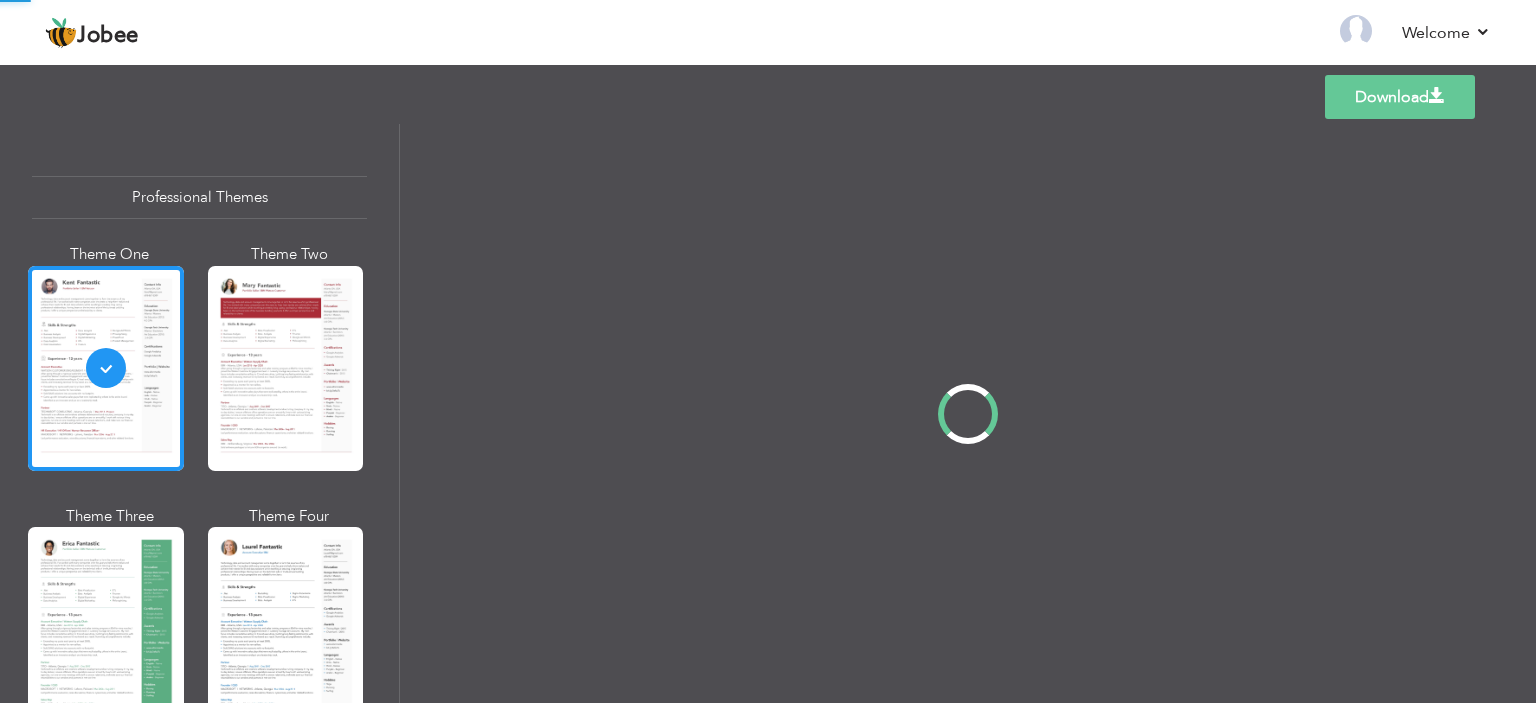 scroll, scrollTop: 0, scrollLeft: 0, axis: both 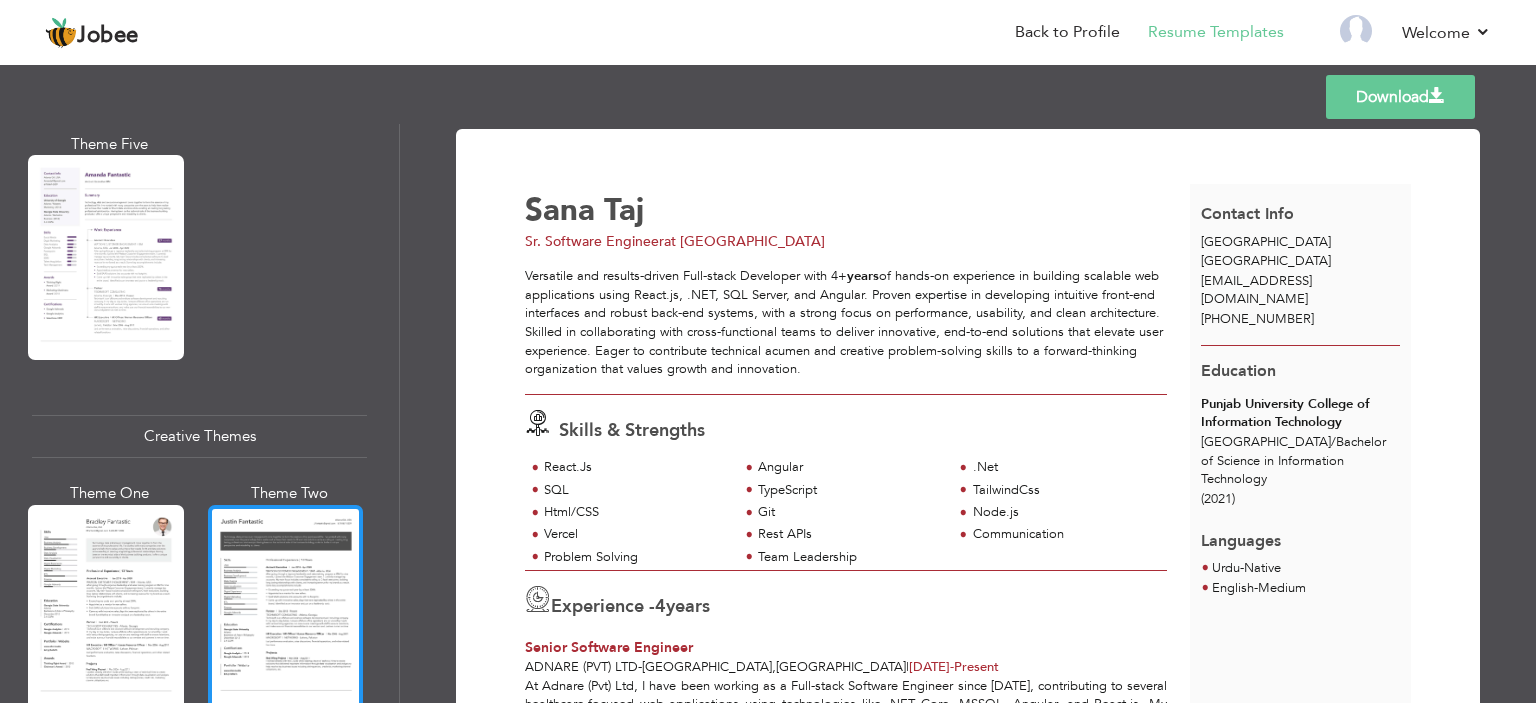 click at bounding box center [286, 607] 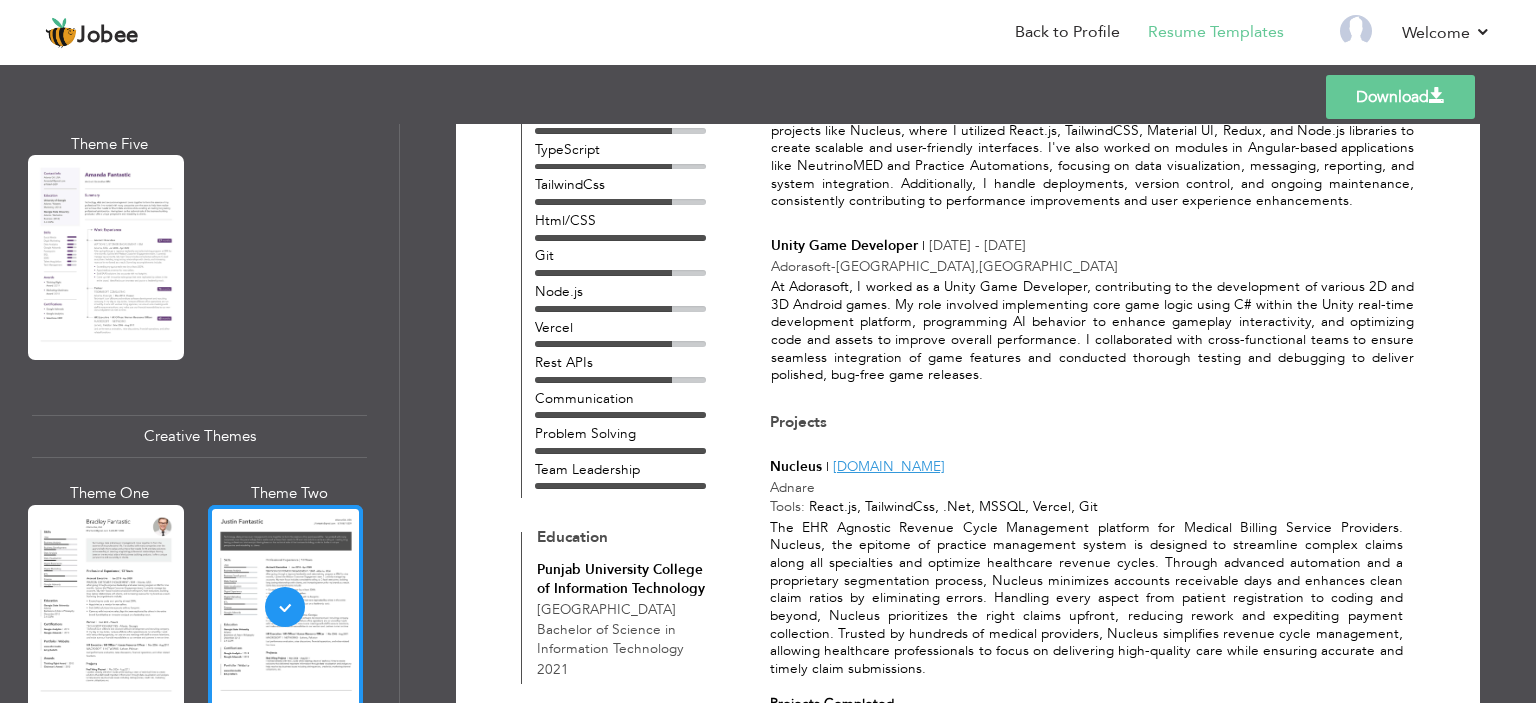scroll, scrollTop: 500, scrollLeft: 0, axis: vertical 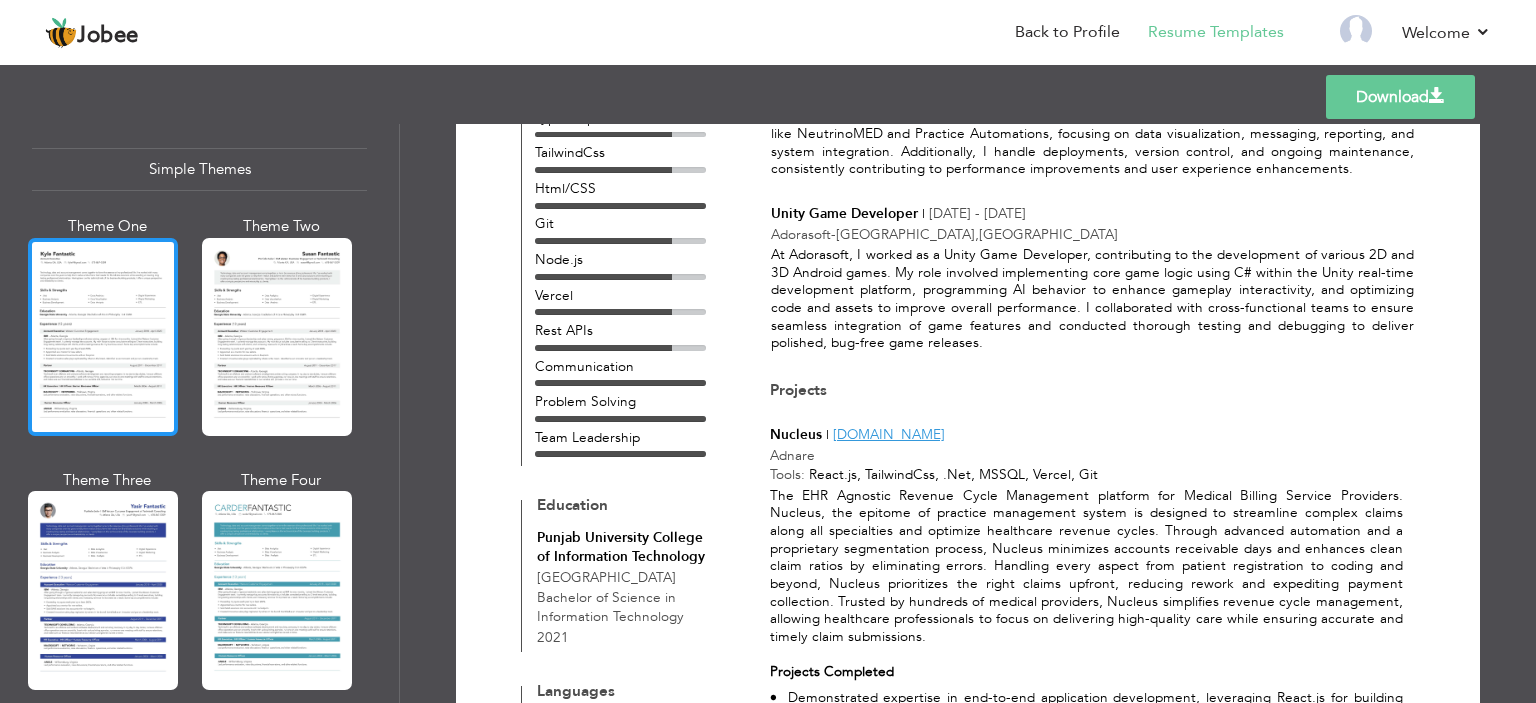 click at bounding box center [103, 337] 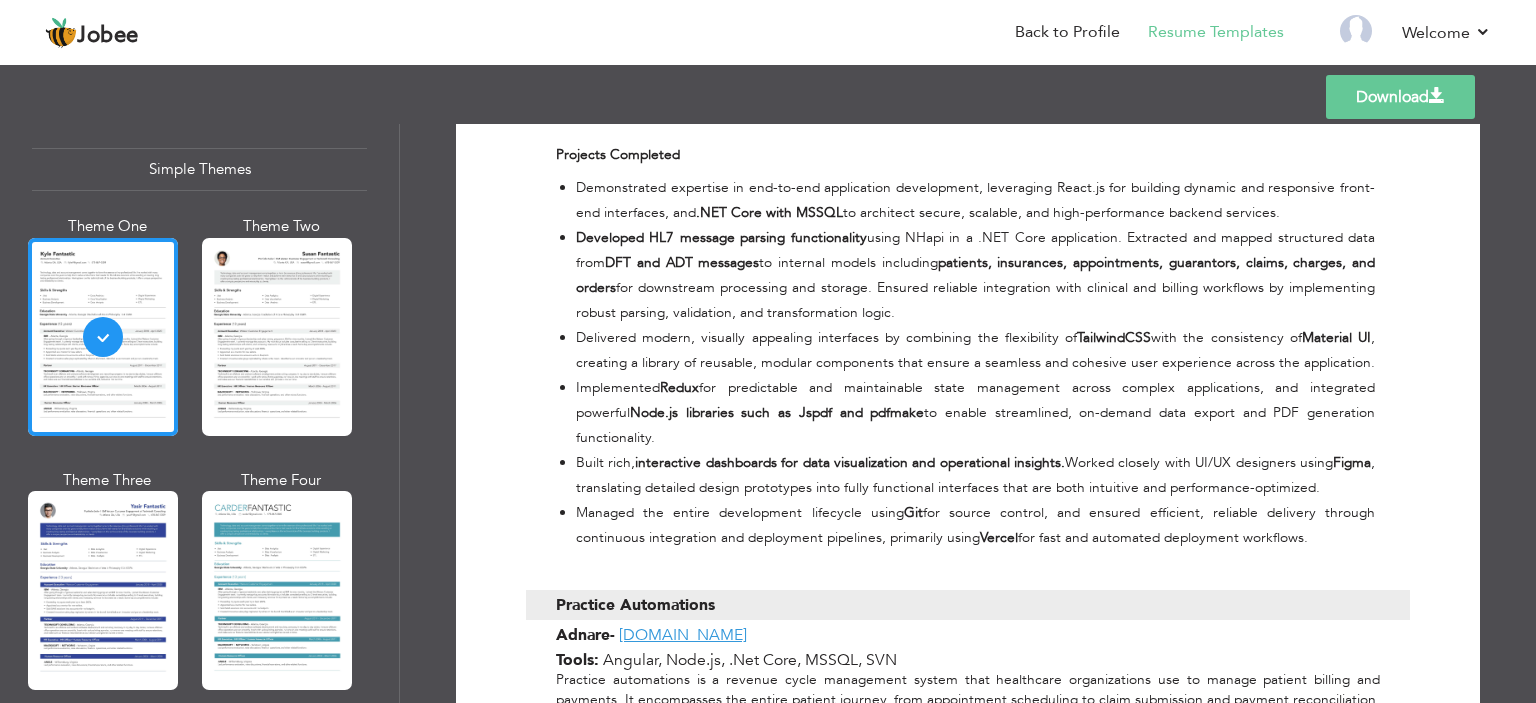 scroll, scrollTop: 1179, scrollLeft: 0, axis: vertical 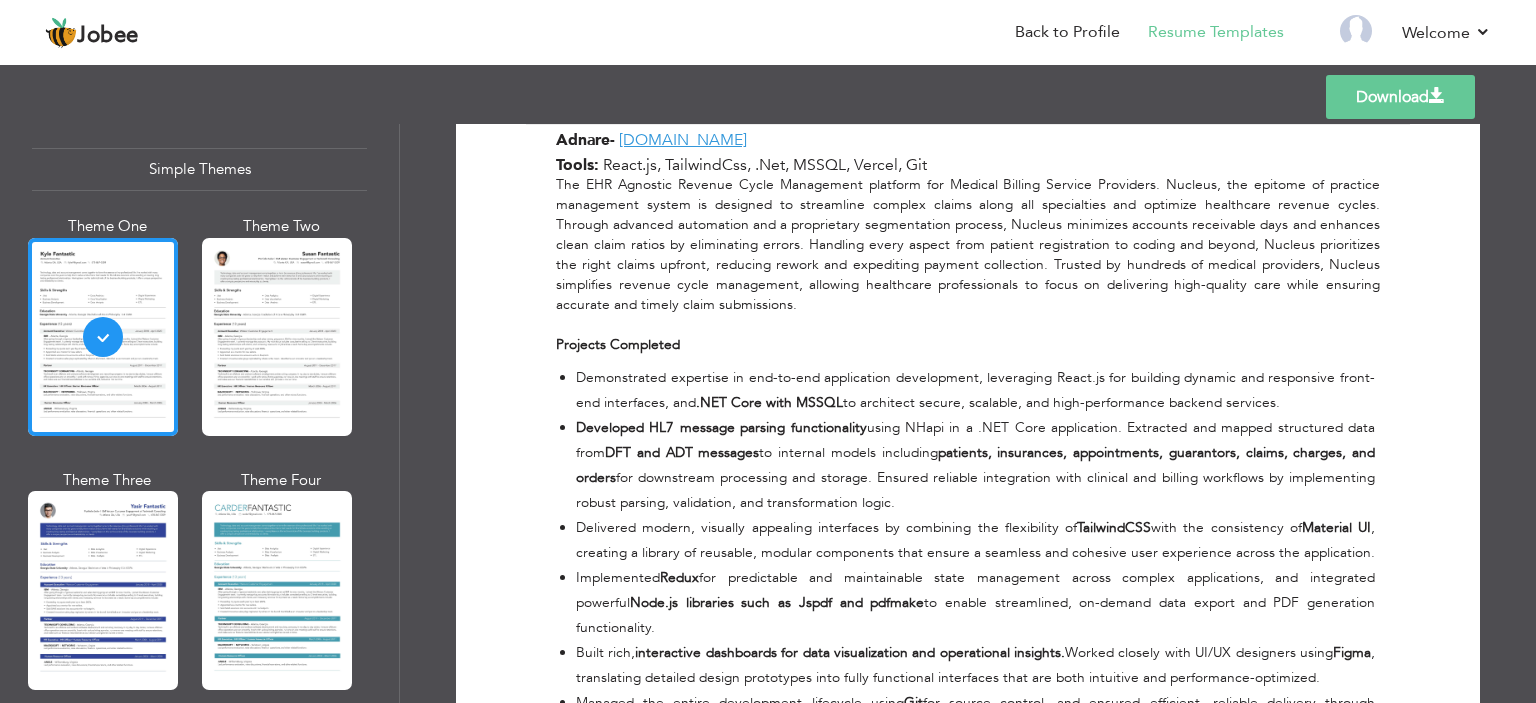 click on "Download" at bounding box center (1400, 97) 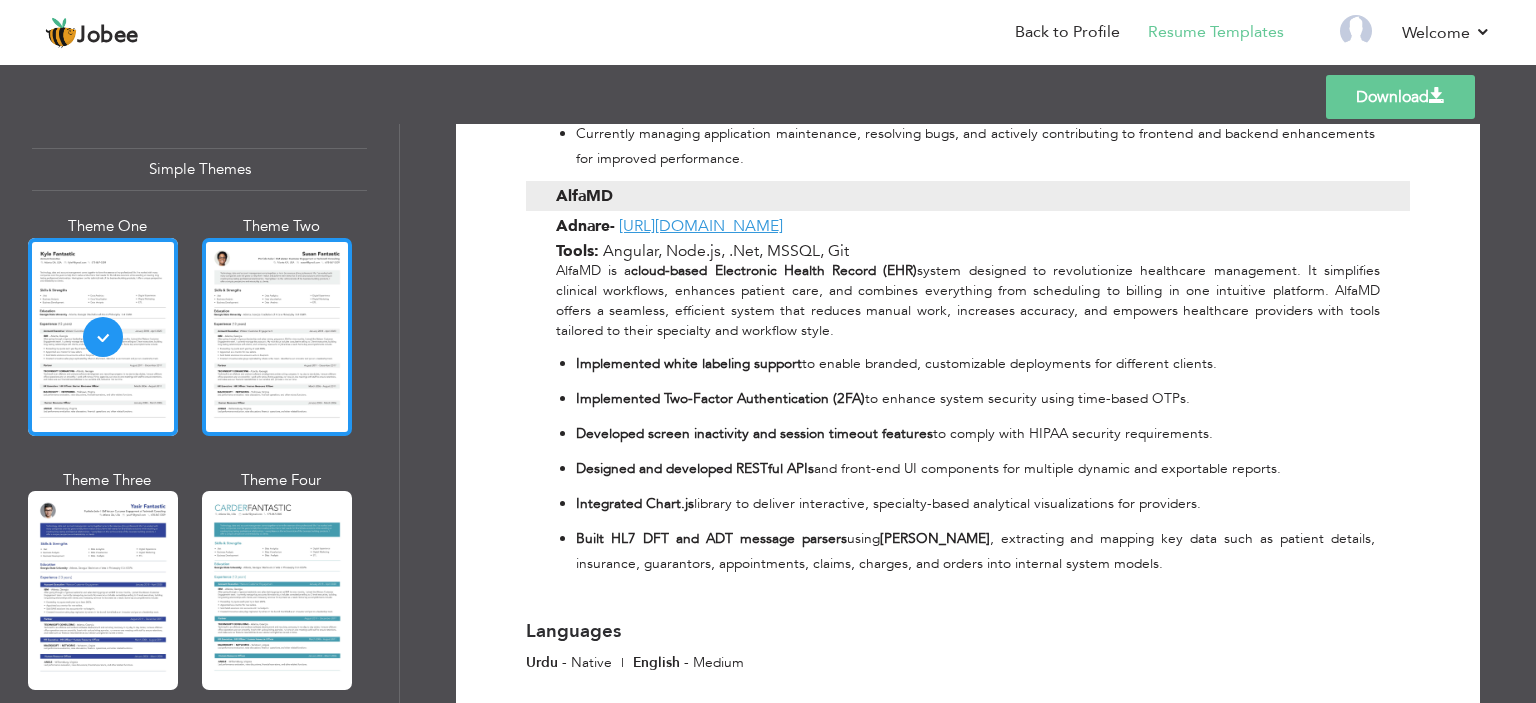 scroll, scrollTop: 2579, scrollLeft: 0, axis: vertical 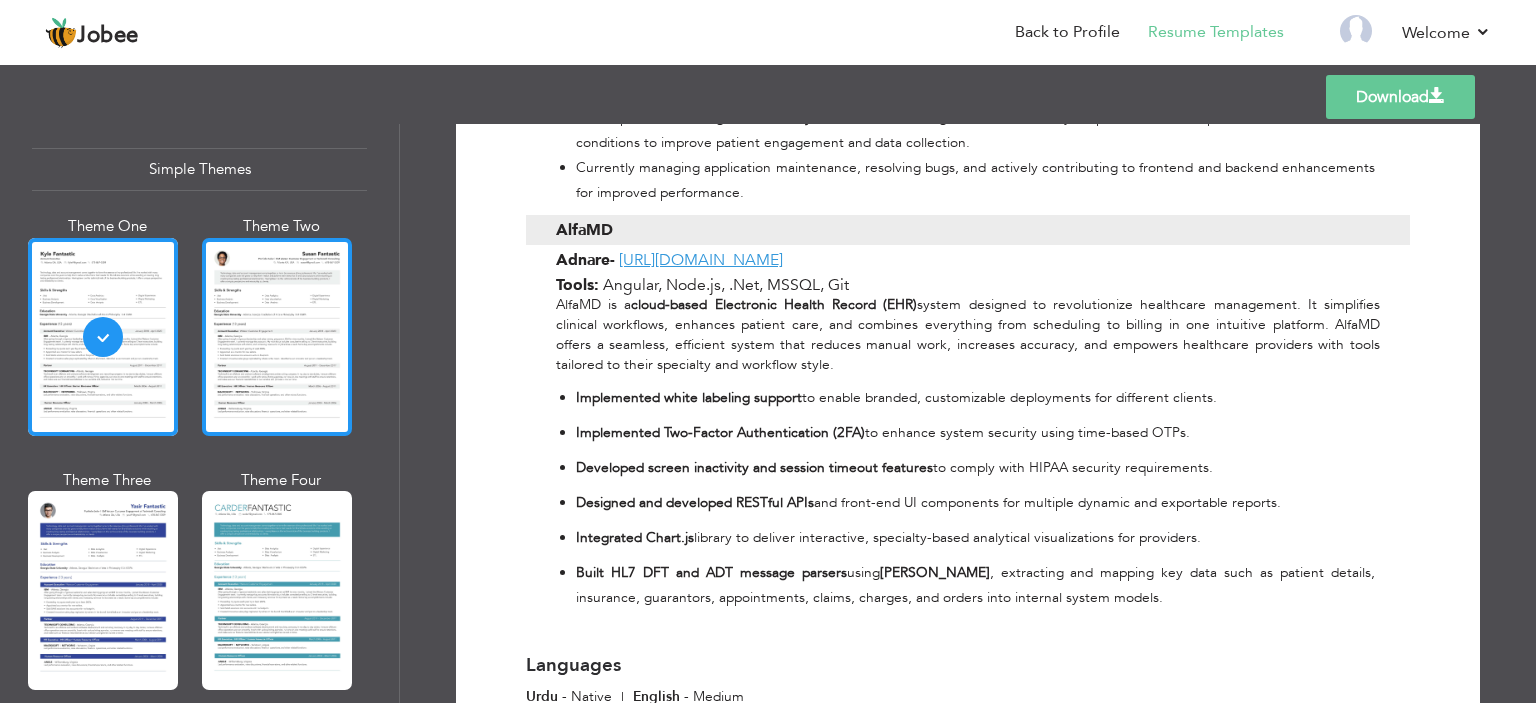 click at bounding box center (277, 337) 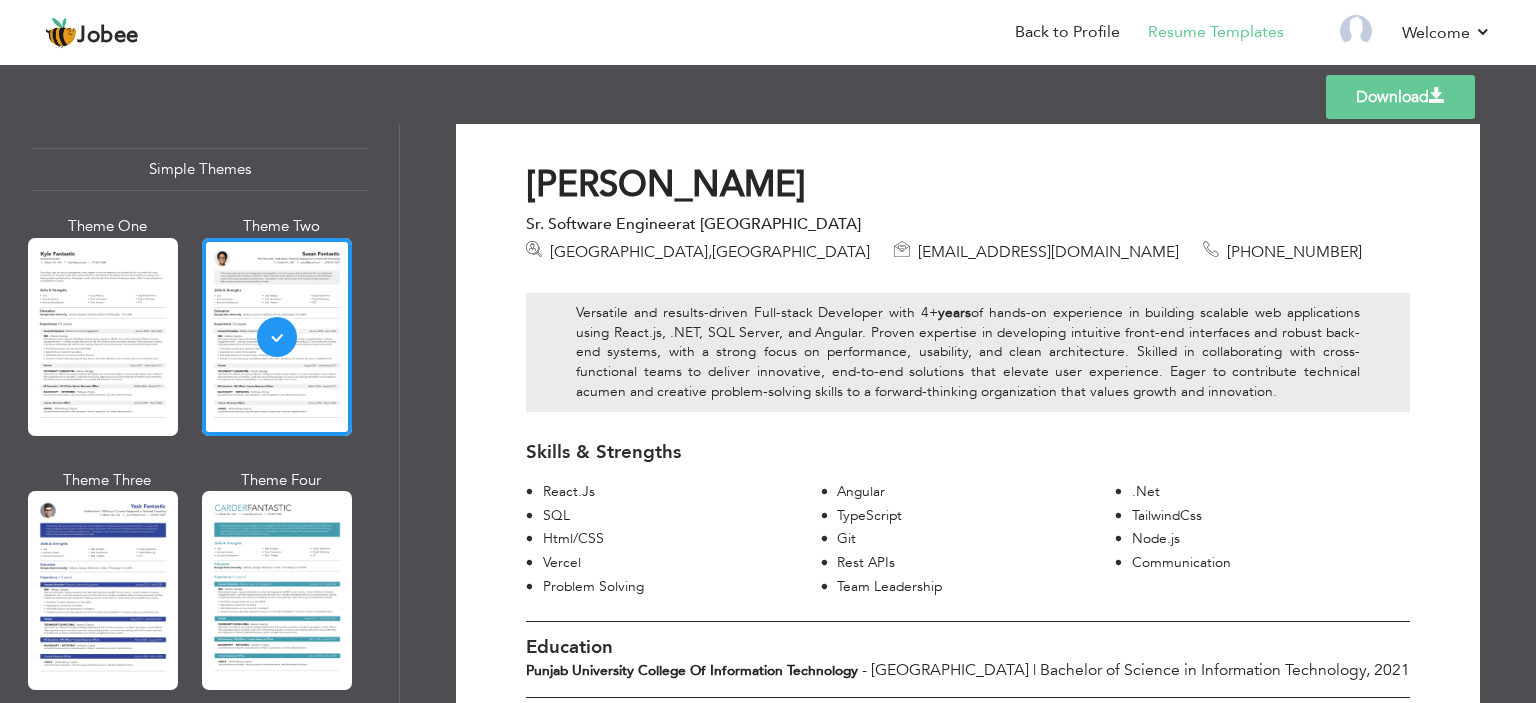 scroll, scrollTop: 0, scrollLeft: 0, axis: both 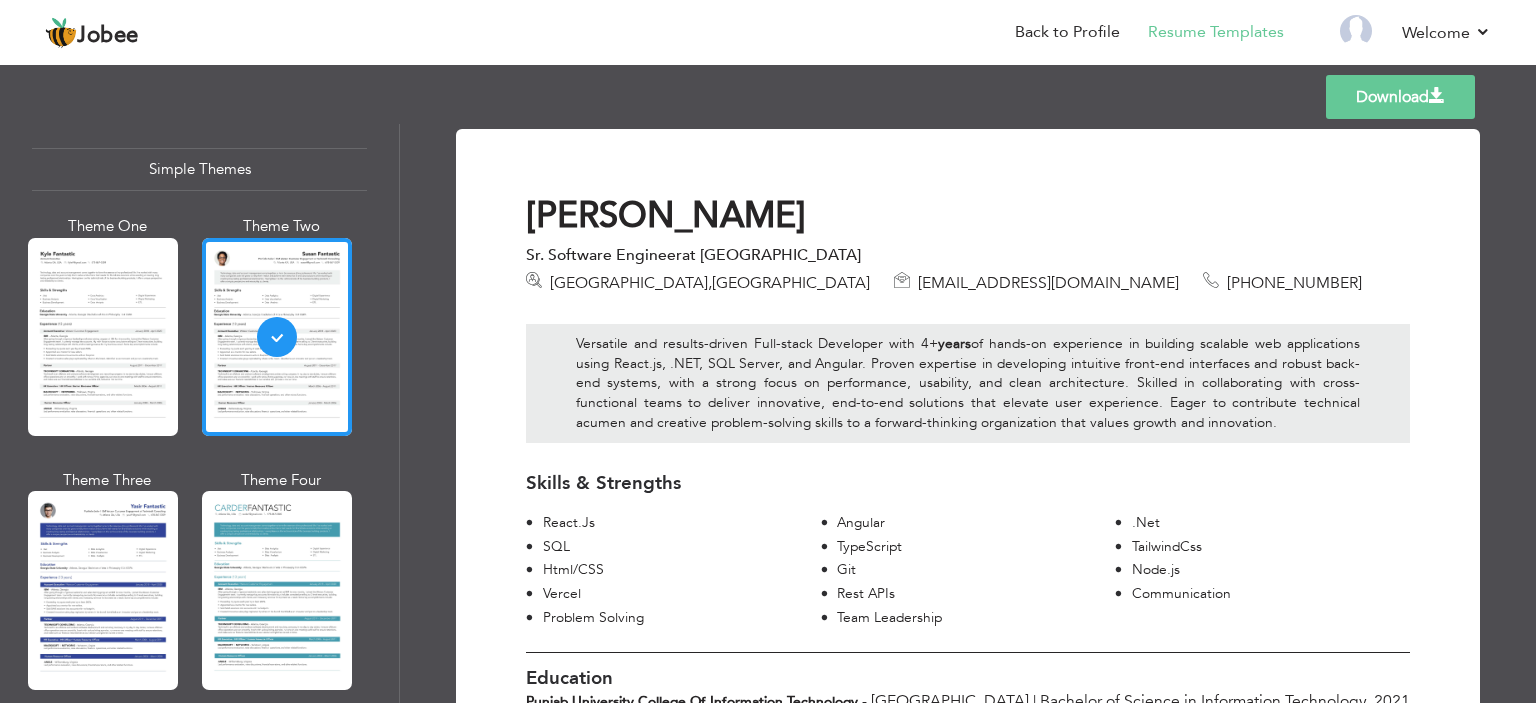 click on "Download" at bounding box center (1400, 97) 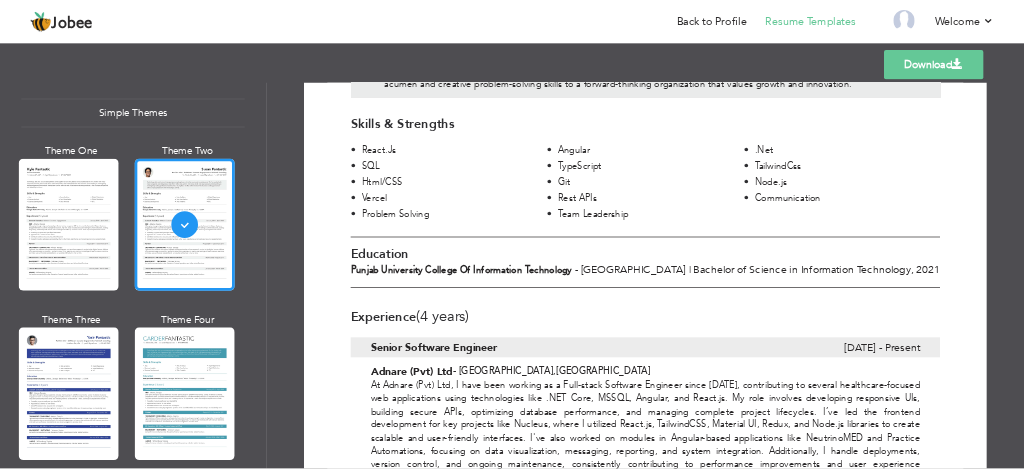 scroll, scrollTop: 0, scrollLeft: 0, axis: both 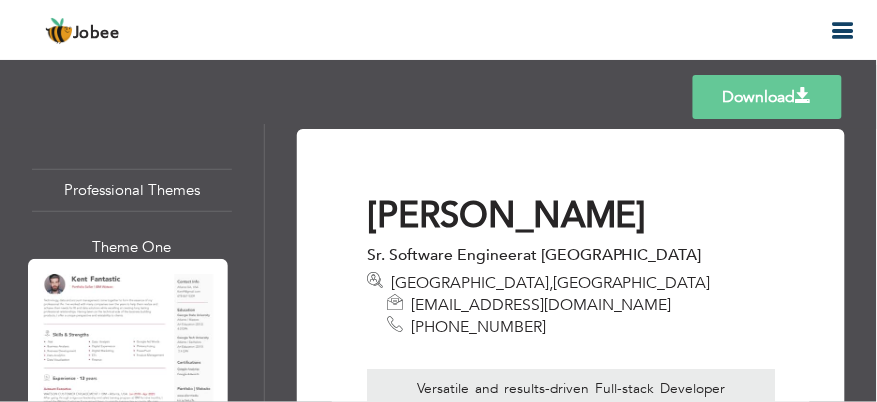 click at bounding box center [844, 31] 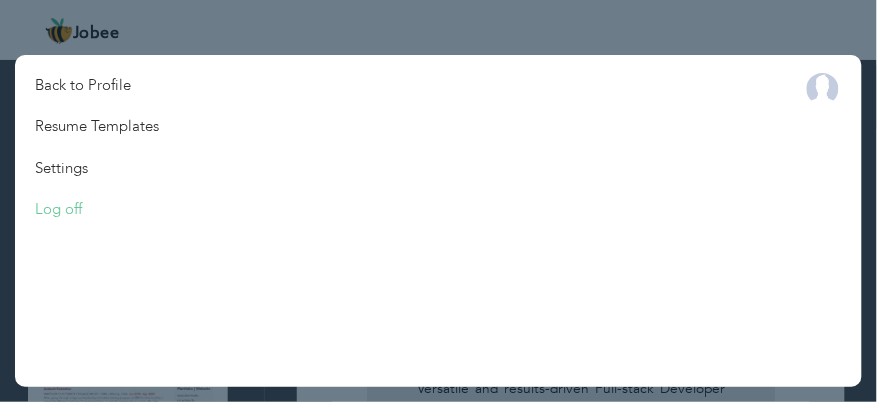 click on "Log off" at bounding box center [61, 209] 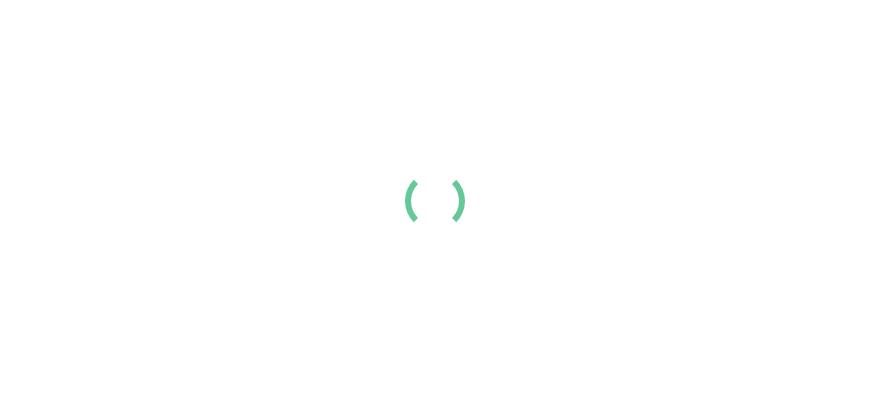 scroll, scrollTop: 0, scrollLeft: 0, axis: both 